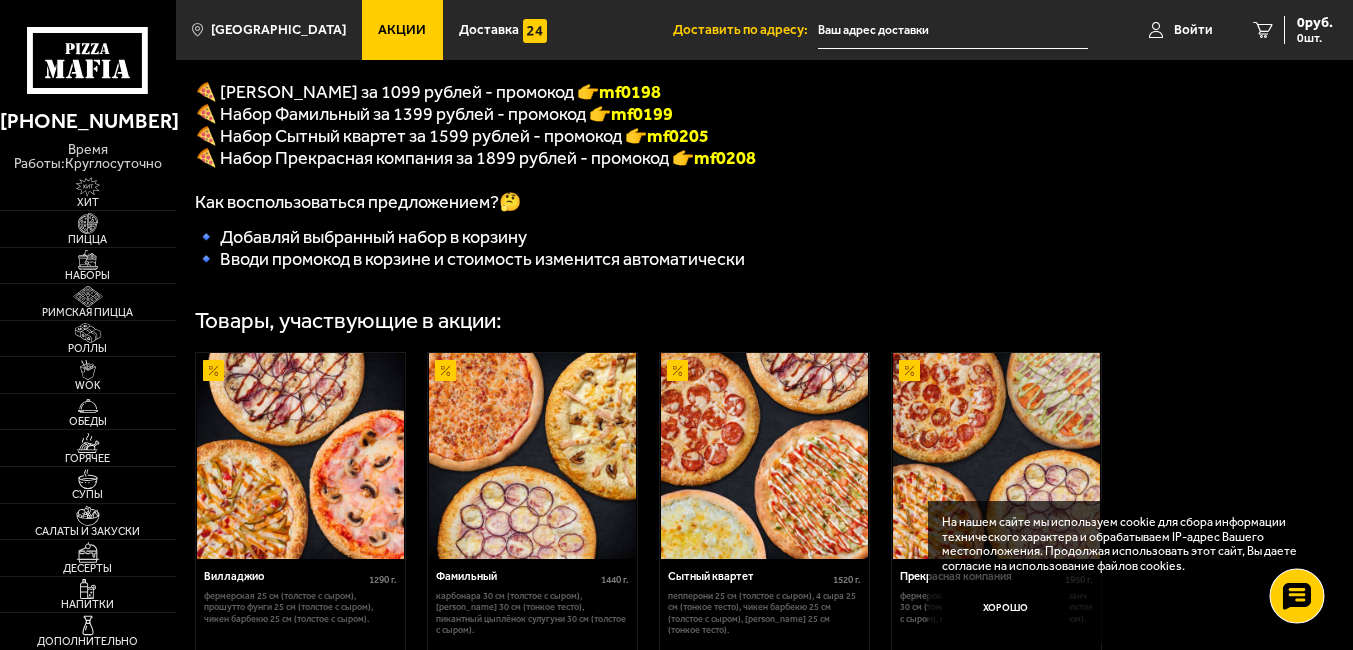 scroll, scrollTop: 440, scrollLeft: 0, axis: vertical 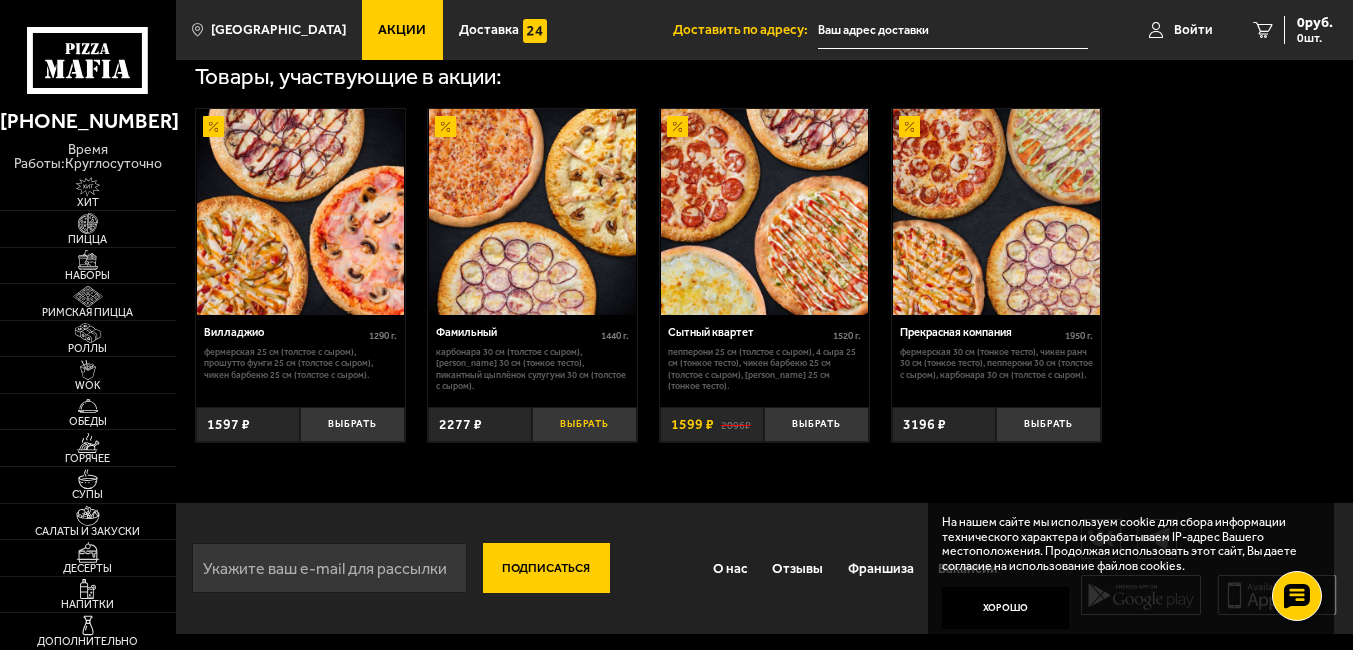 click on "Выбрать" at bounding box center (584, 424) 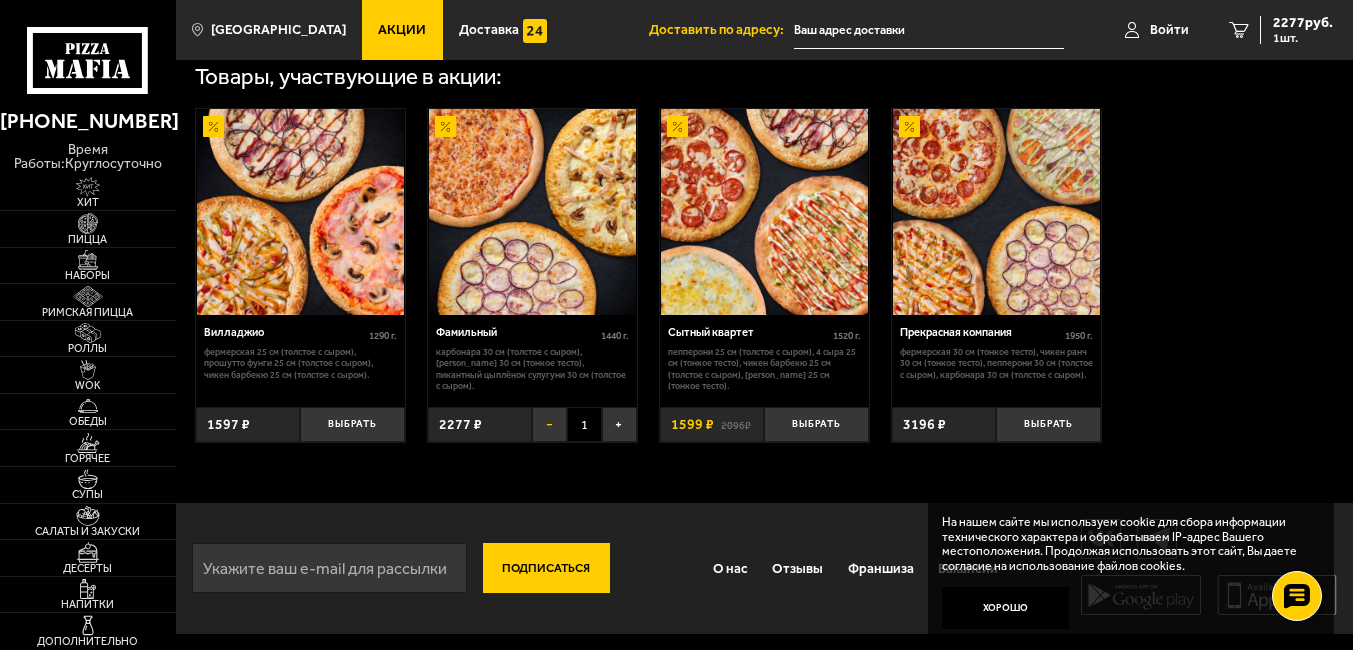drag, startPoint x: 609, startPoint y: 423, endPoint x: 561, endPoint y: 428, distance: 48.259712 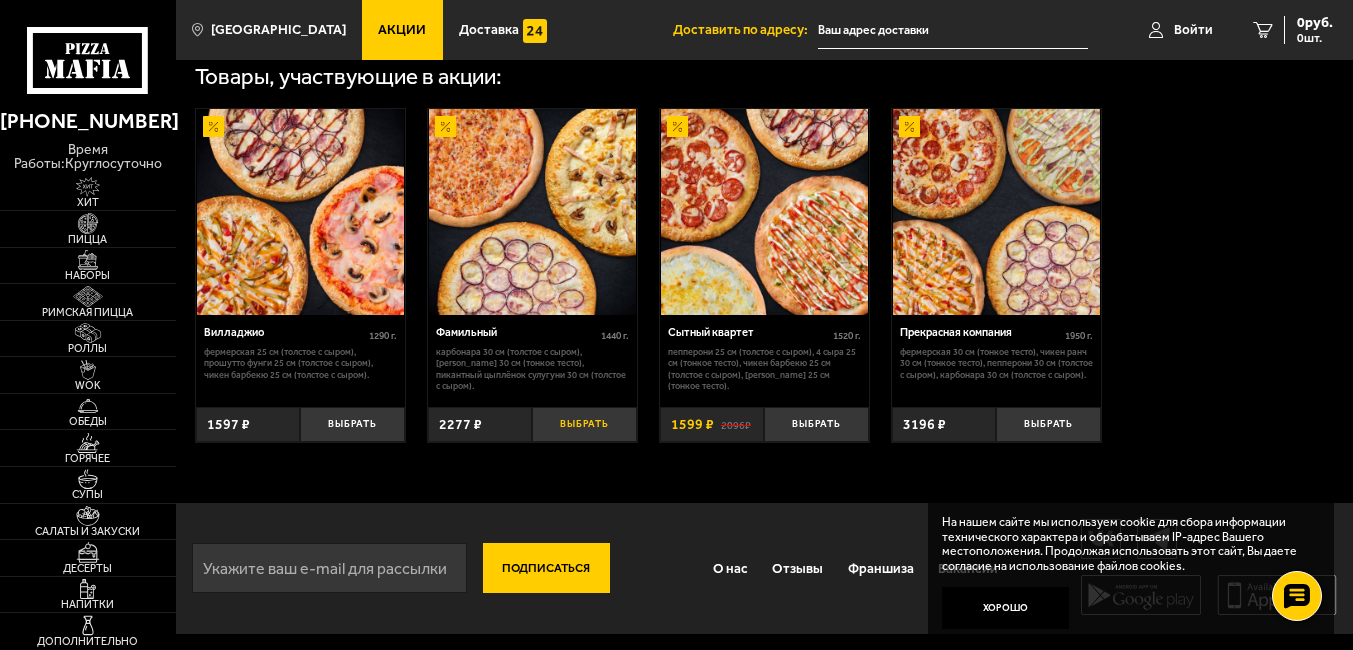 click on "Выбрать" at bounding box center (584, 424) 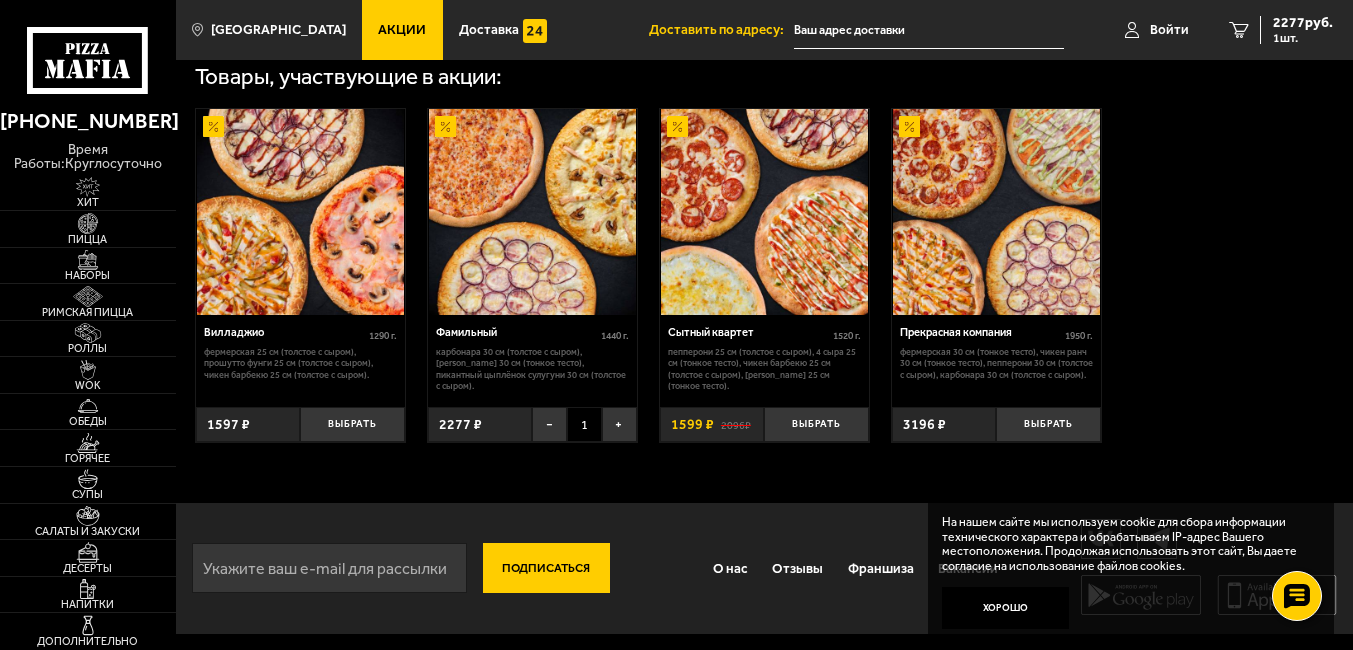 click on "1" at bounding box center (584, 424) 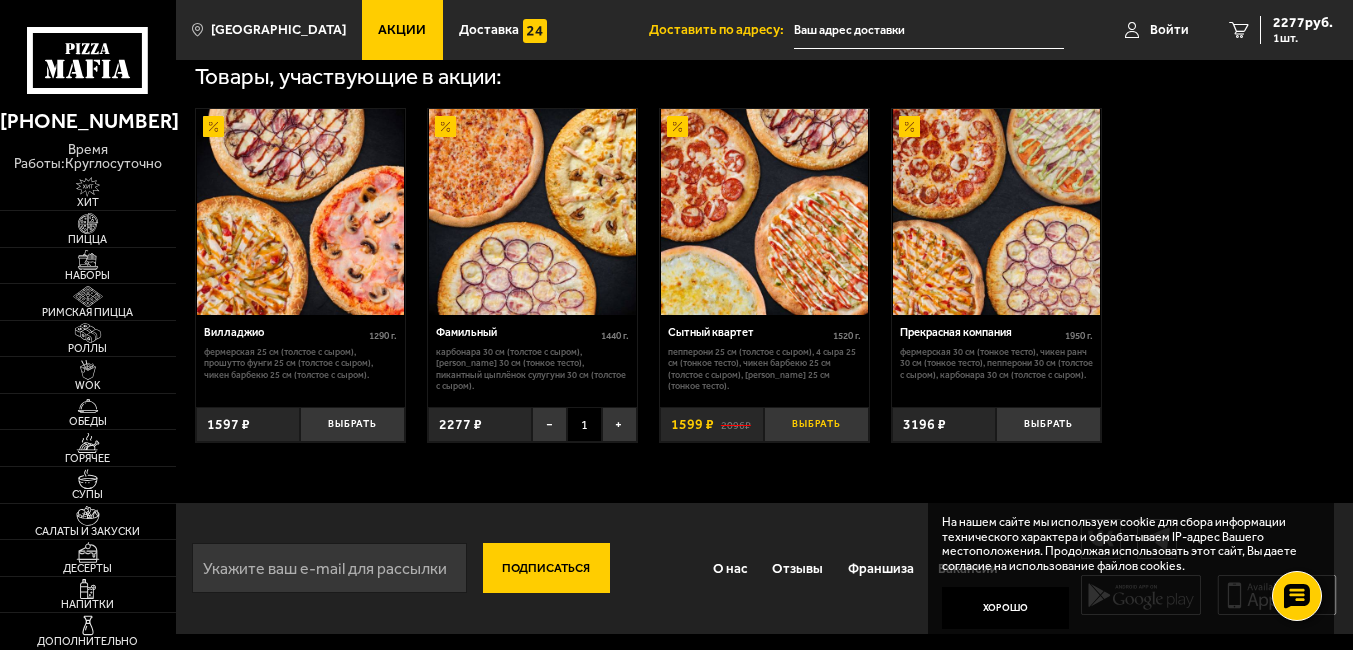 click on "Выбрать" at bounding box center (816, 424) 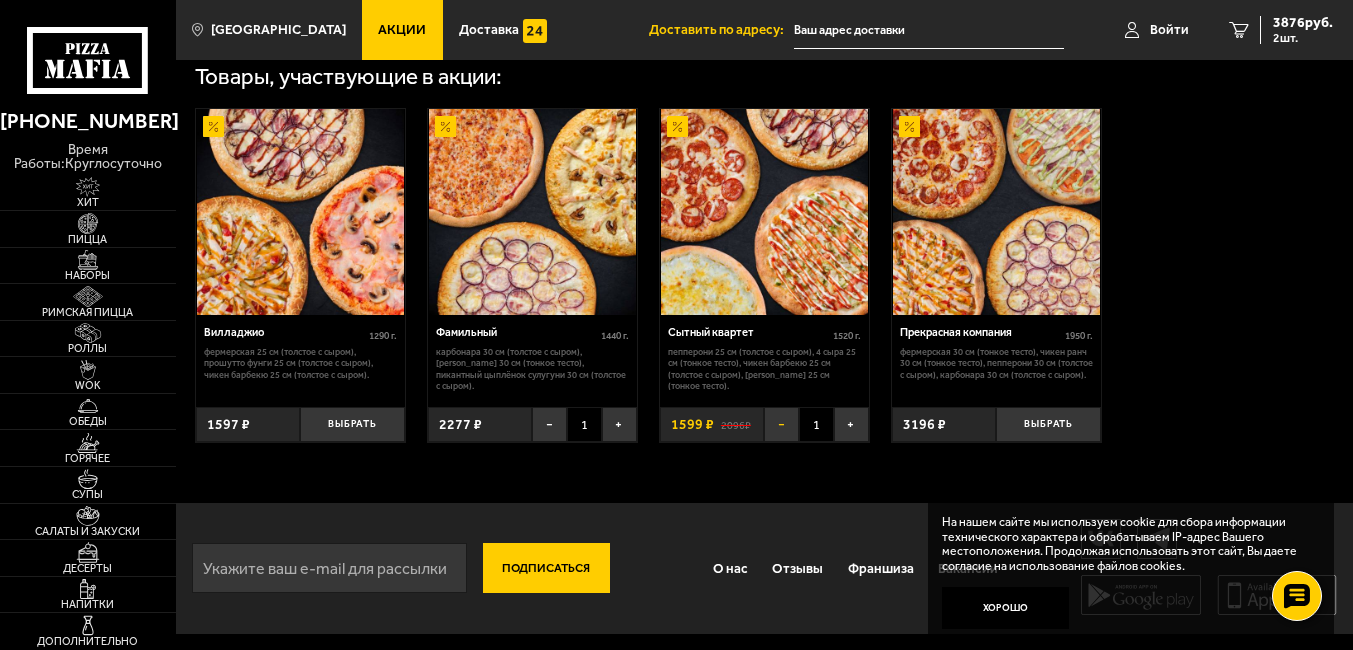 click on "−" at bounding box center (781, 424) 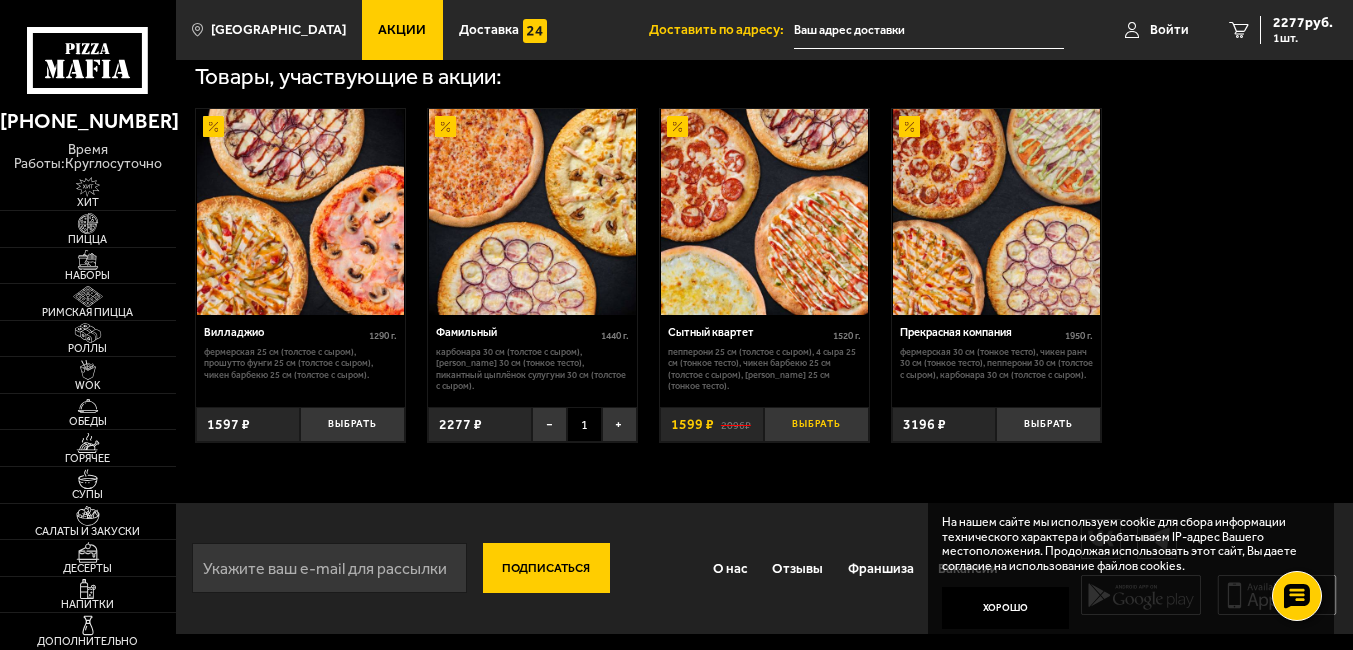 click on "Выбрать" at bounding box center [816, 424] 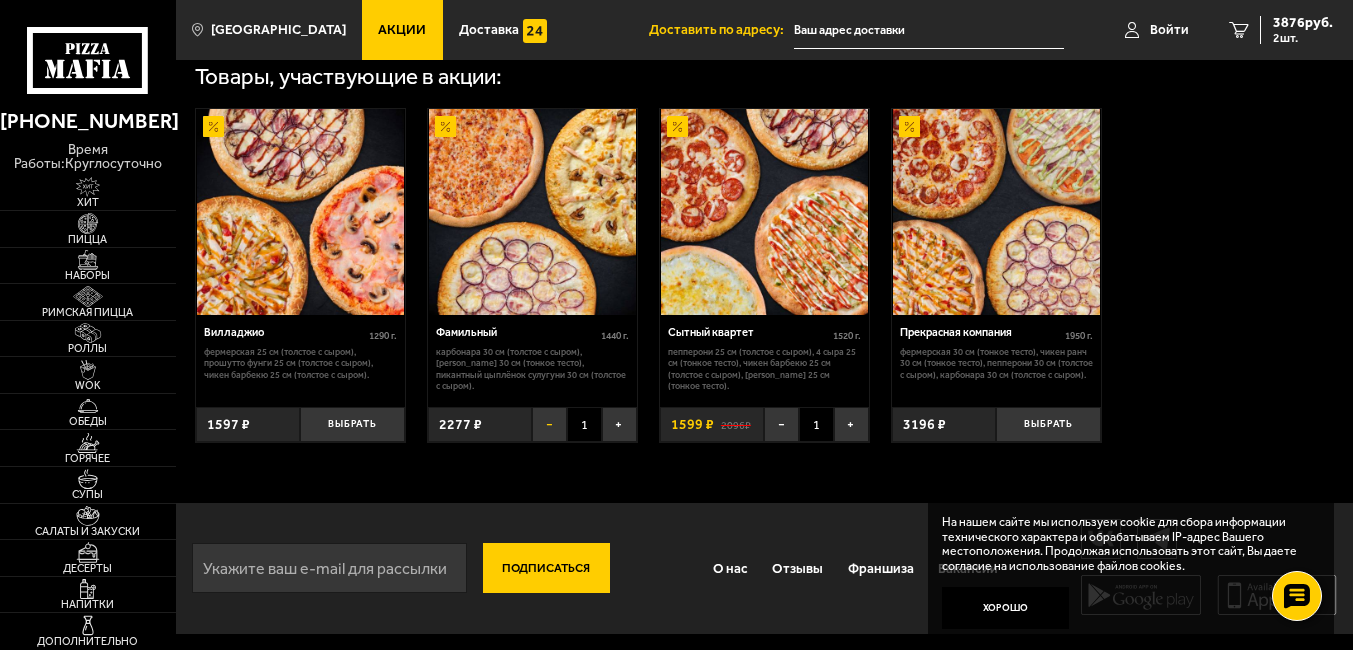 click on "−" at bounding box center (549, 424) 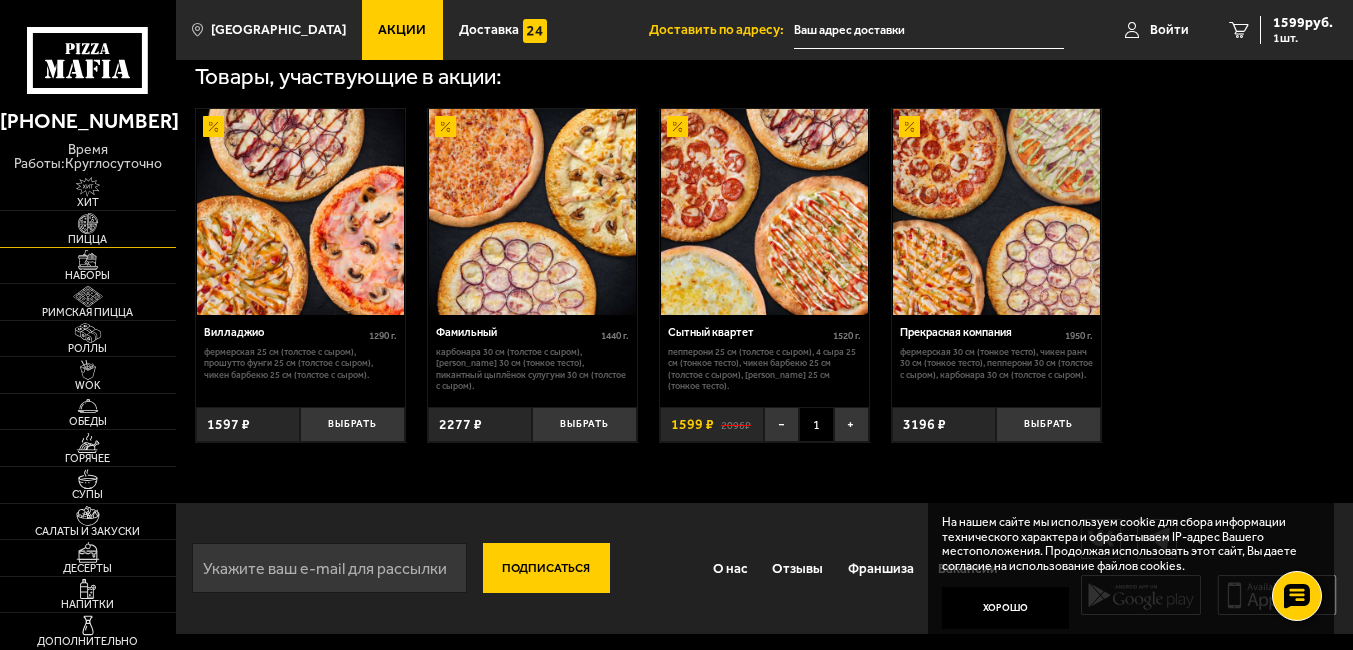 click on "Пицца" at bounding box center (88, 239) 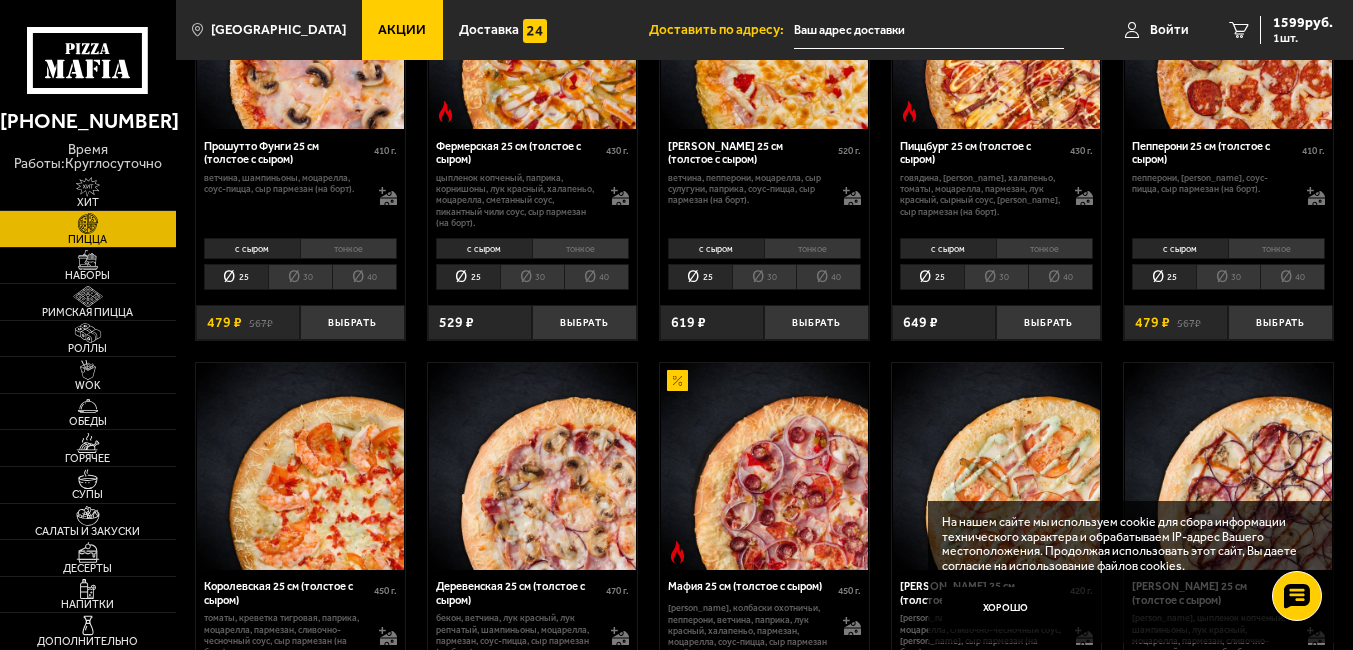 scroll, scrollTop: 1706, scrollLeft: 0, axis: vertical 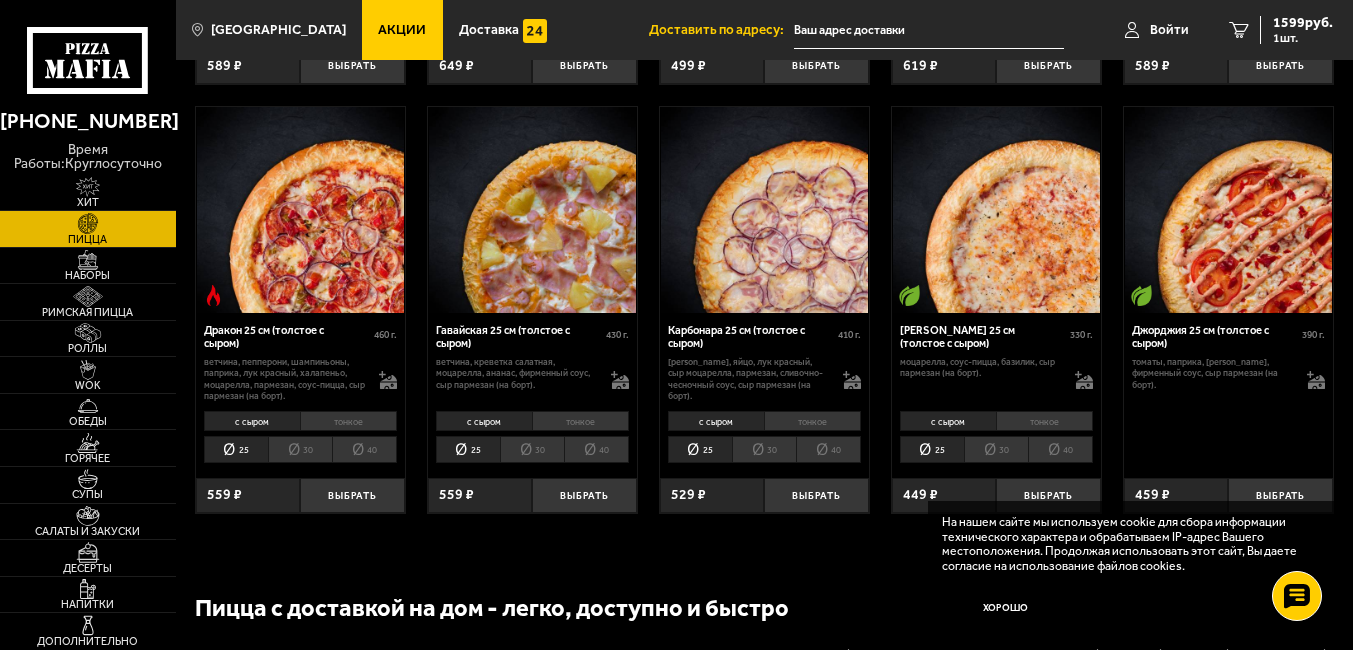drag, startPoint x: 1357, startPoint y: 645, endPoint x: 862, endPoint y: 580, distance: 499.24945 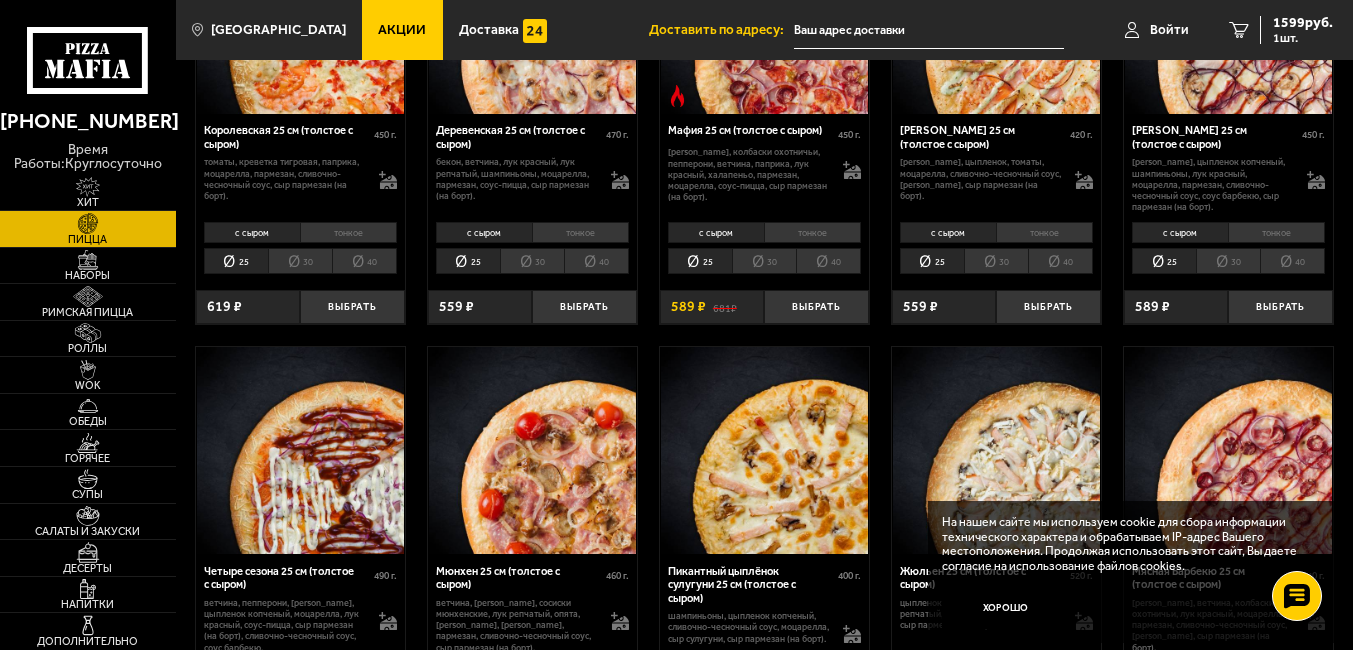 scroll, scrollTop: 1555, scrollLeft: 0, axis: vertical 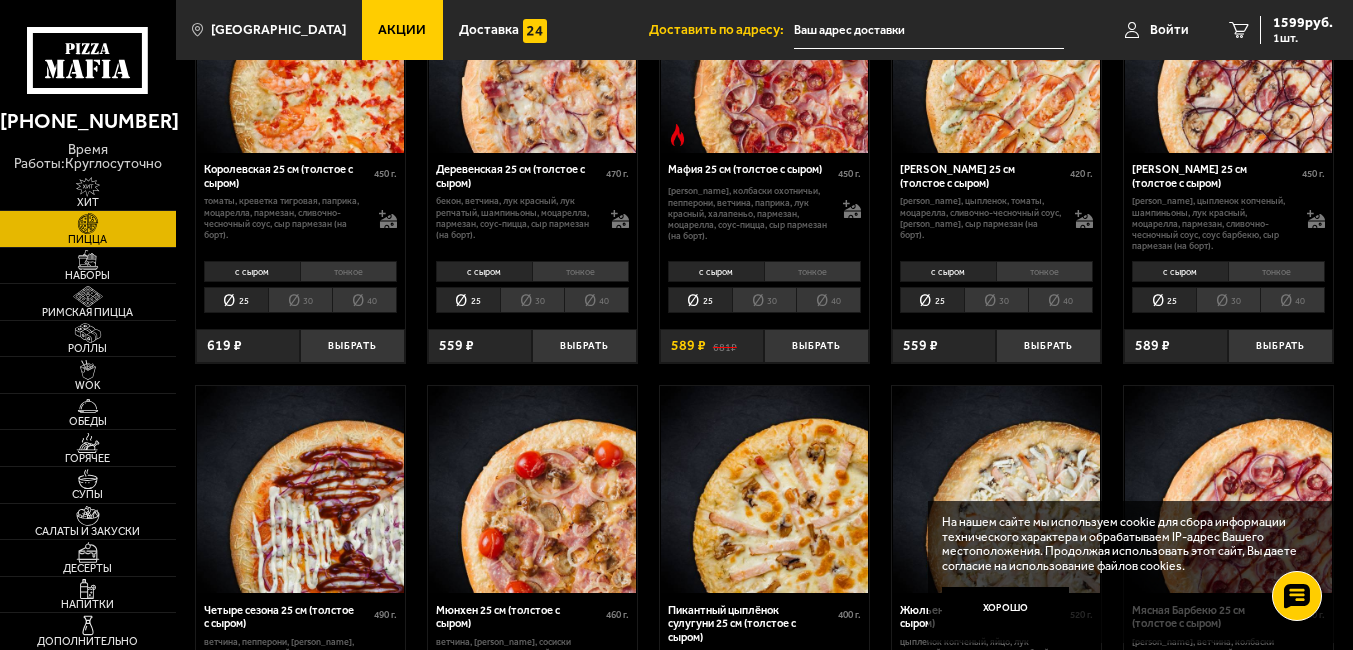 click on "40" at bounding box center (364, 300) 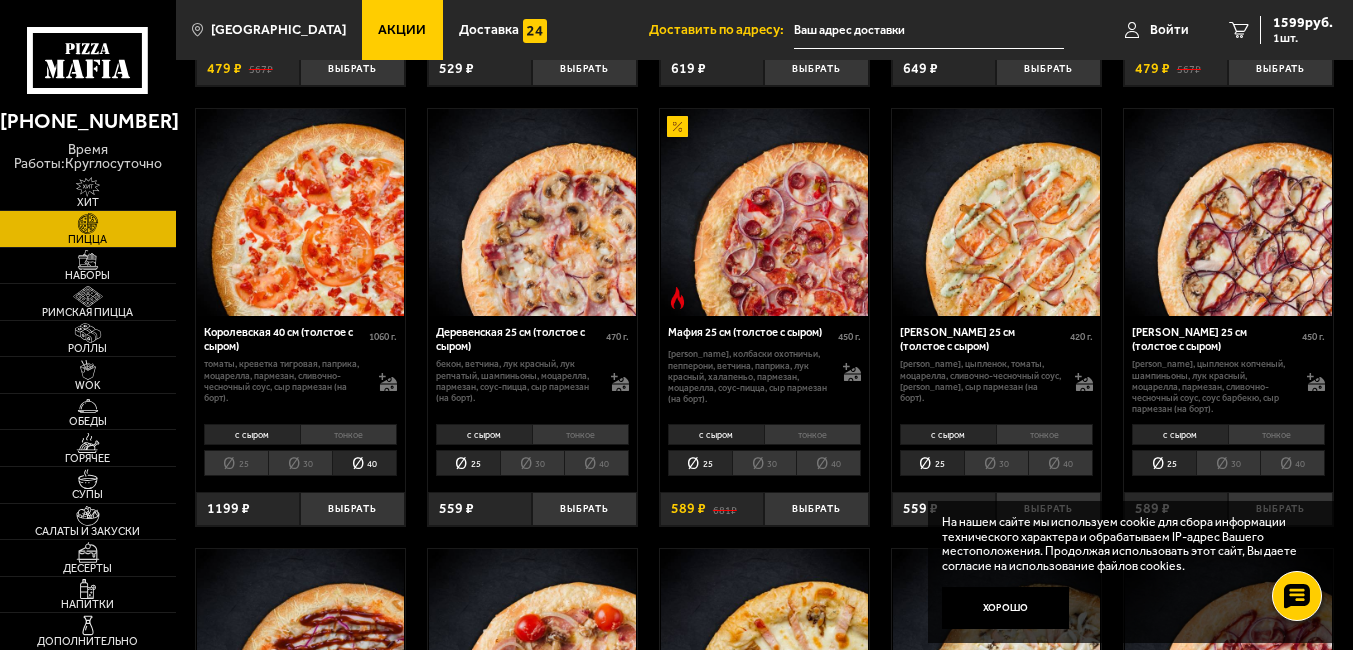 scroll, scrollTop: 1395, scrollLeft: 0, axis: vertical 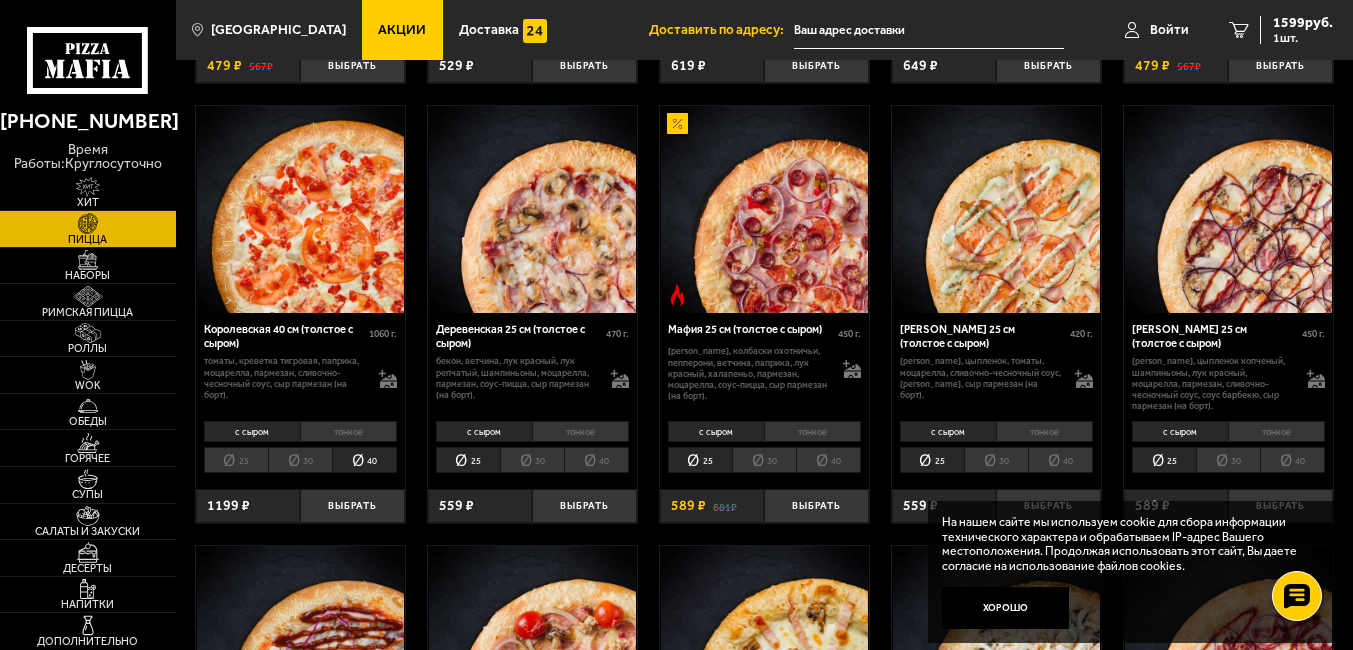 click on "25" at bounding box center [236, 460] 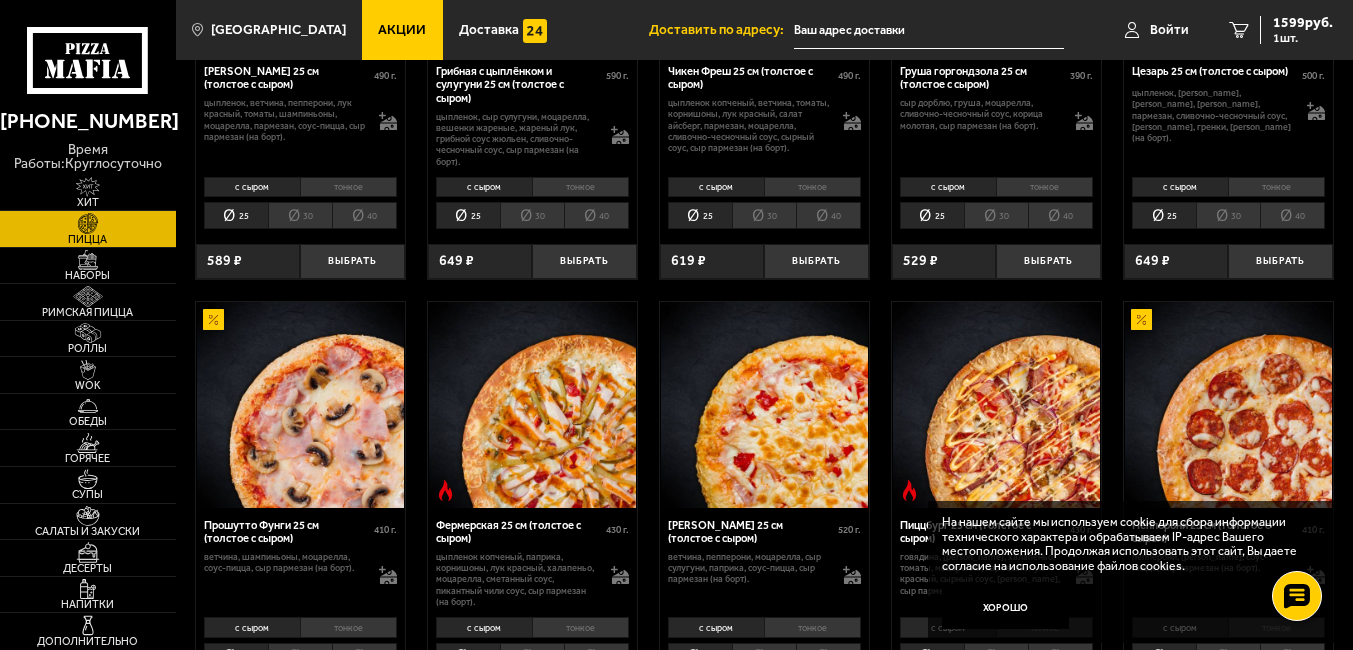 scroll, scrollTop: 755, scrollLeft: 0, axis: vertical 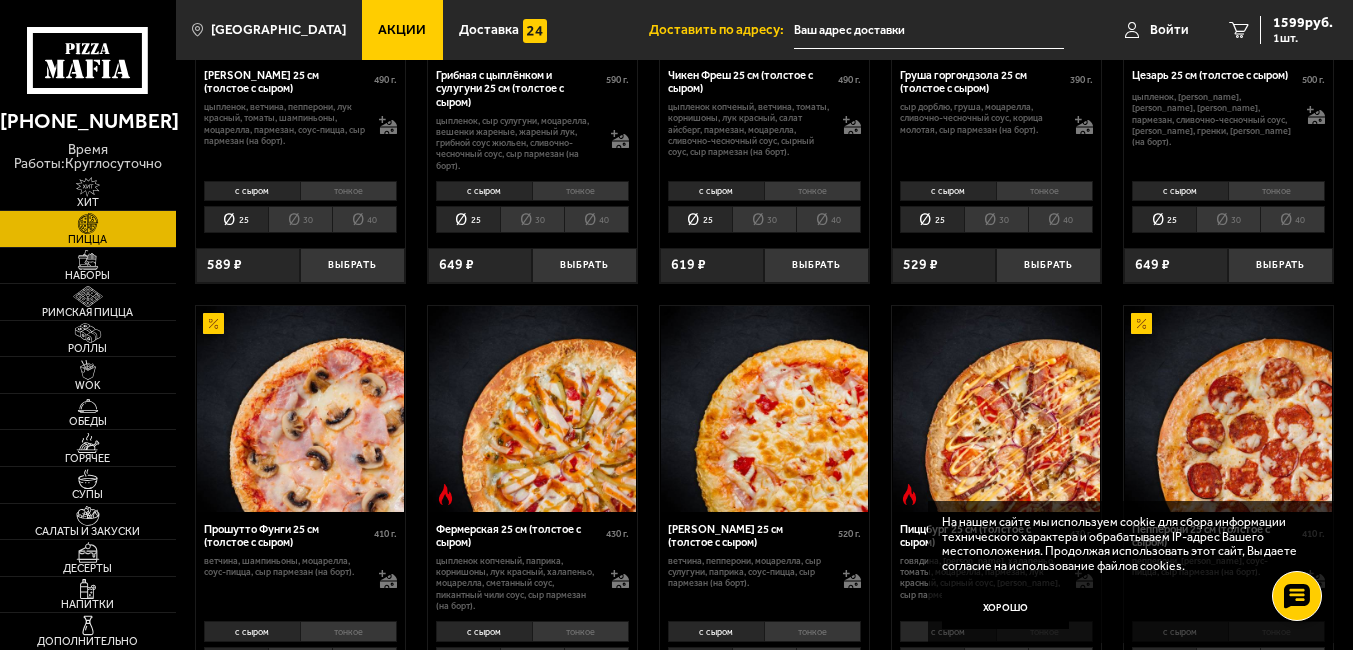click on "40" at bounding box center [596, 219] 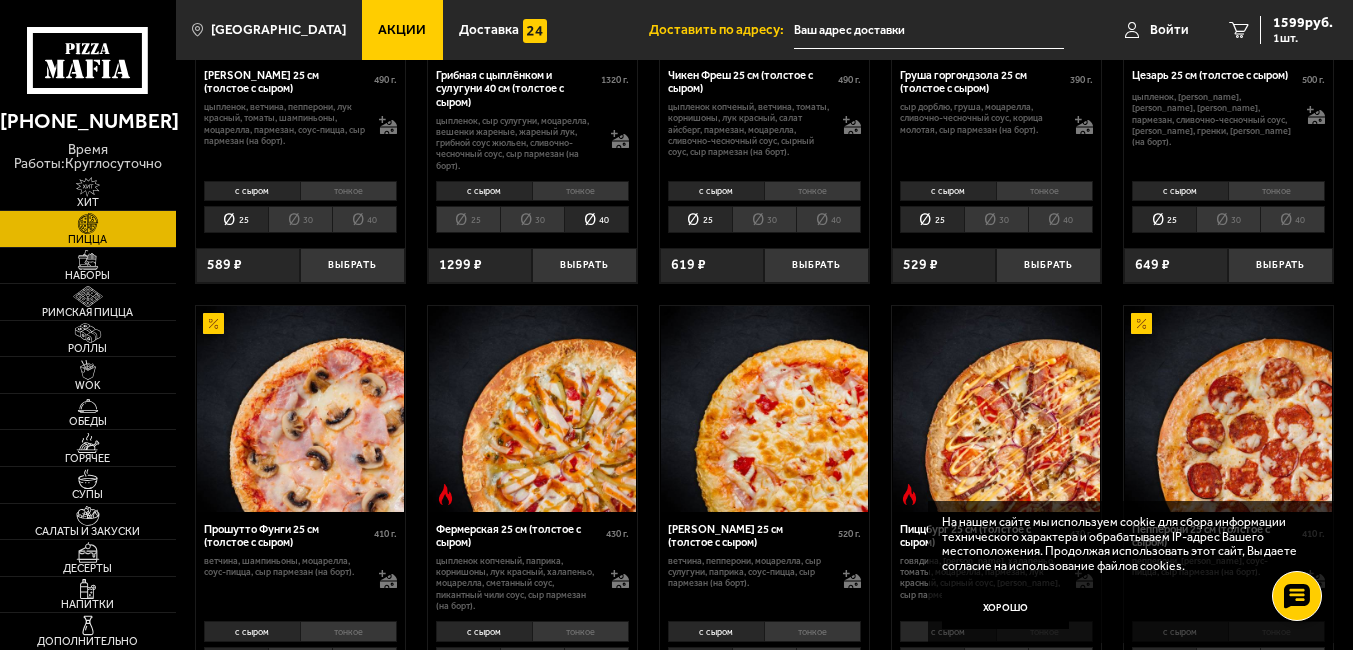 click on "40" at bounding box center (1292, 219) 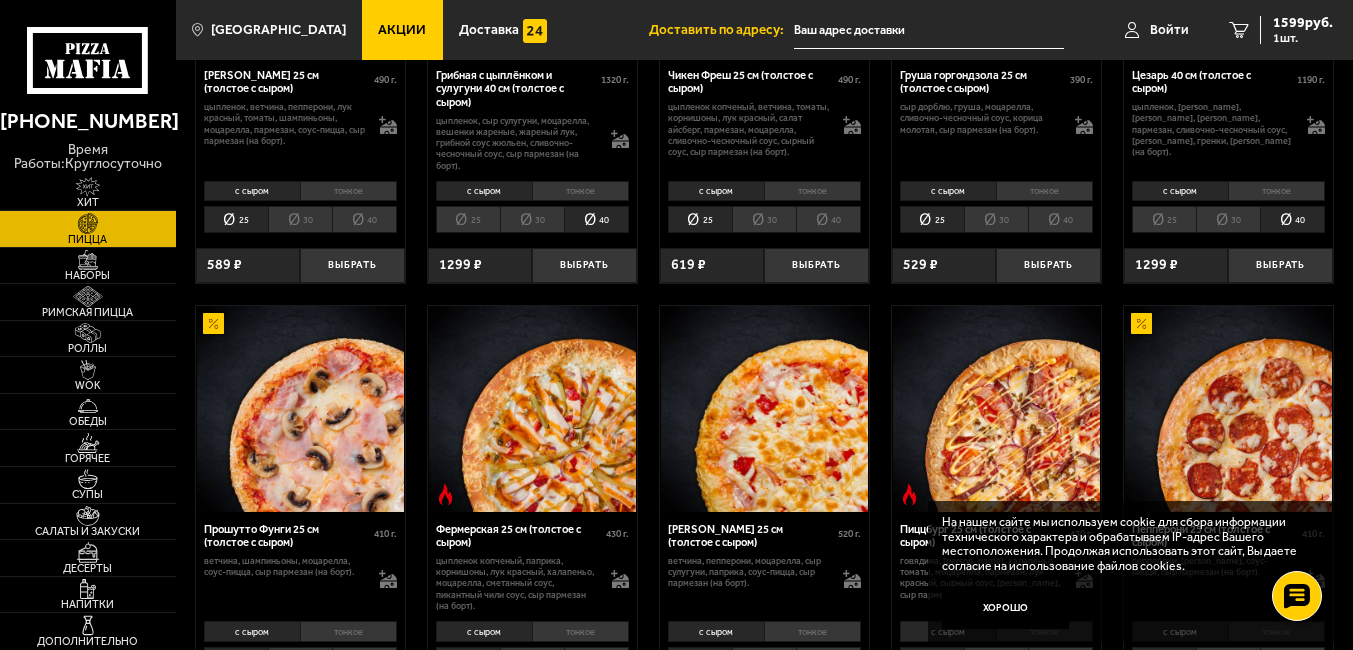 click on "25" at bounding box center [1164, 219] 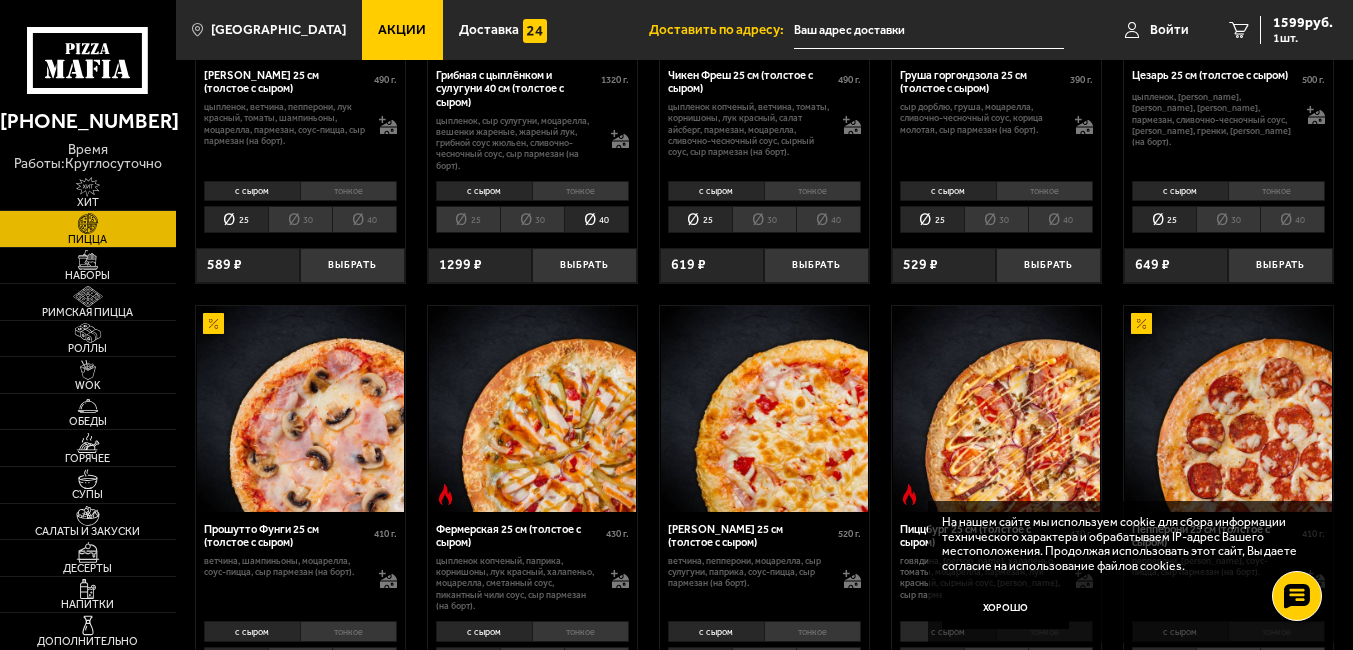 click on "40" at bounding box center [1292, 219] 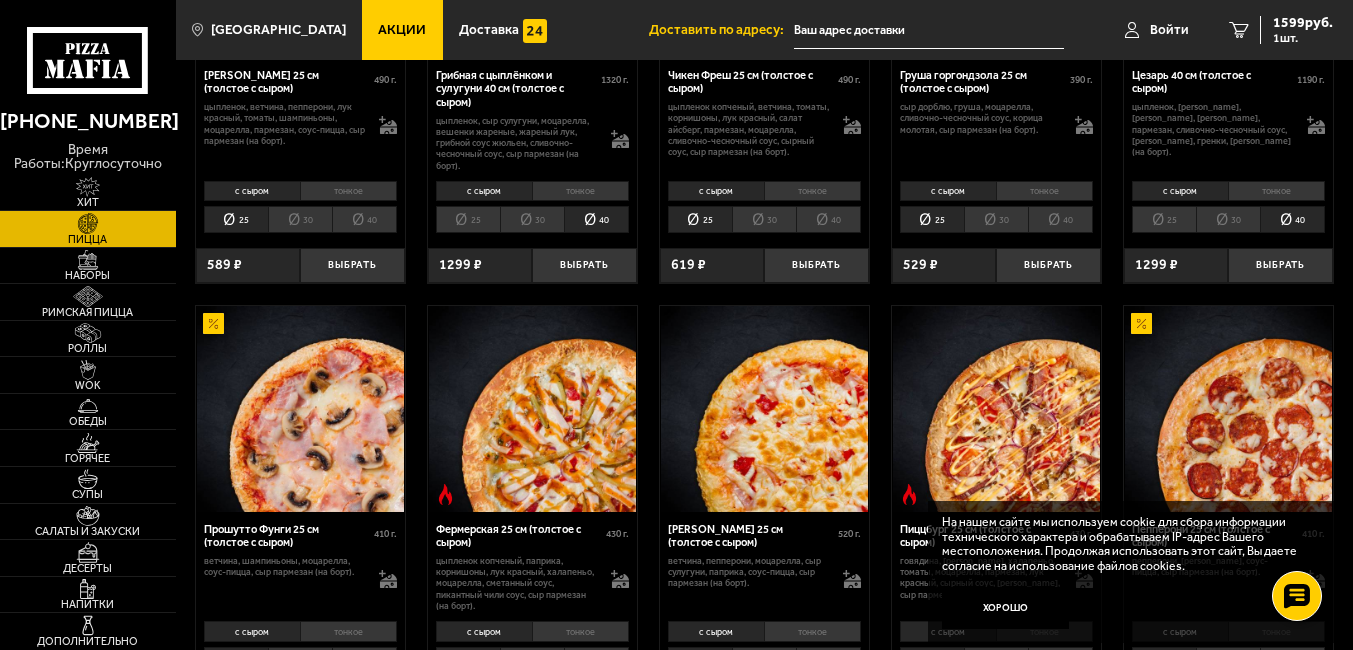 click on "25" at bounding box center (1164, 219) 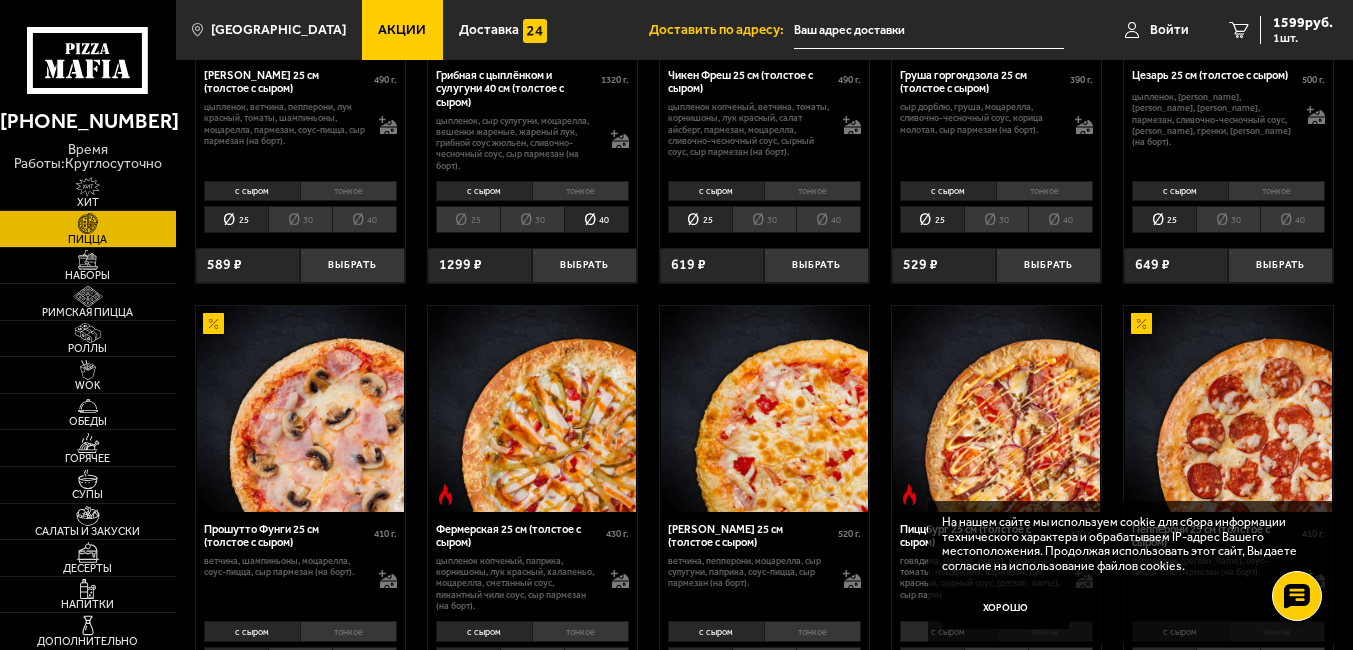 scroll, scrollTop: 1324, scrollLeft: 0, axis: vertical 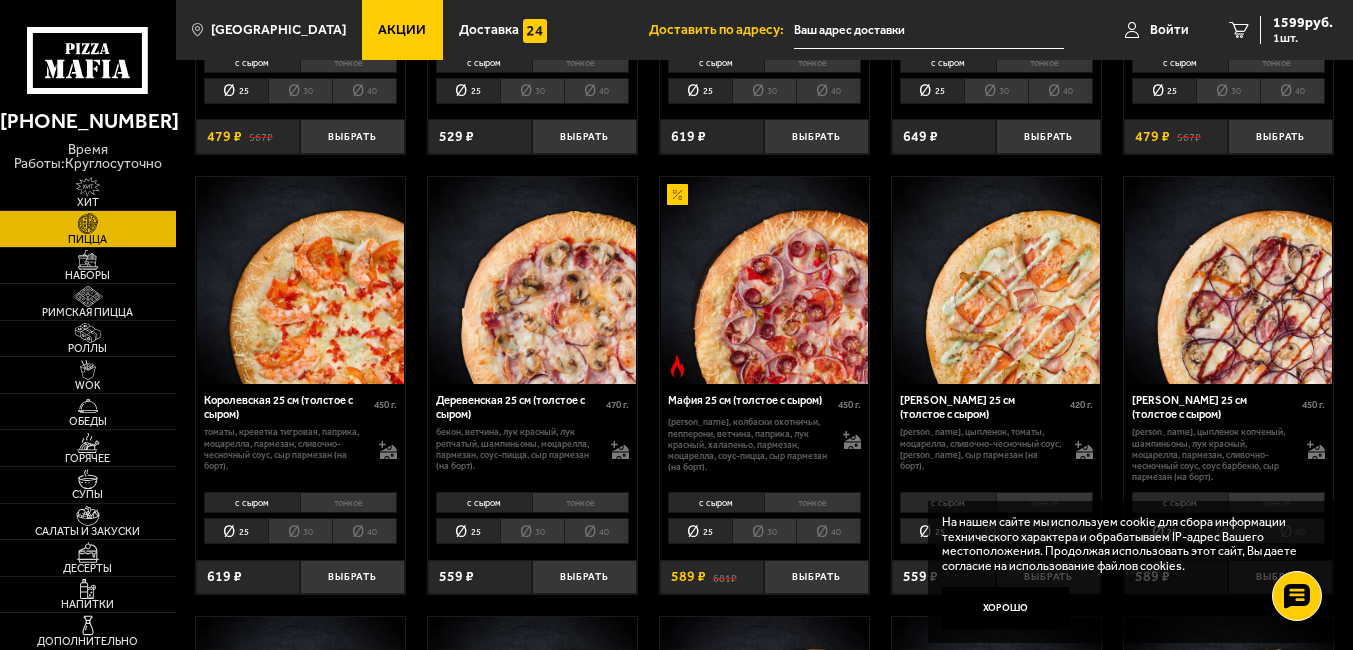 click on "40" at bounding box center (364, 531) 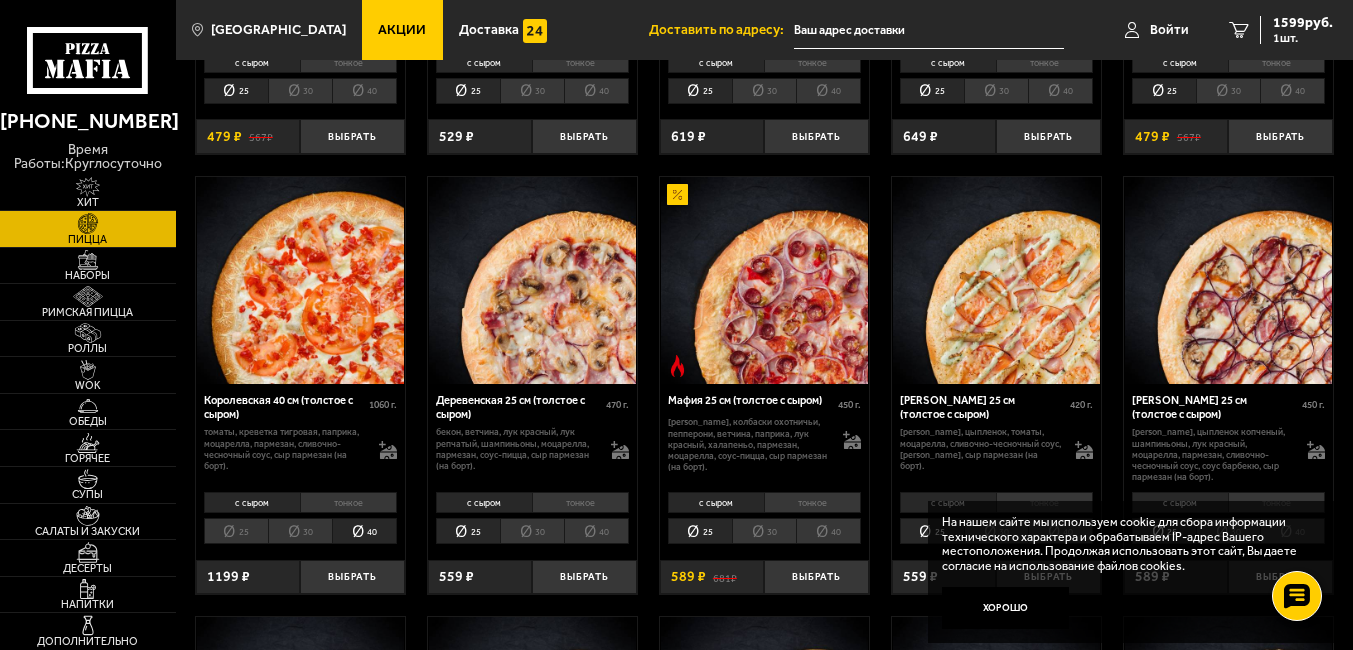 click on "25" at bounding box center (236, 531) 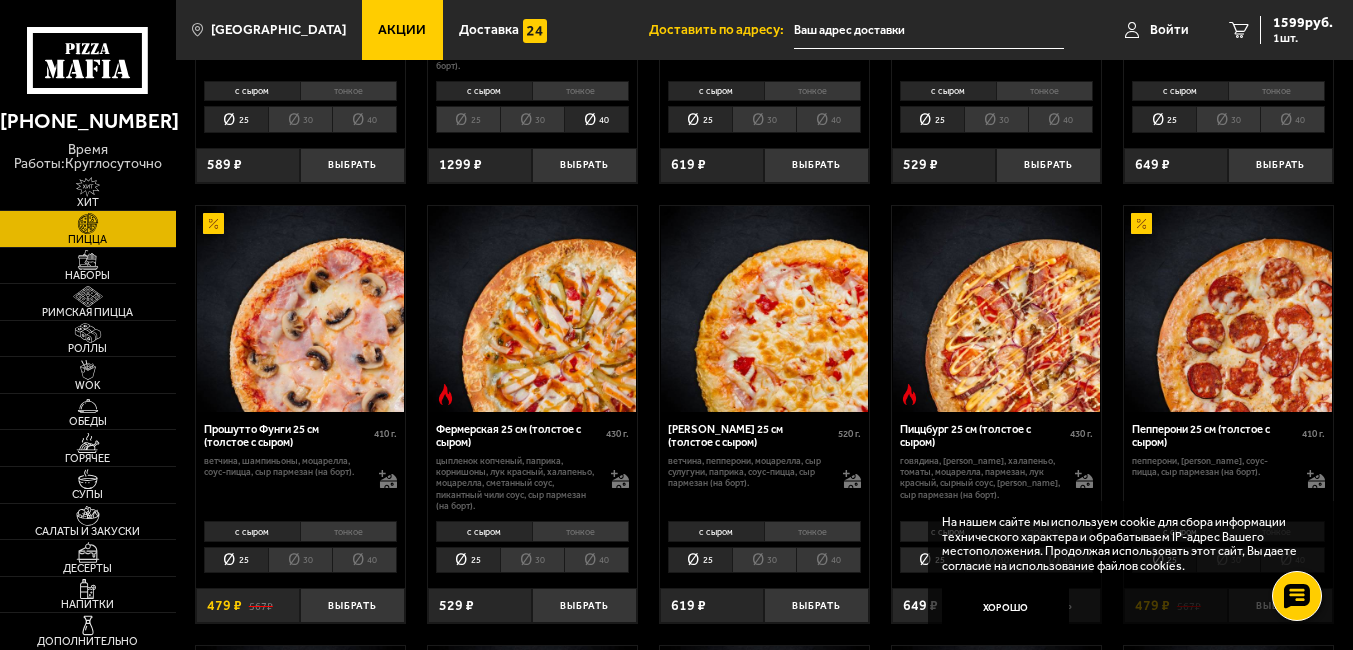 scroll, scrollTop: 724, scrollLeft: 0, axis: vertical 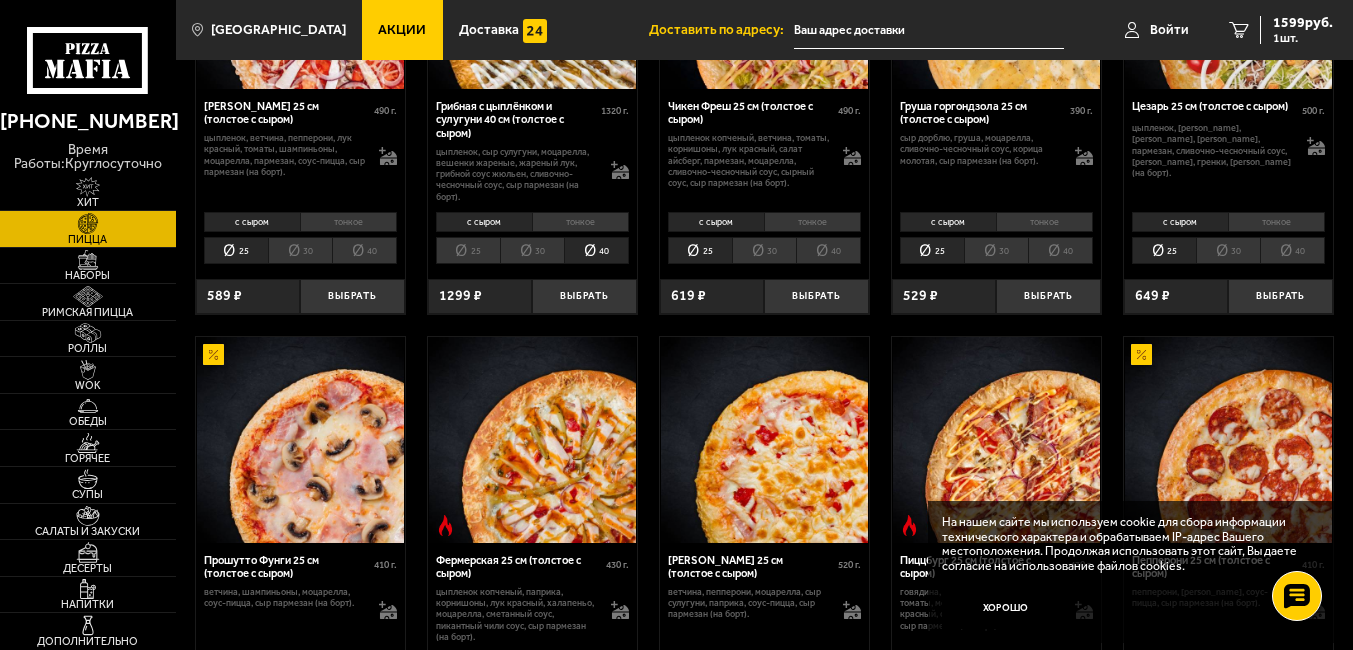 click on "25" at bounding box center [468, 250] 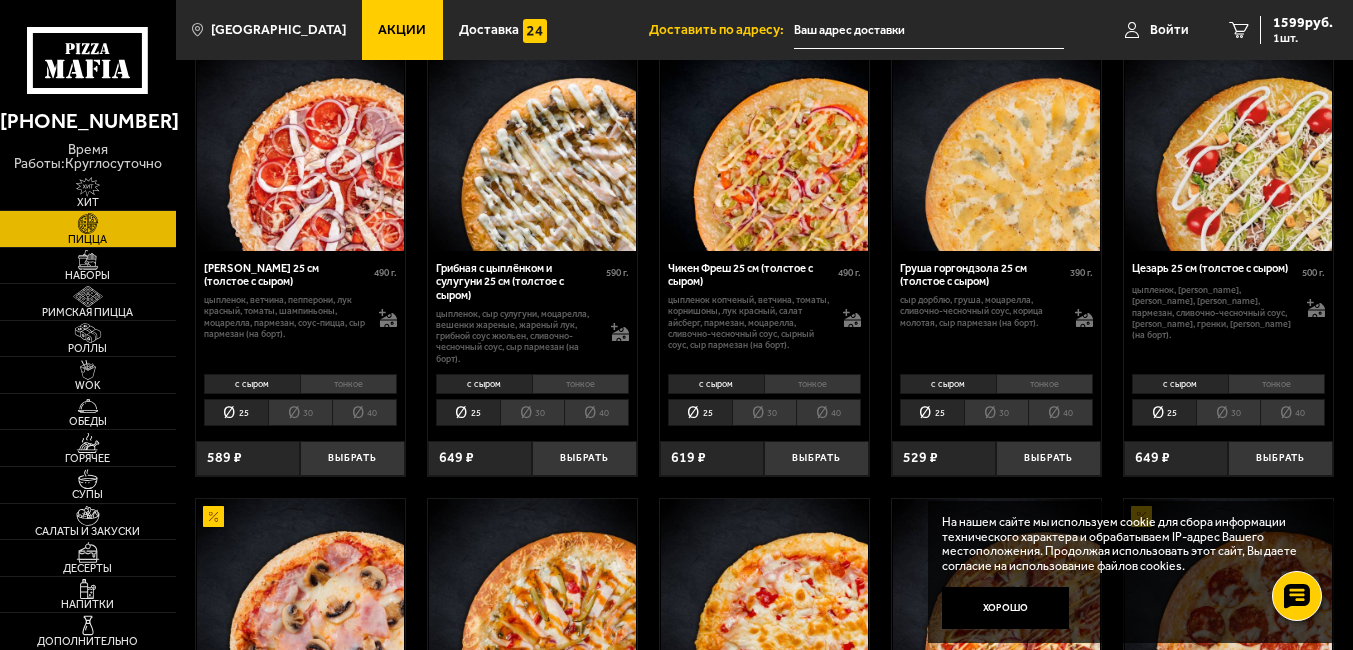 scroll, scrollTop: 564, scrollLeft: 0, axis: vertical 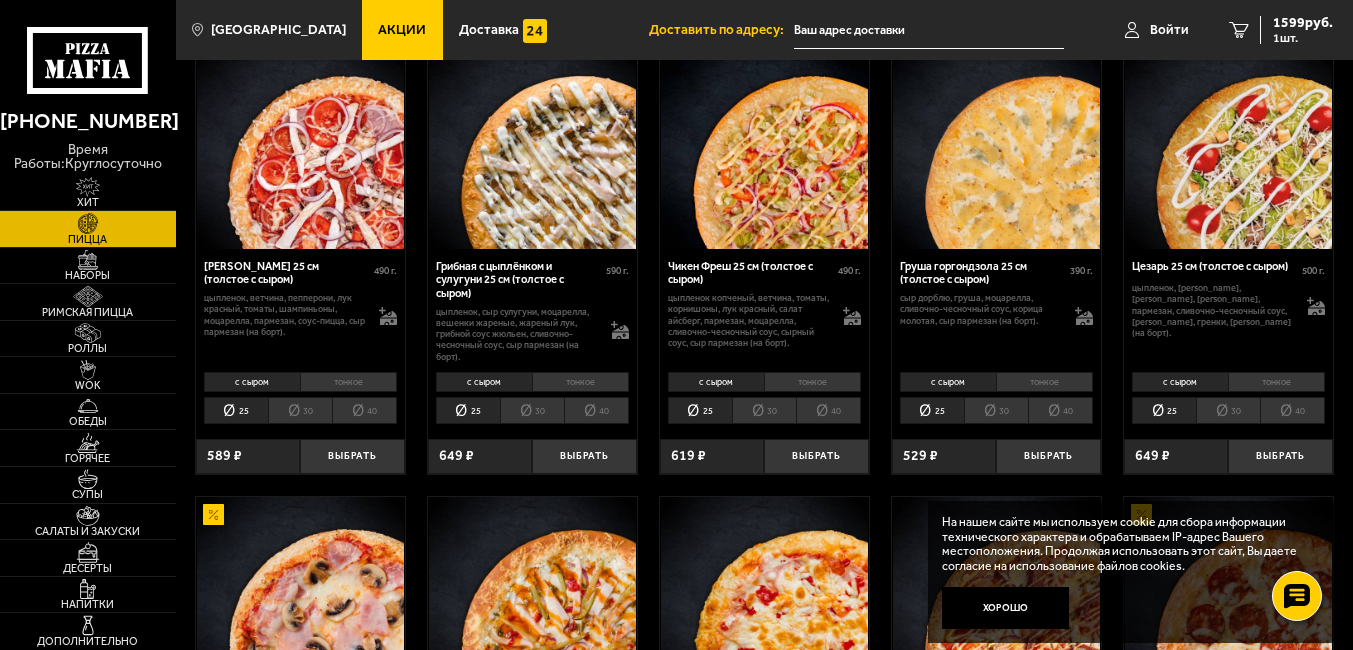 click on "40" at bounding box center (1292, 410) 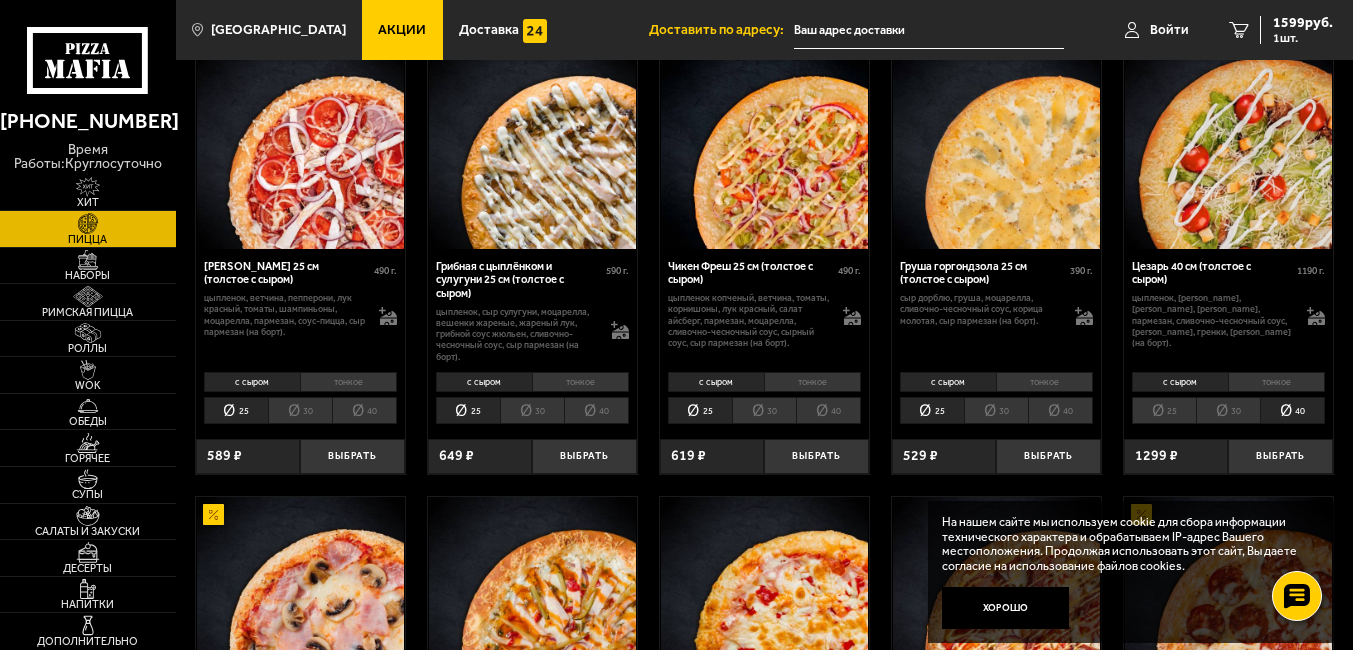 click on "40" at bounding box center [1060, 410] 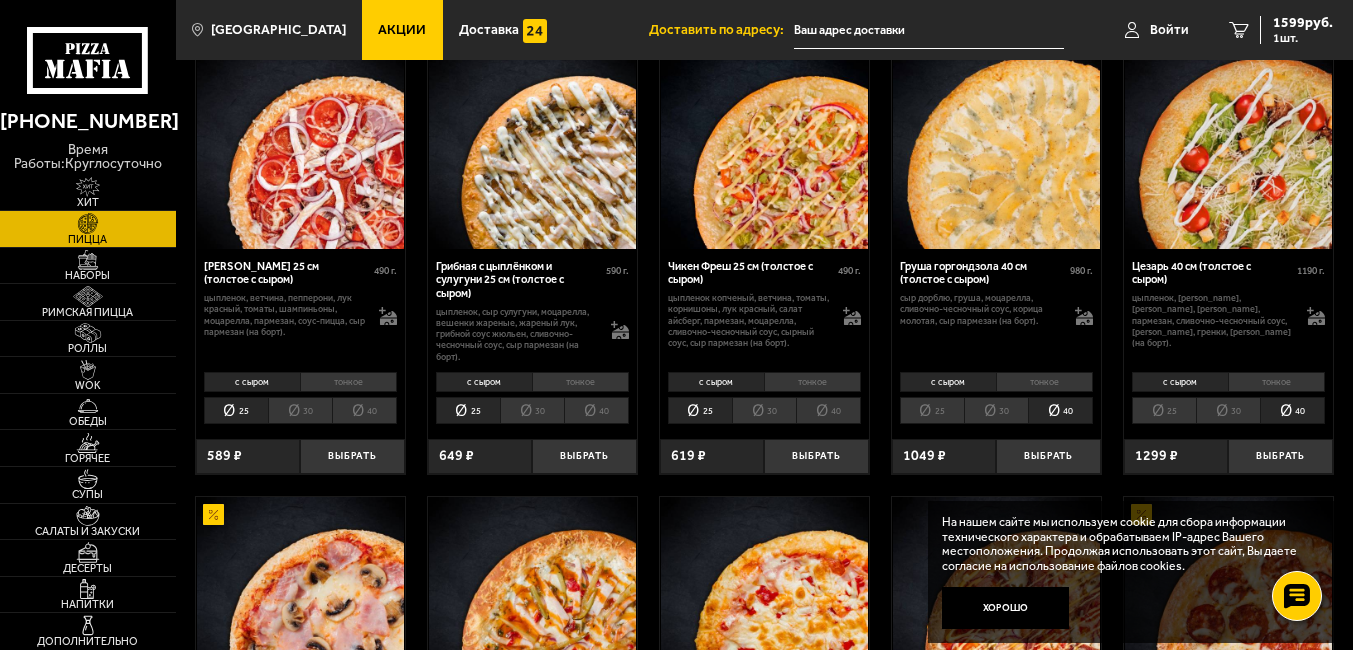 click on "40" at bounding box center (828, 410) 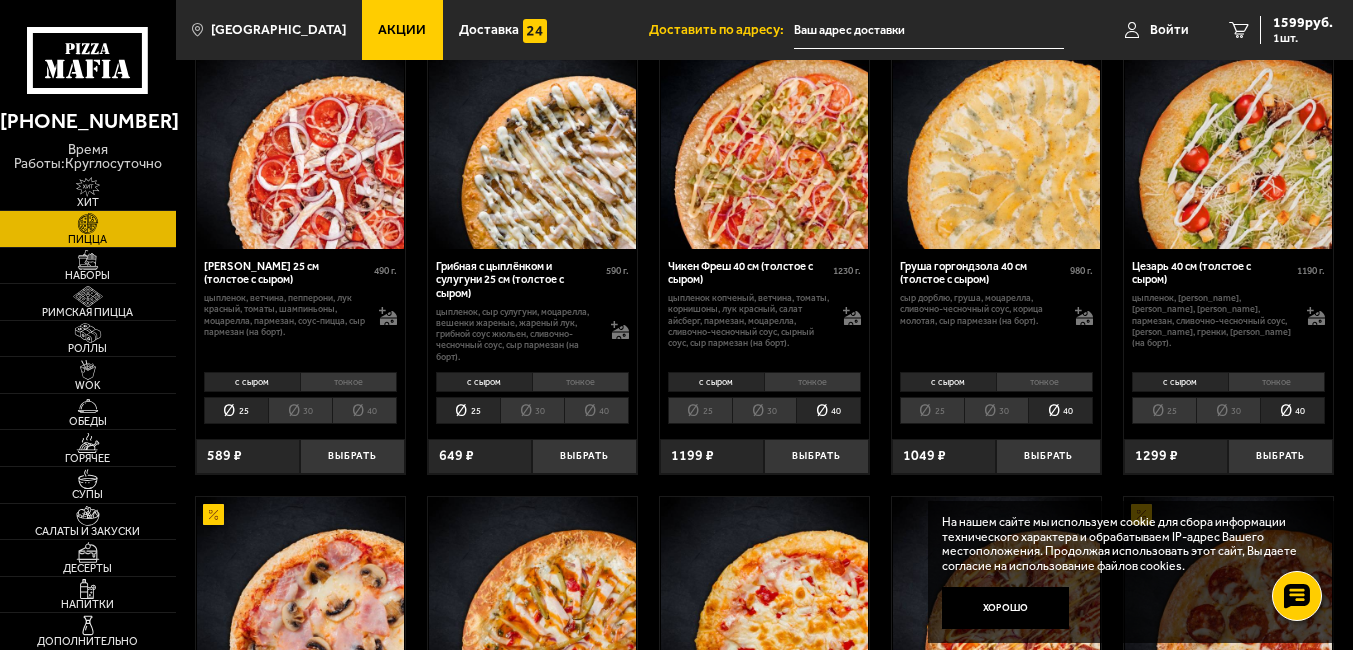 click on "40" at bounding box center (596, 410) 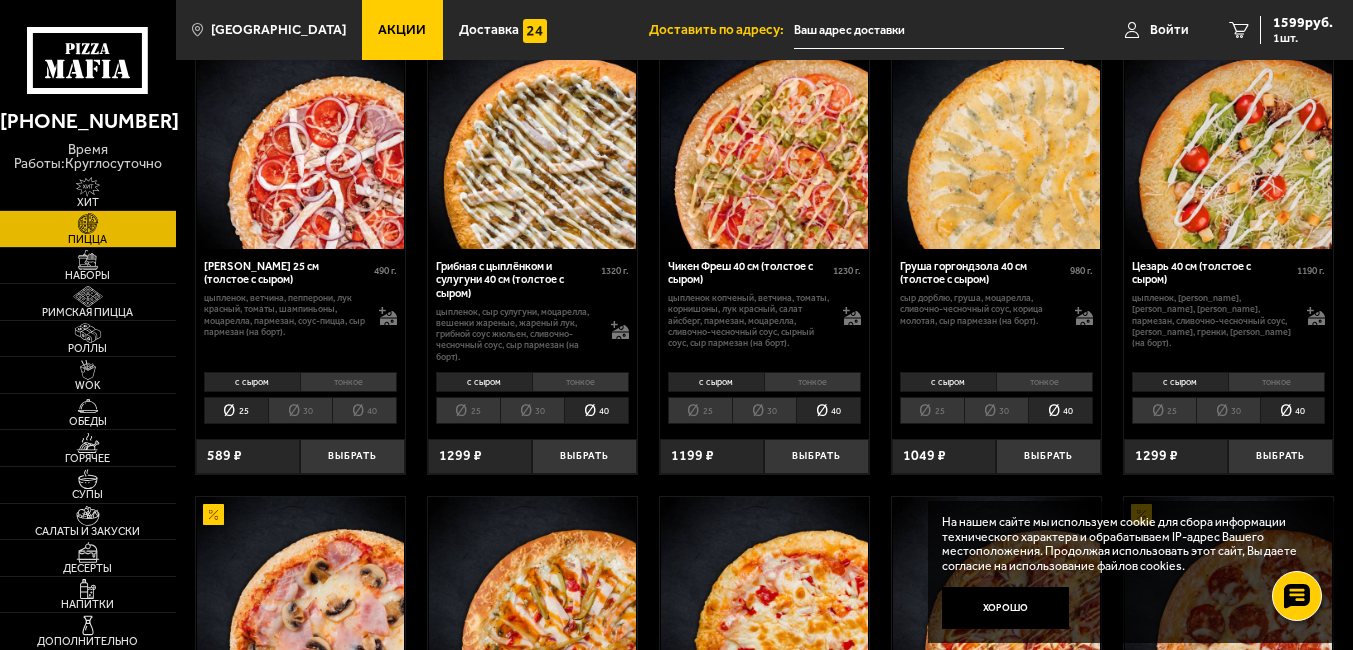 click on "40" at bounding box center (364, 410) 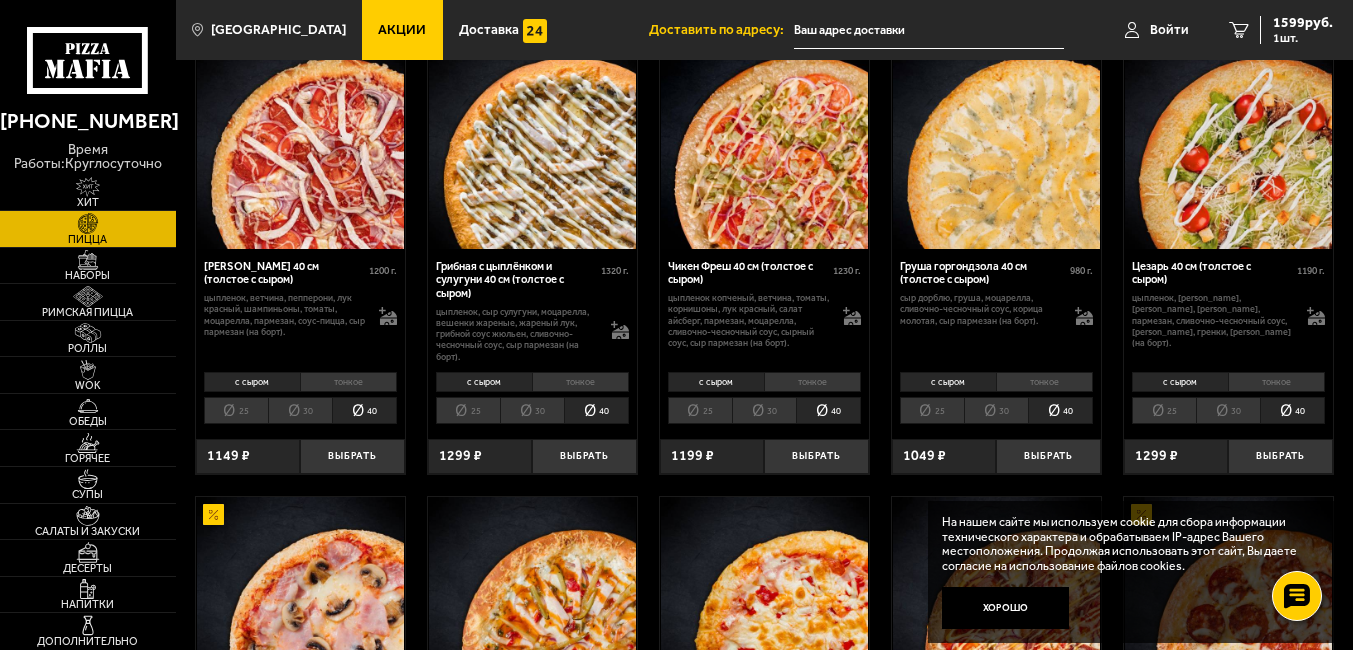 click on "25" at bounding box center (468, 410) 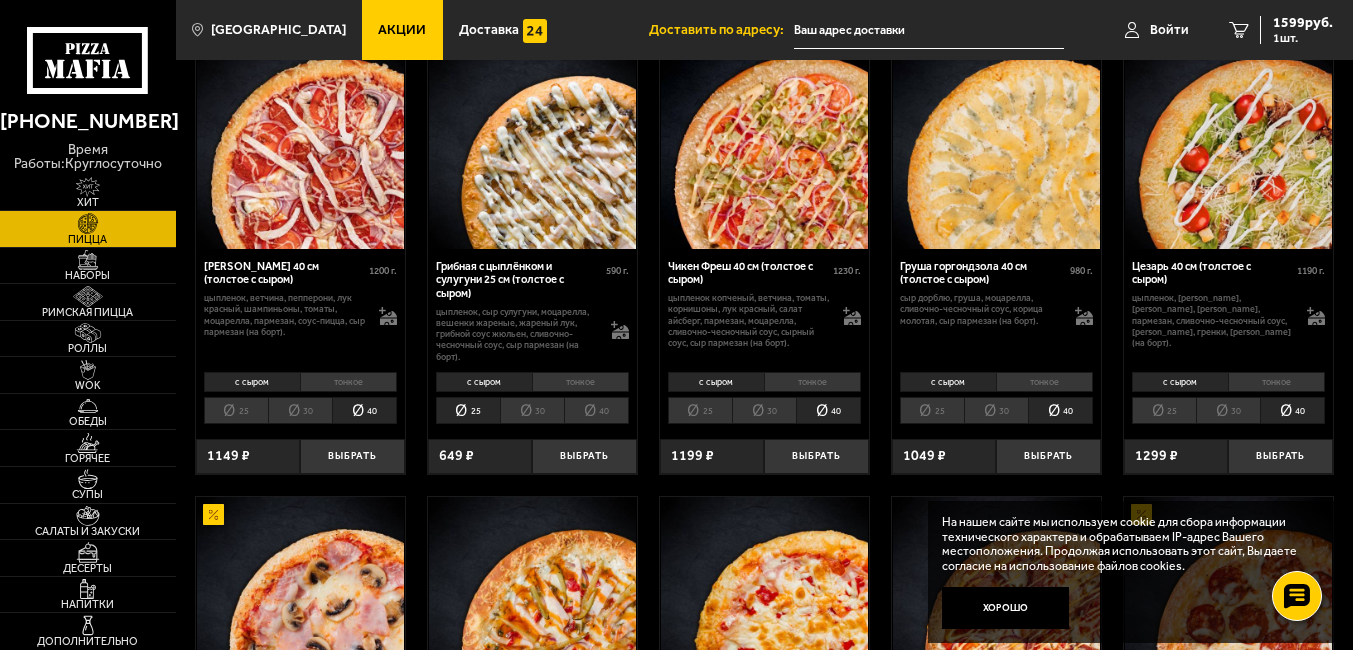 click on "25" at bounding box center (468, 410) 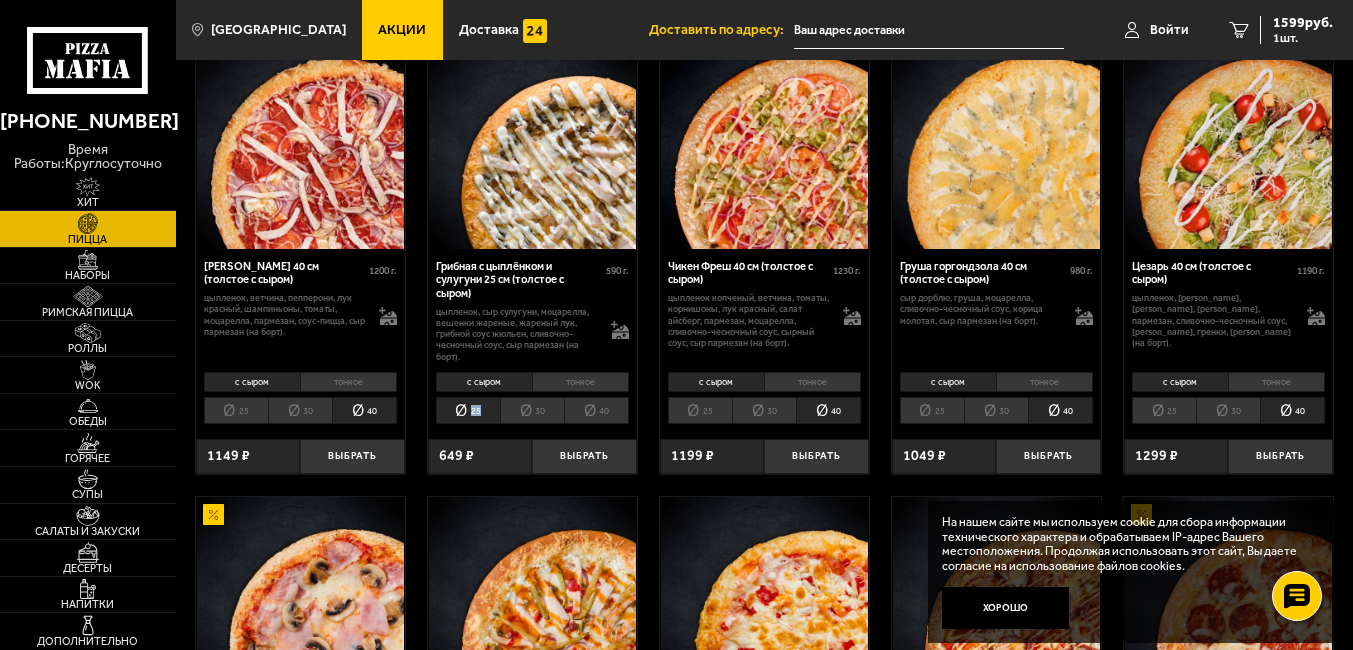 click on "25" at bounding box center (468, 410) 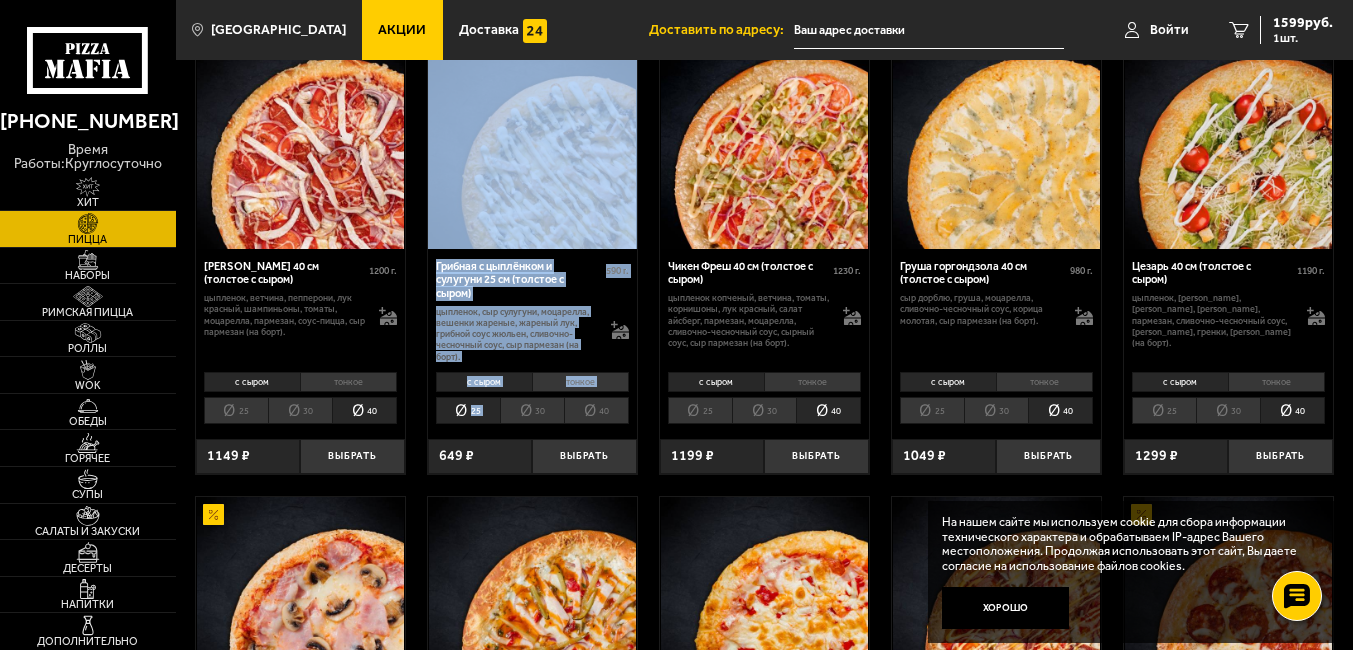 drag, startPoint x: 458, startPoint y: 422, endPoint x: 436, endPoint y: 219, distance: 204.18864 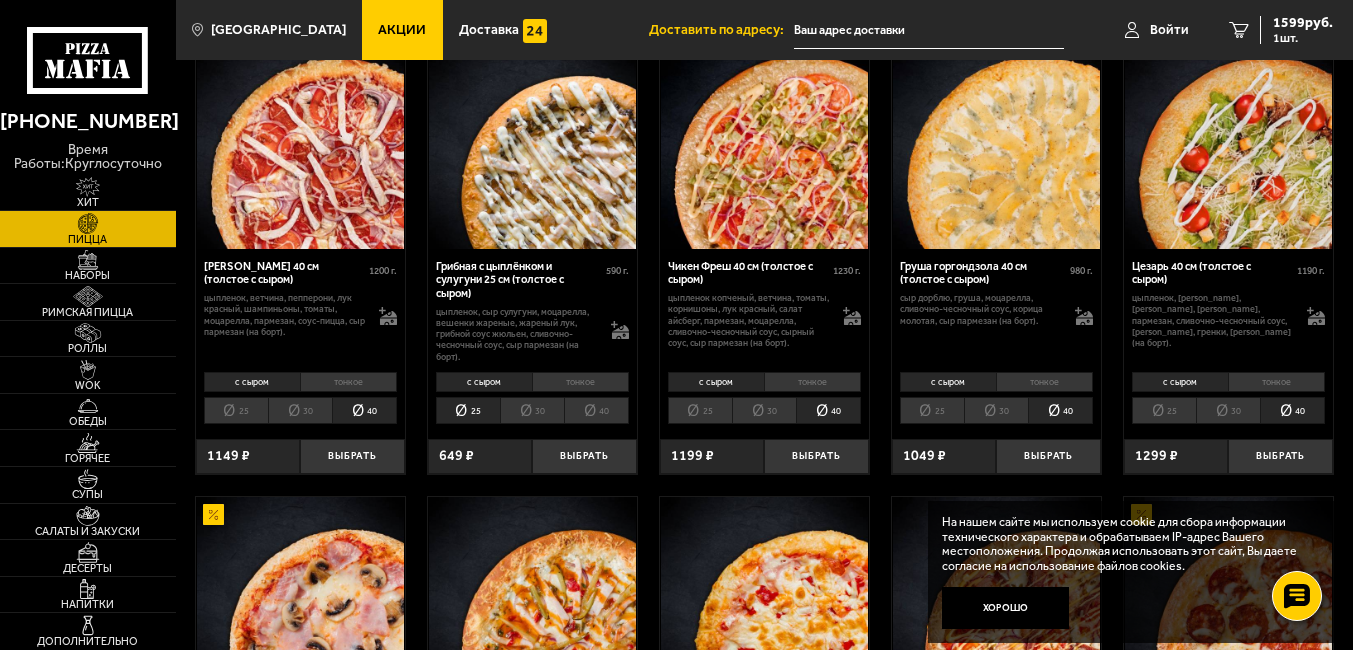 click on "Аль-Шам 25 см (толстое с сыром) 490   г . цыпленок, лук репчатый, [PERSON_NAME], томаты, огурец, моцарелла, сливочно-чесночный соус, кетчуп, сыр пармезан (на борт). с сыром тонкое 25 30 40 Топпинги Выбрать 595  ₽ 529   ₽ Биф чили 25 см (толстое с сыром) 510   г . фарш говяжий, паприка, [PERSON_NAME], [PERSON_NAME], соус майонез-кочудян, сыр пармезан (на борт). с сыром тонкое 25 30 40 Топпинги Выбрать 619   ₽ Пепперони Пиканто 25 см (толстое с сыром) 430   г . пепперони, сыр Моцарелла, мед, паприка, пармезан, сливочно-чесночный соус, халапеньо, сыр пармезан (на борт). с сыром тонкое 25 30 40 Топпинги Выбрать" at bounding box center [764, 907] 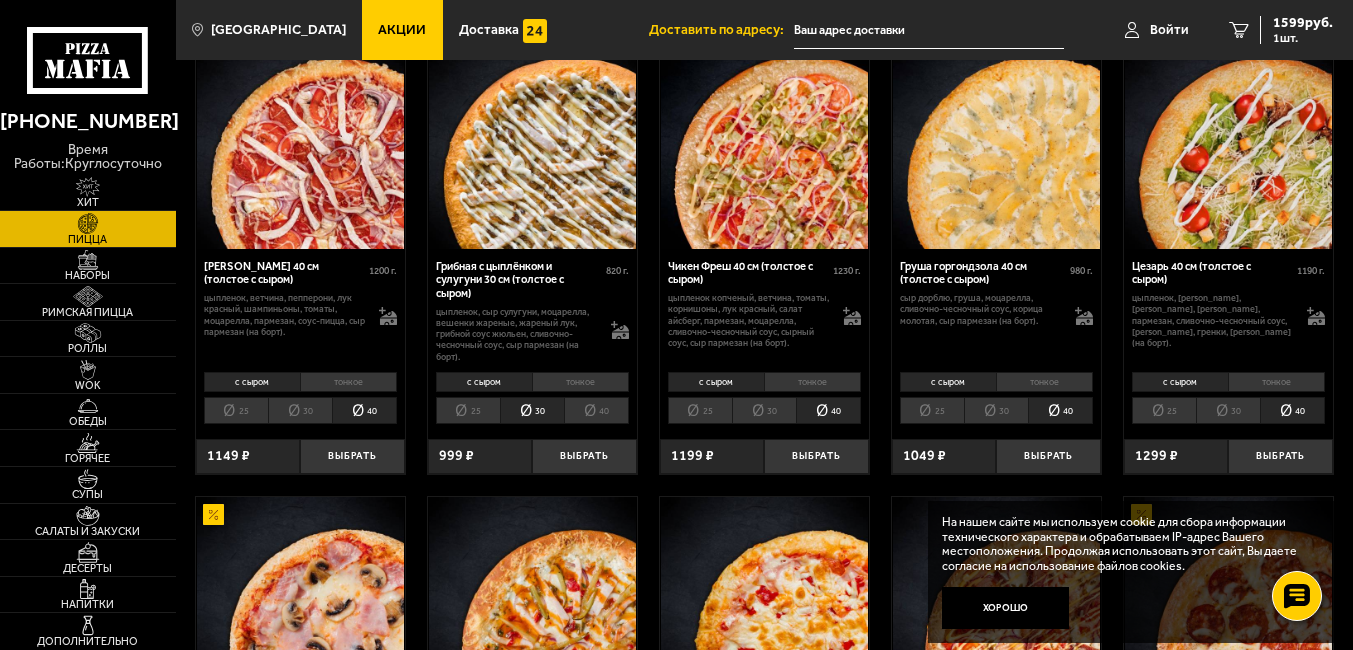 click on "40" at bounding box center (596, 410) 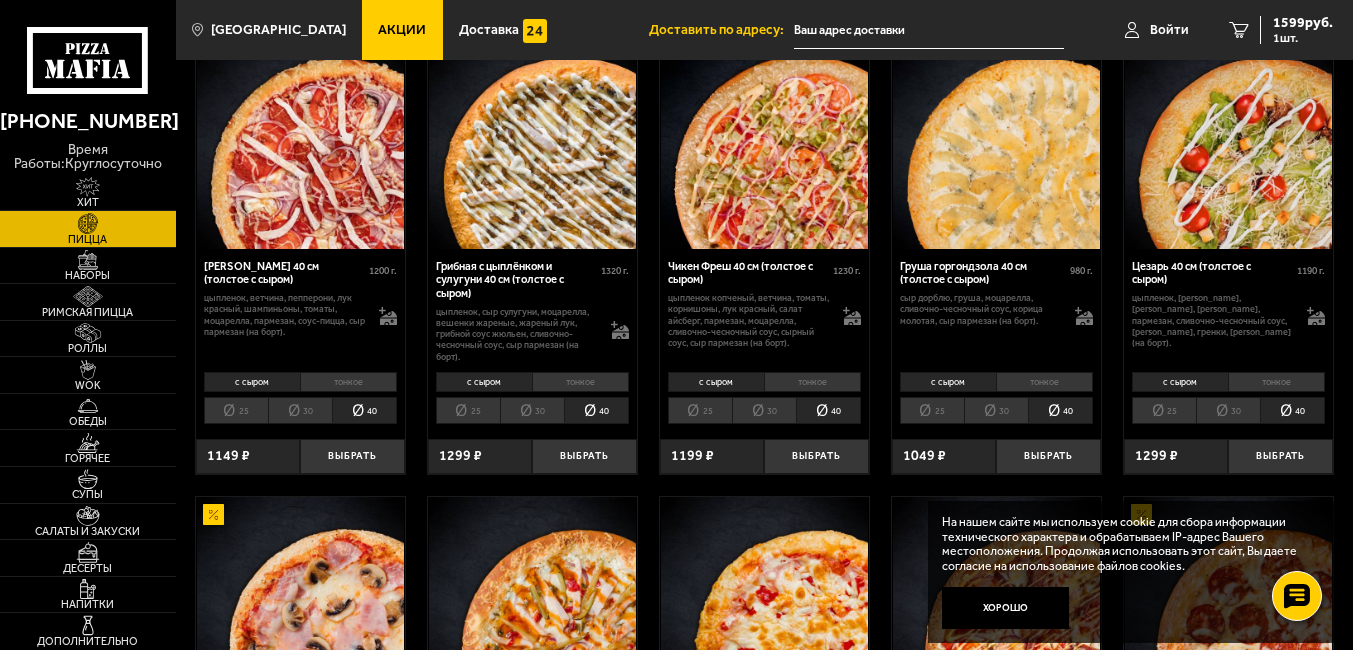 click on "25" at bounding box center [236, 410] 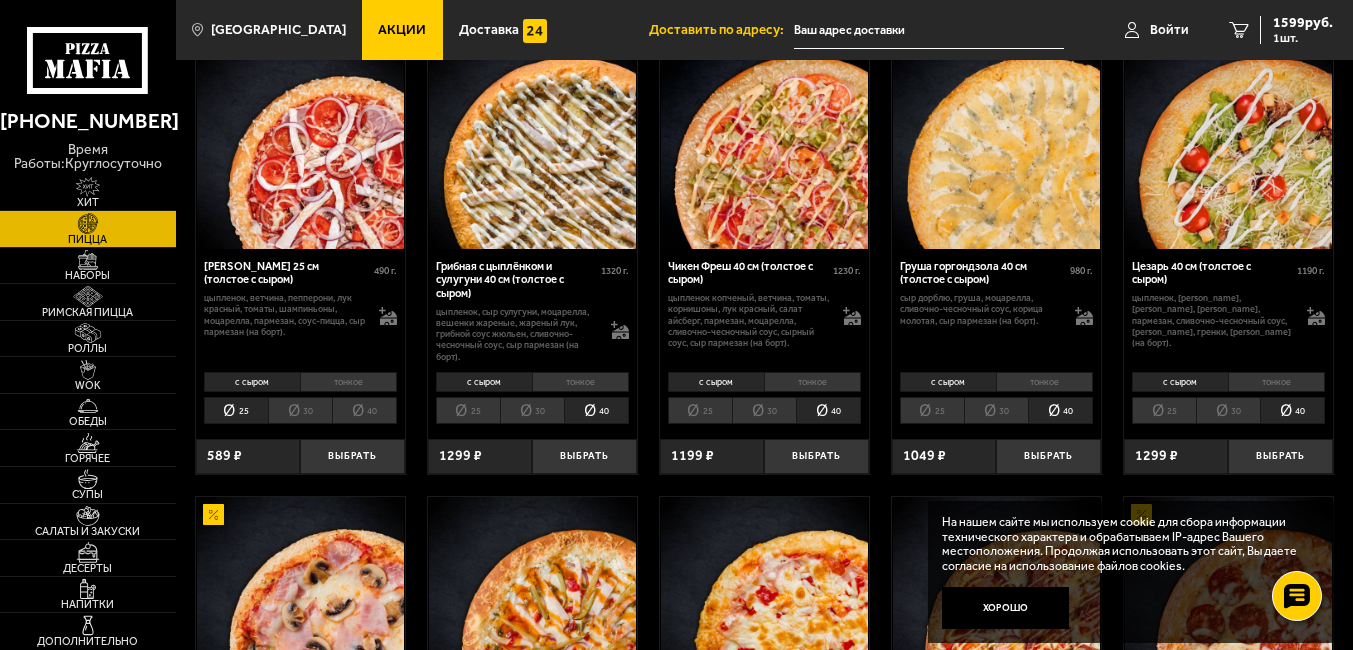 click on "25" at bounding box center (700, 410) 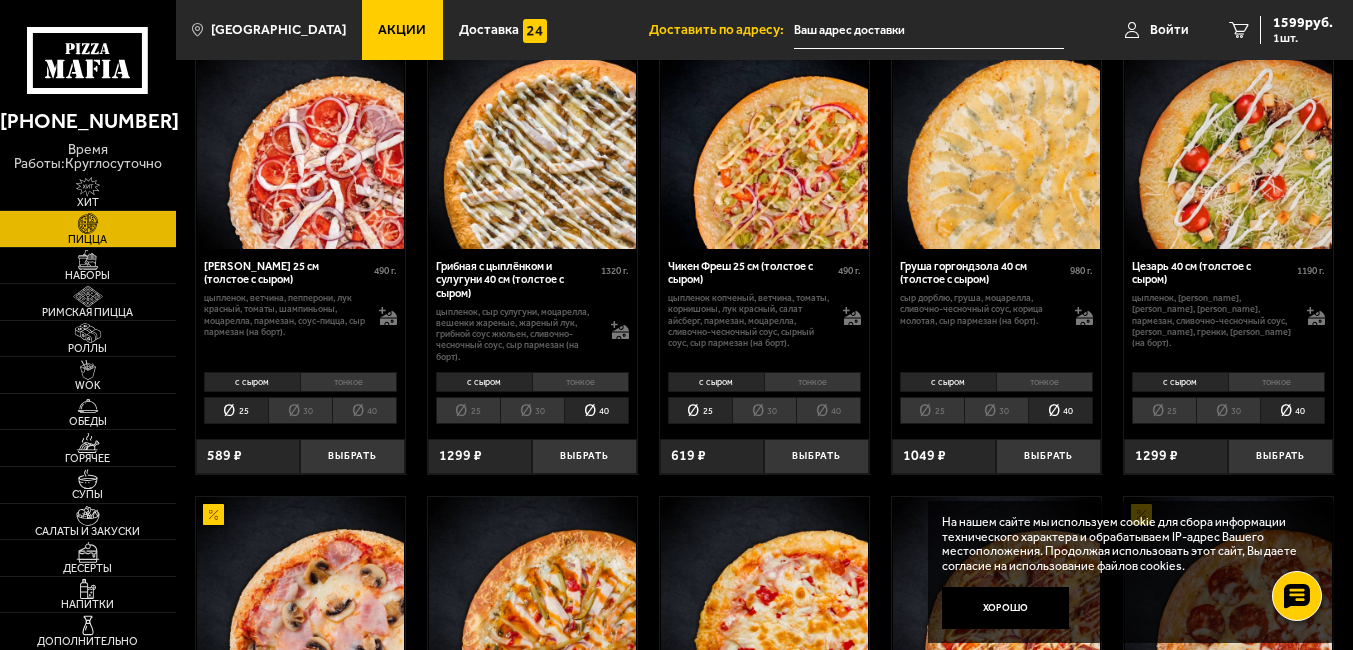click on "25" at bounding box center (932, 410) 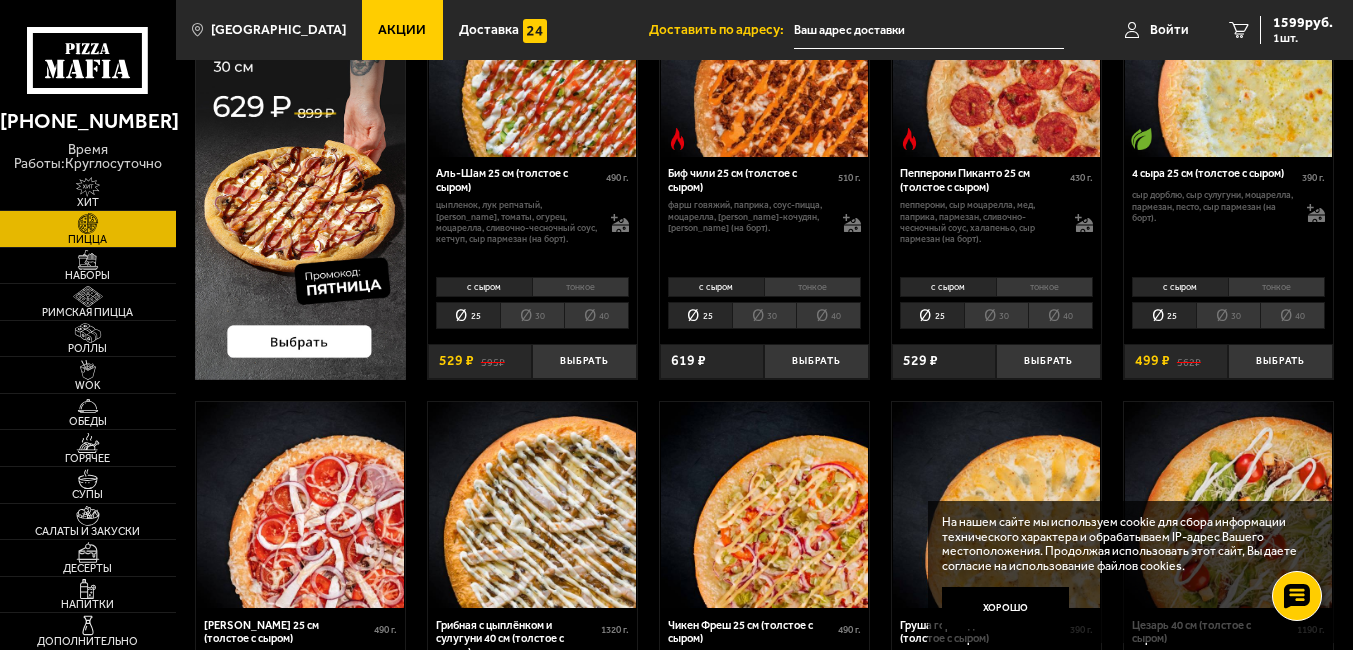 scroll, scrollTop: 204, scrollLeft: 0, axis: vertical 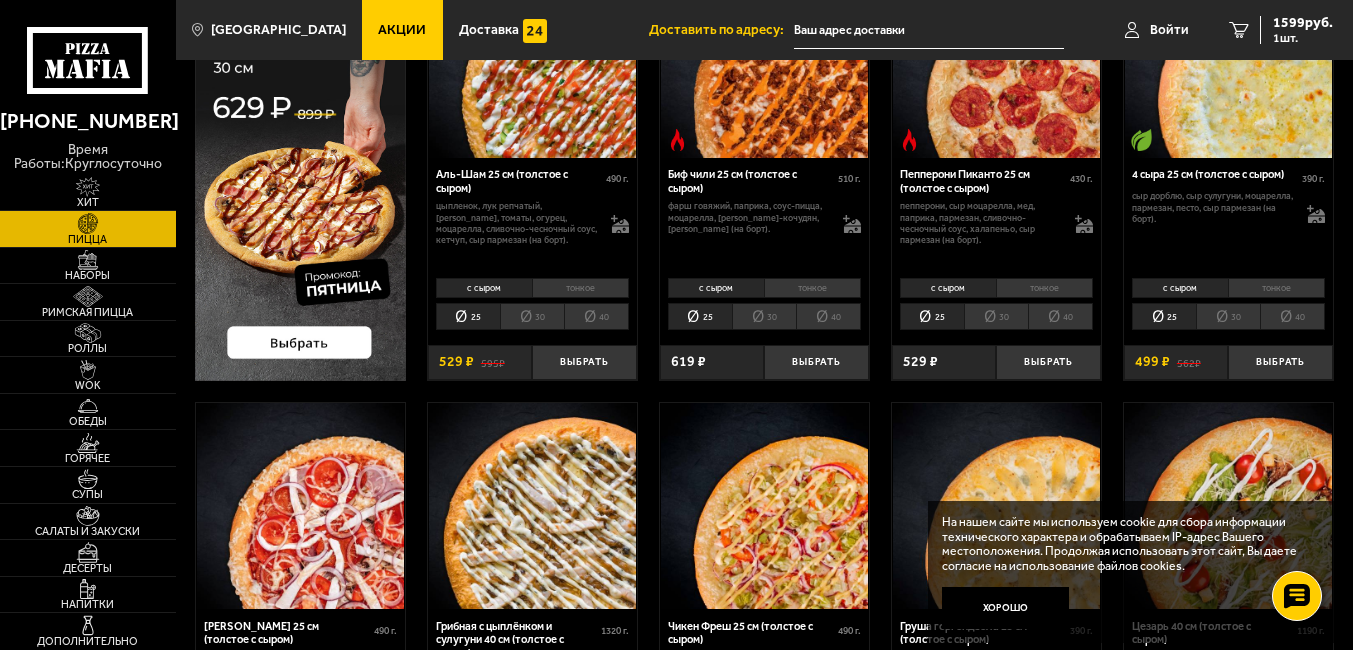 click on "40" at bounding box center (1292, 316) 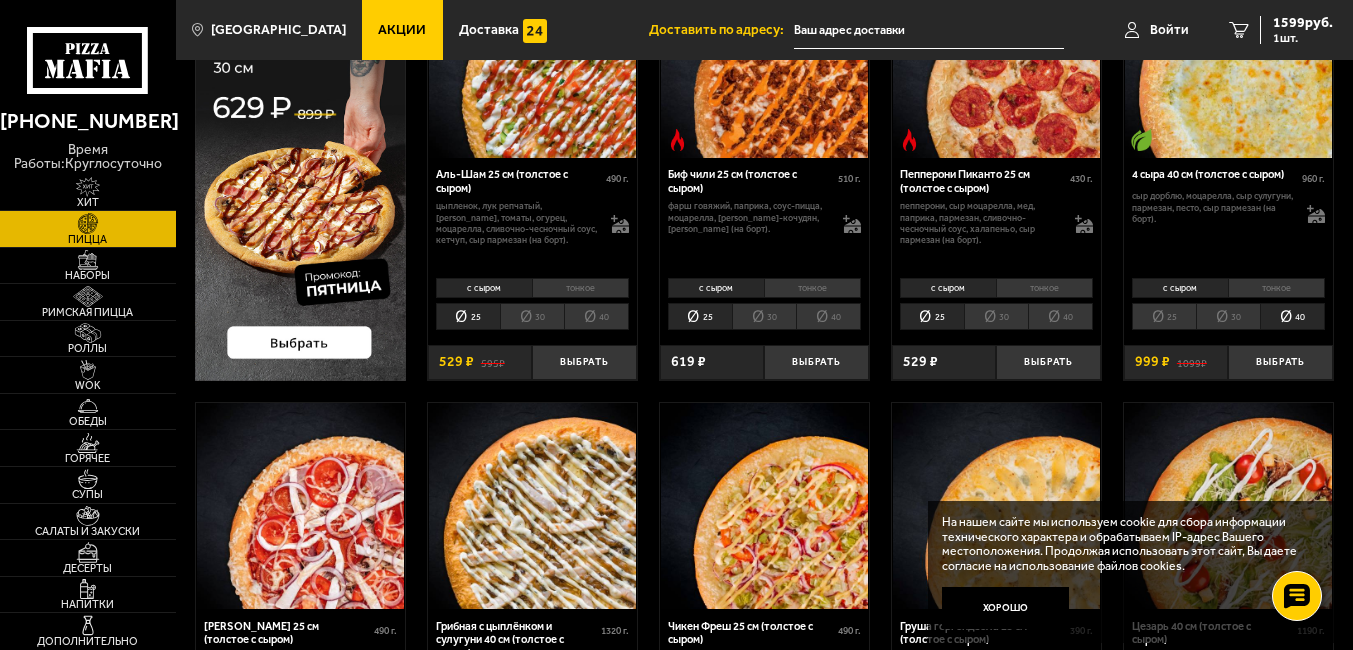 click on "40" at bounding box center [1060, 316] 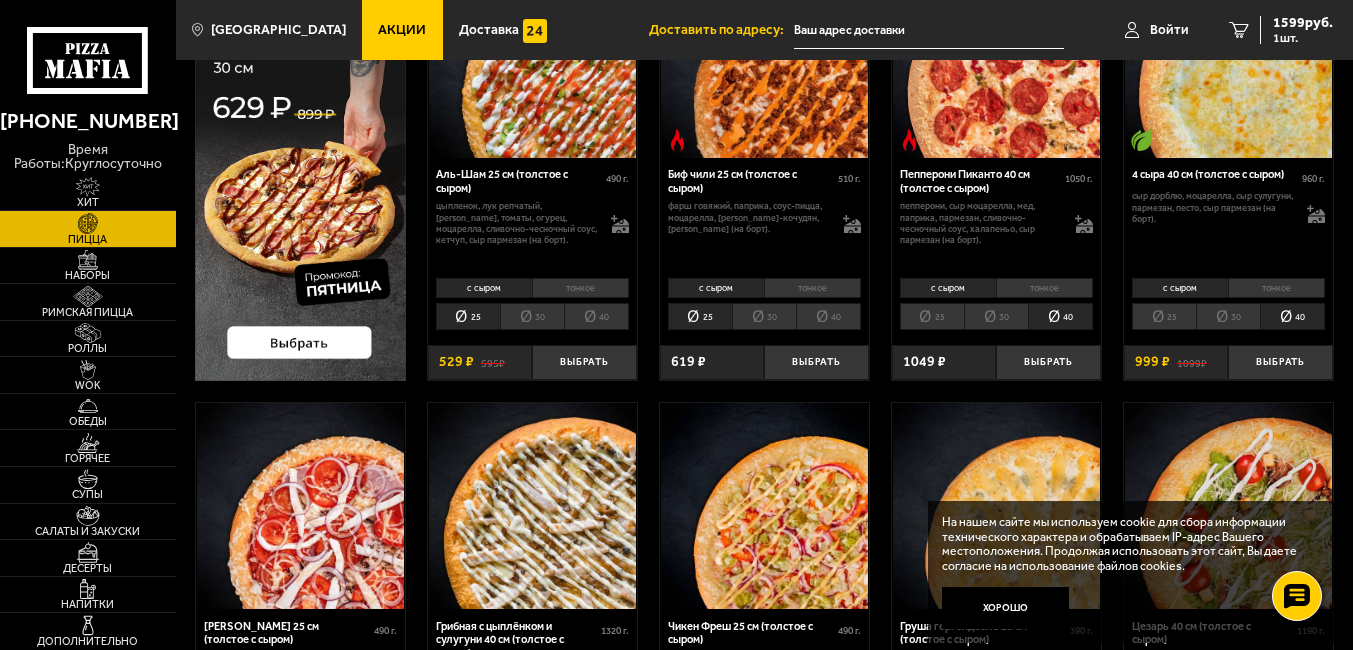 click on "40" at bounding box center [828, 316] 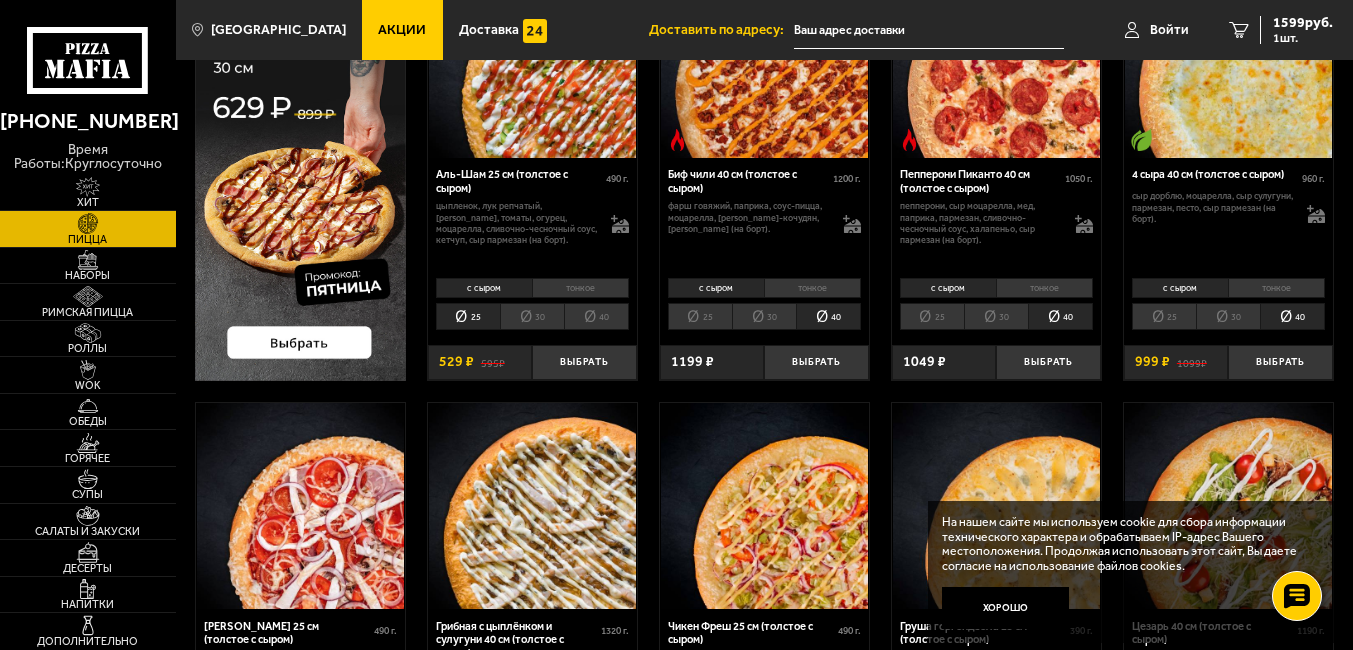 click on "40" at bounding box center [596, 316] 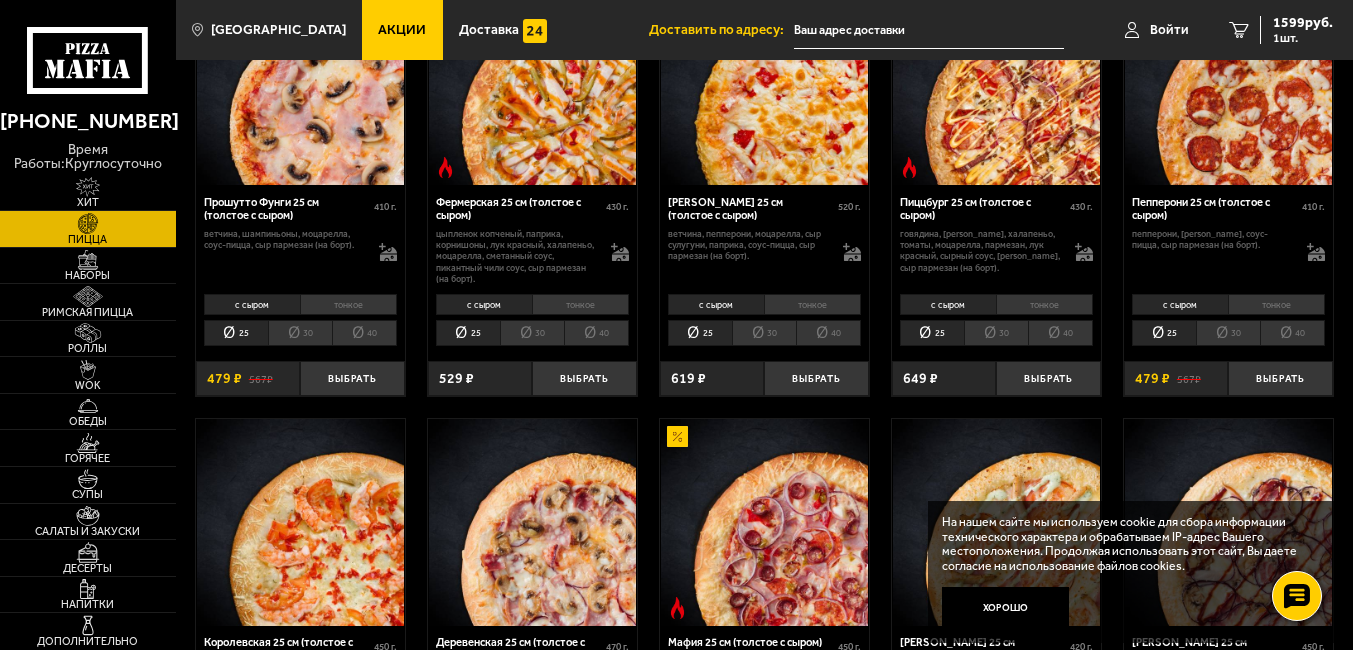 scroll, scrollTop: 1080, scrollLeft: 0, axis: vertical 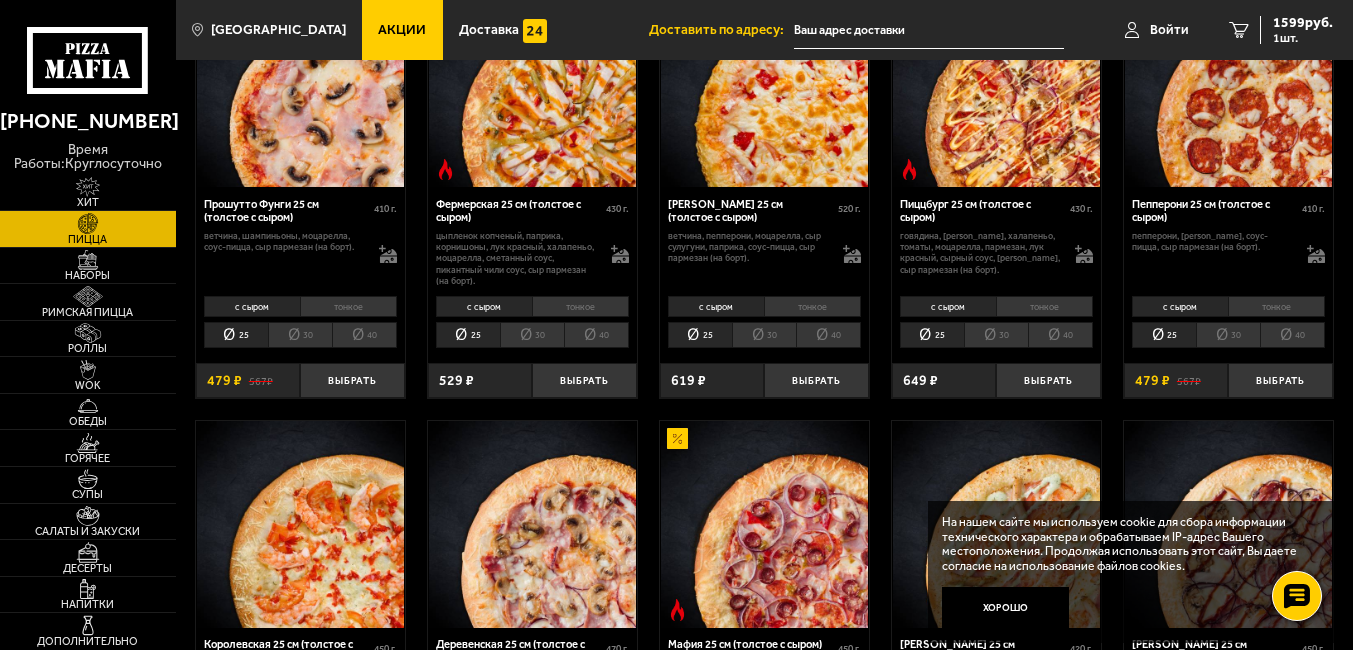 click on "40" at bounding box center [828, 335] 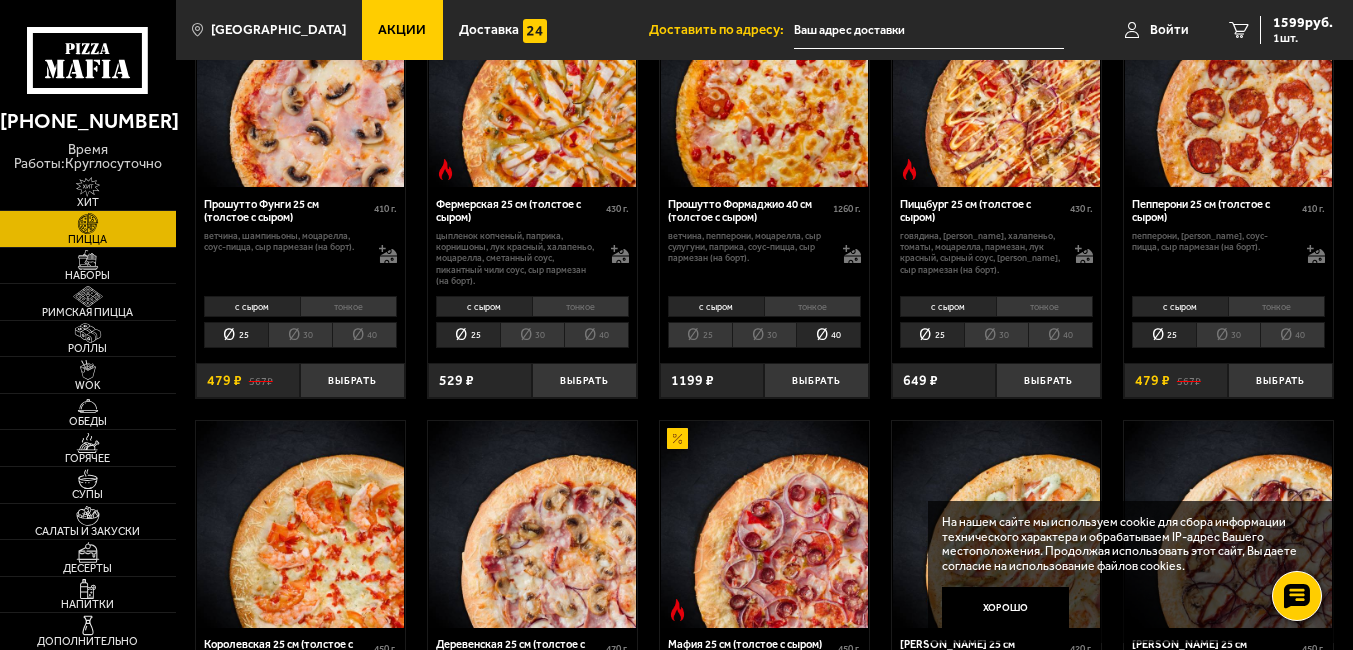click on "40" at bounding box center [1060, 335] 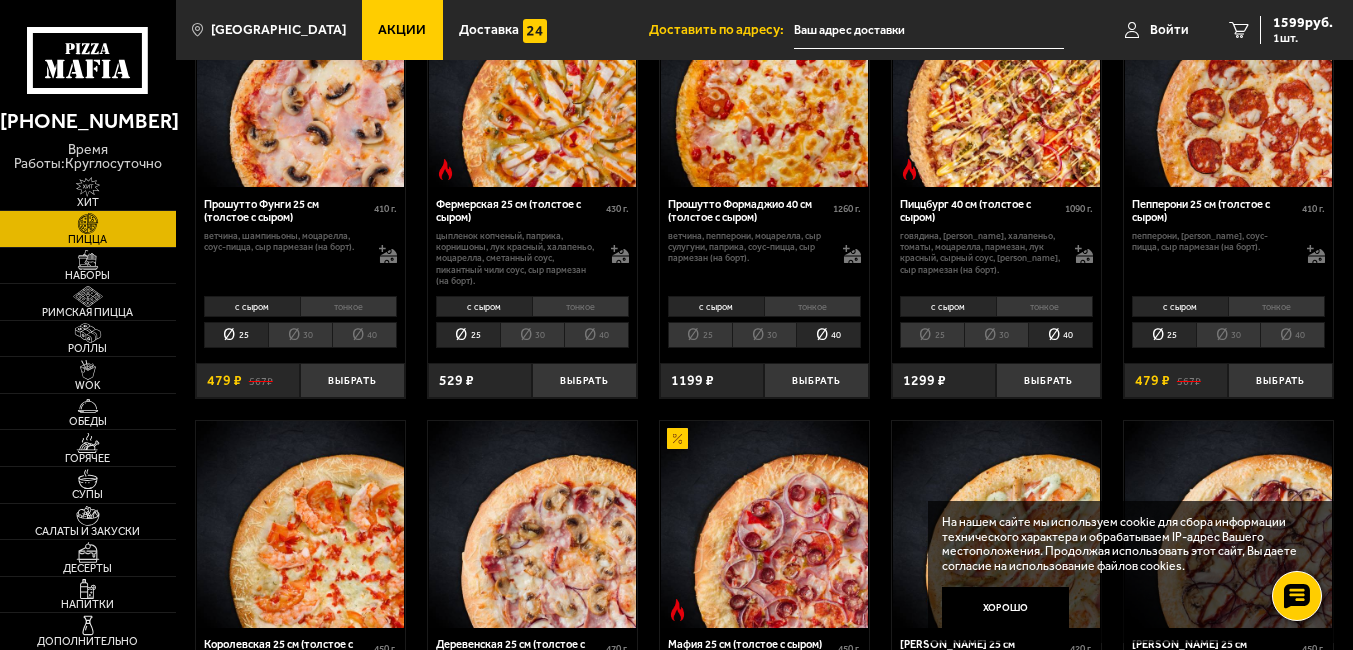 click on "40" at bounding box center [1292, 335] 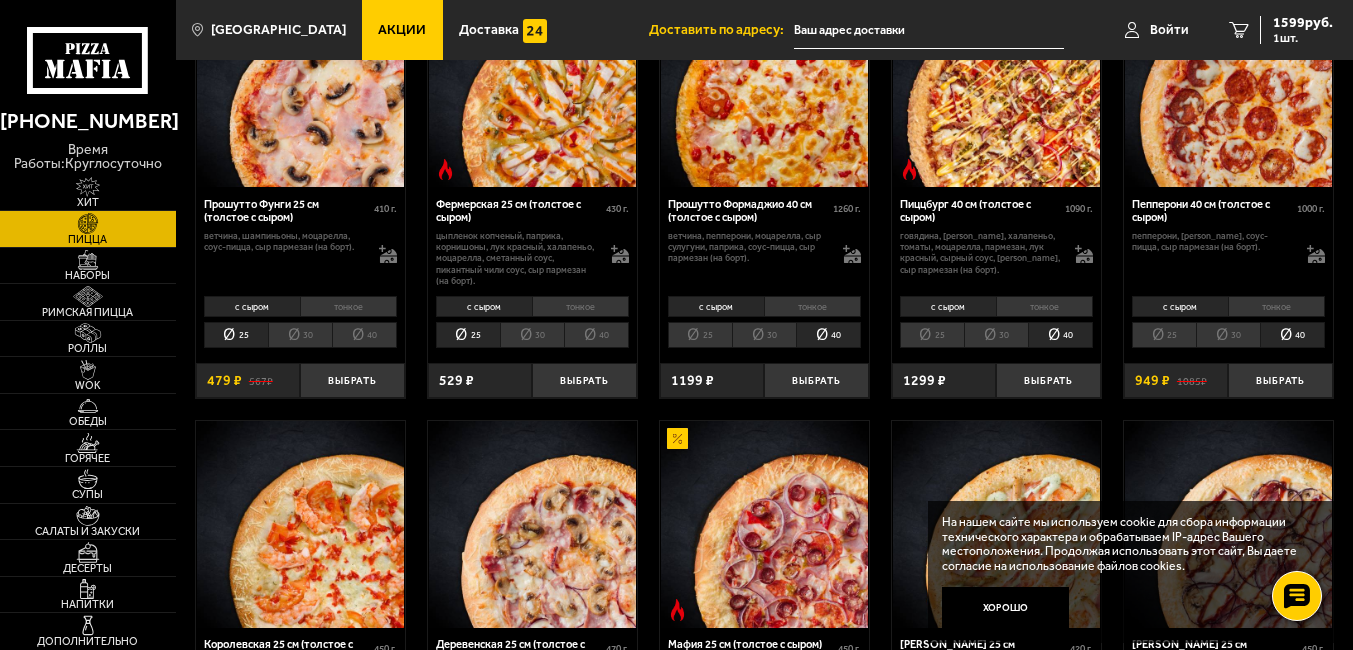click on "25" at bounding box center (1164, 335) 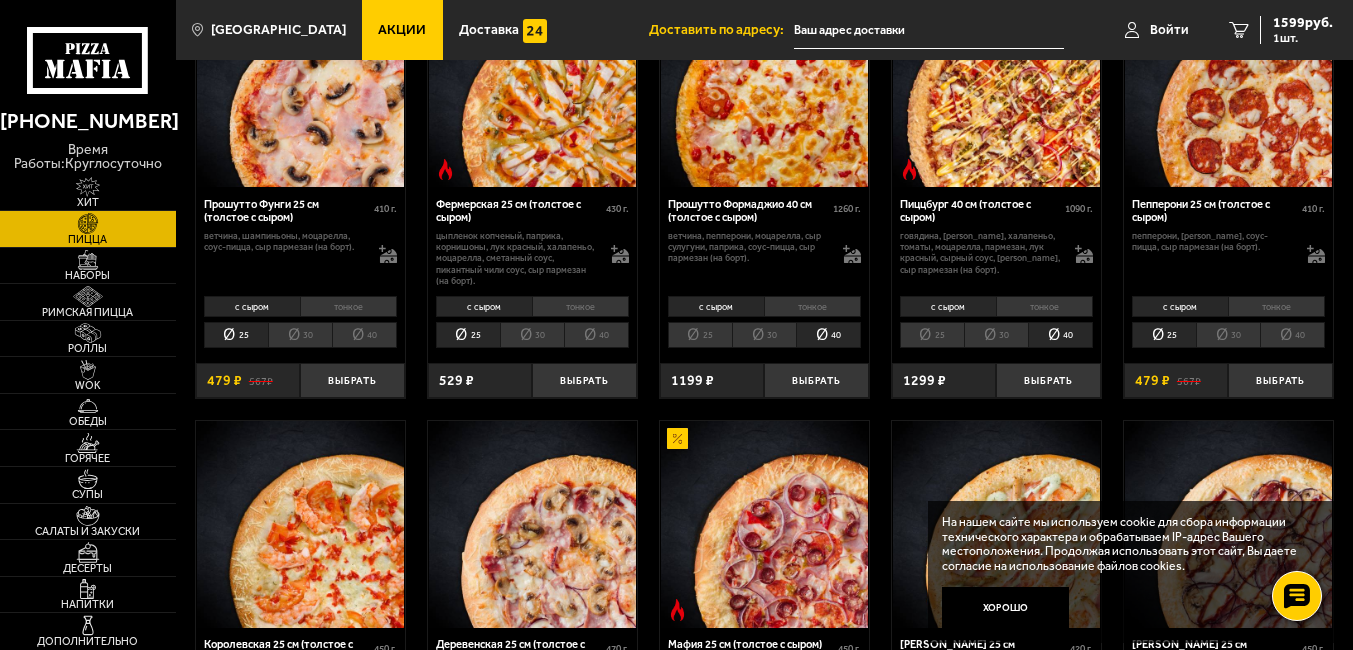 click on "25" at bounding box center [932, 335] 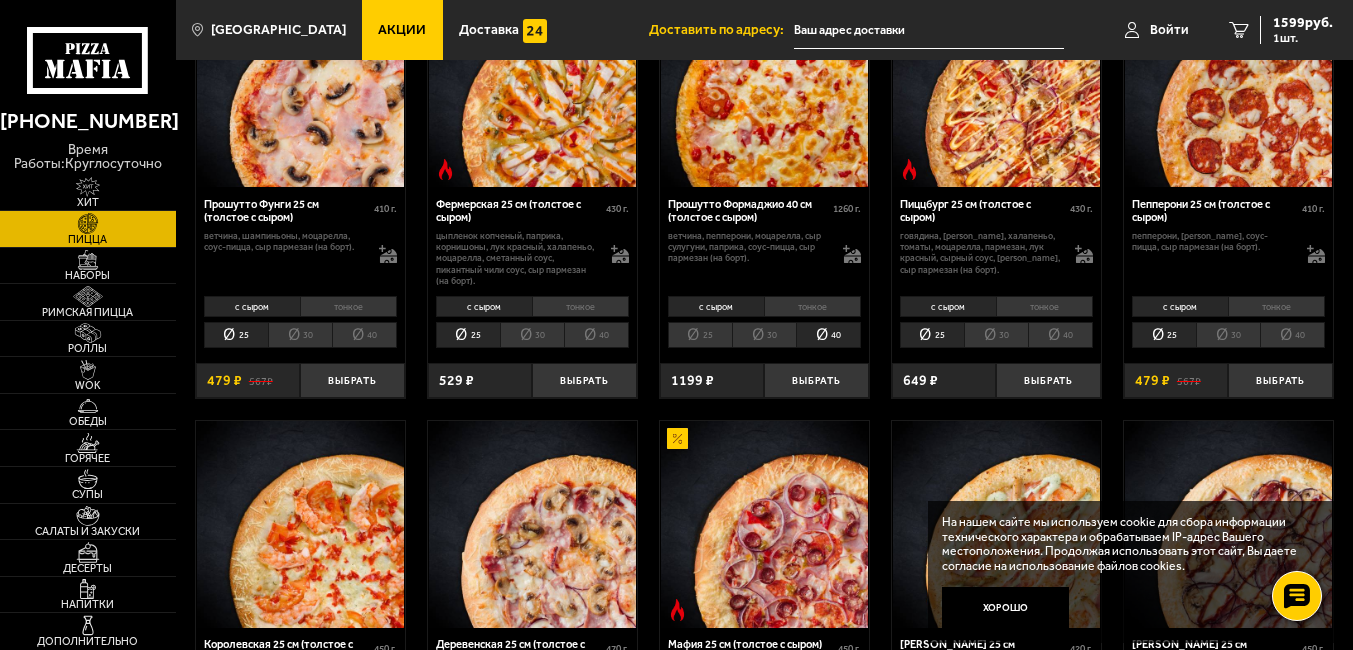 click on "40" at bounding box center [596, 335] 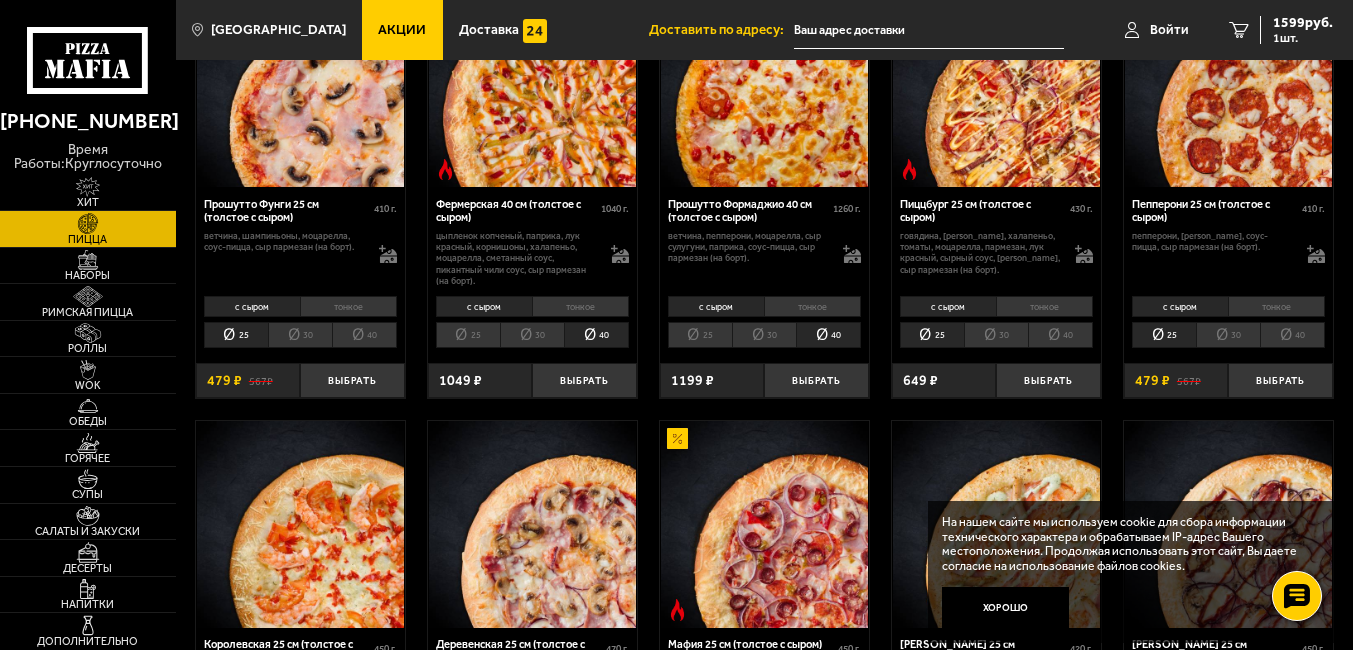 click on "25" at bounding box center (468, 335) 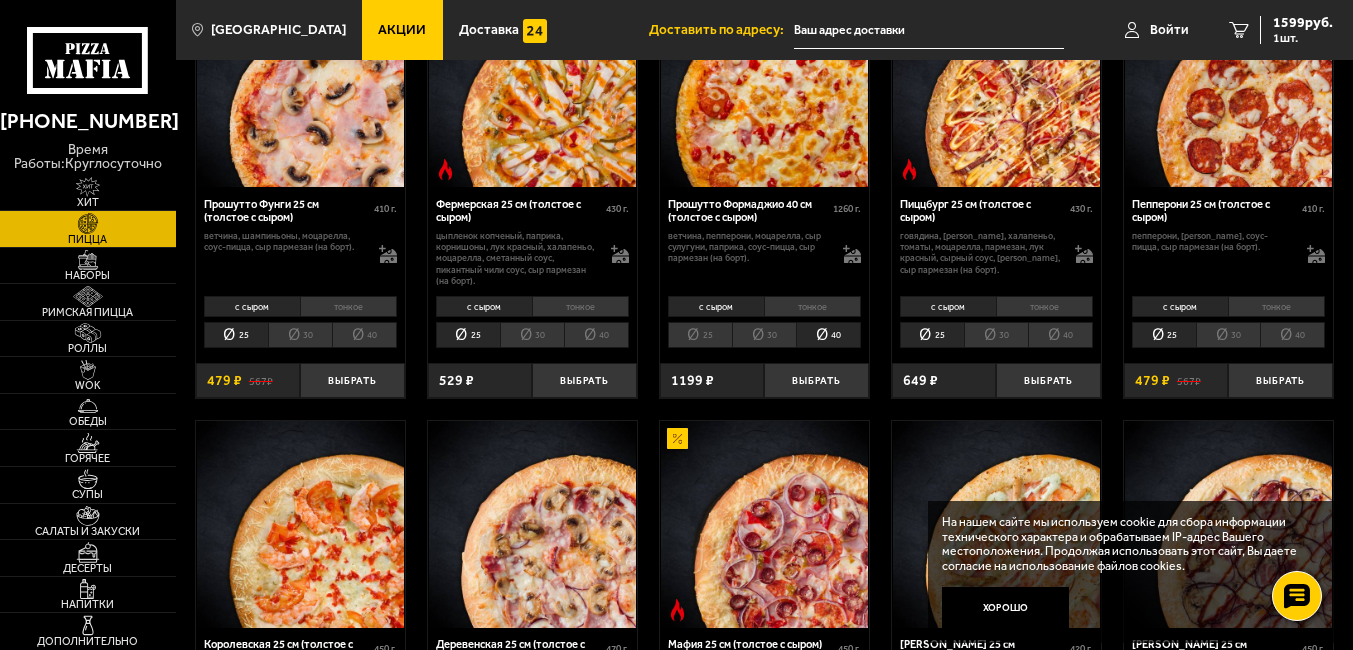click on "40" at bounding box center (364, 335) 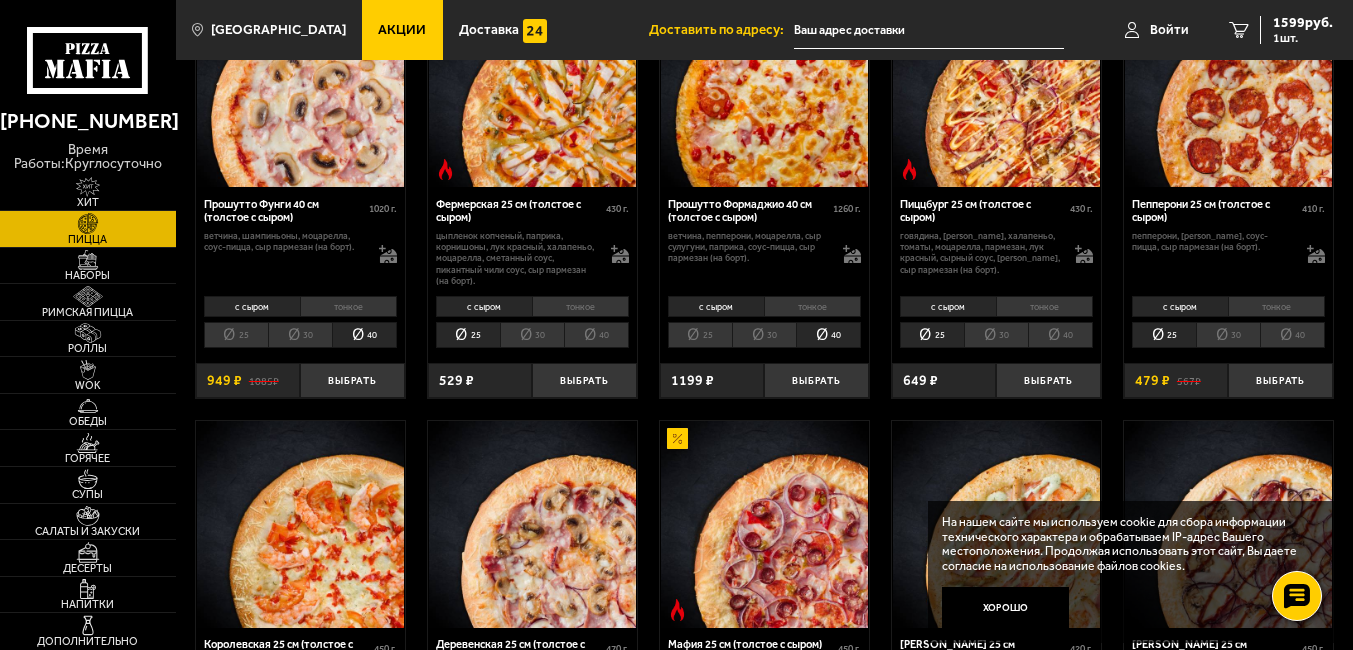click on "25" at bounding box center [236, 335] 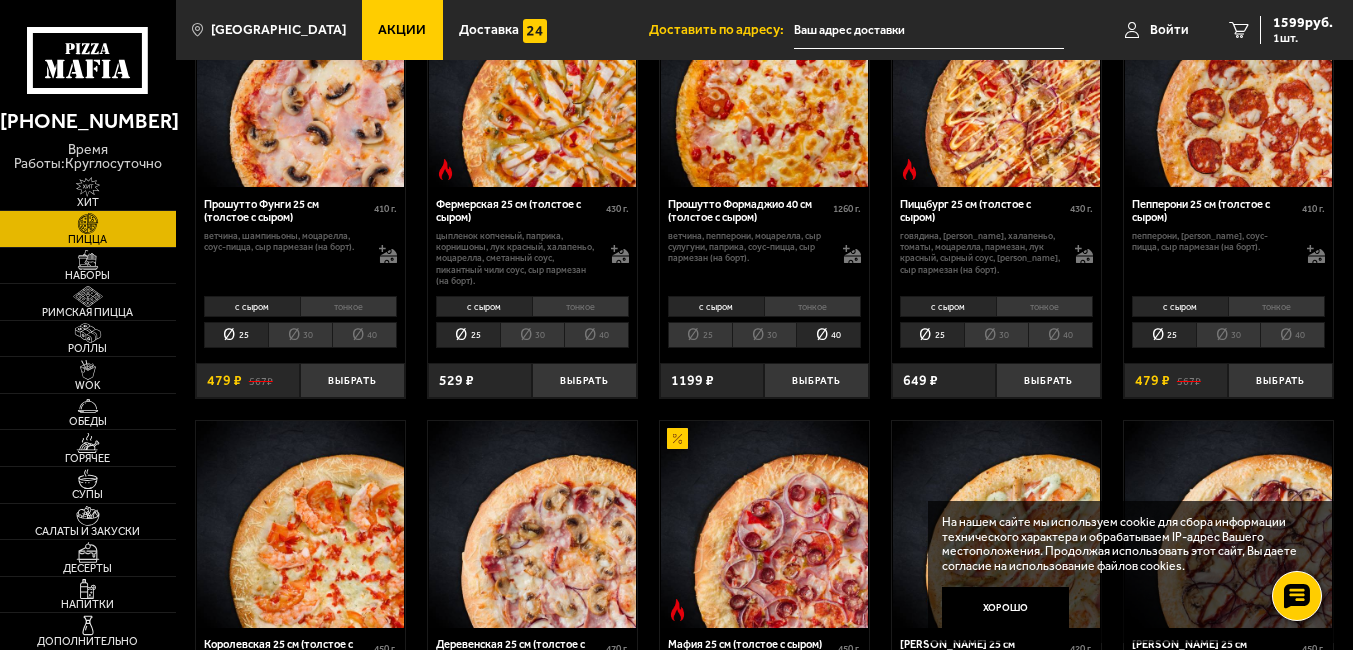 click on "30" at bounding box center [764, 335] 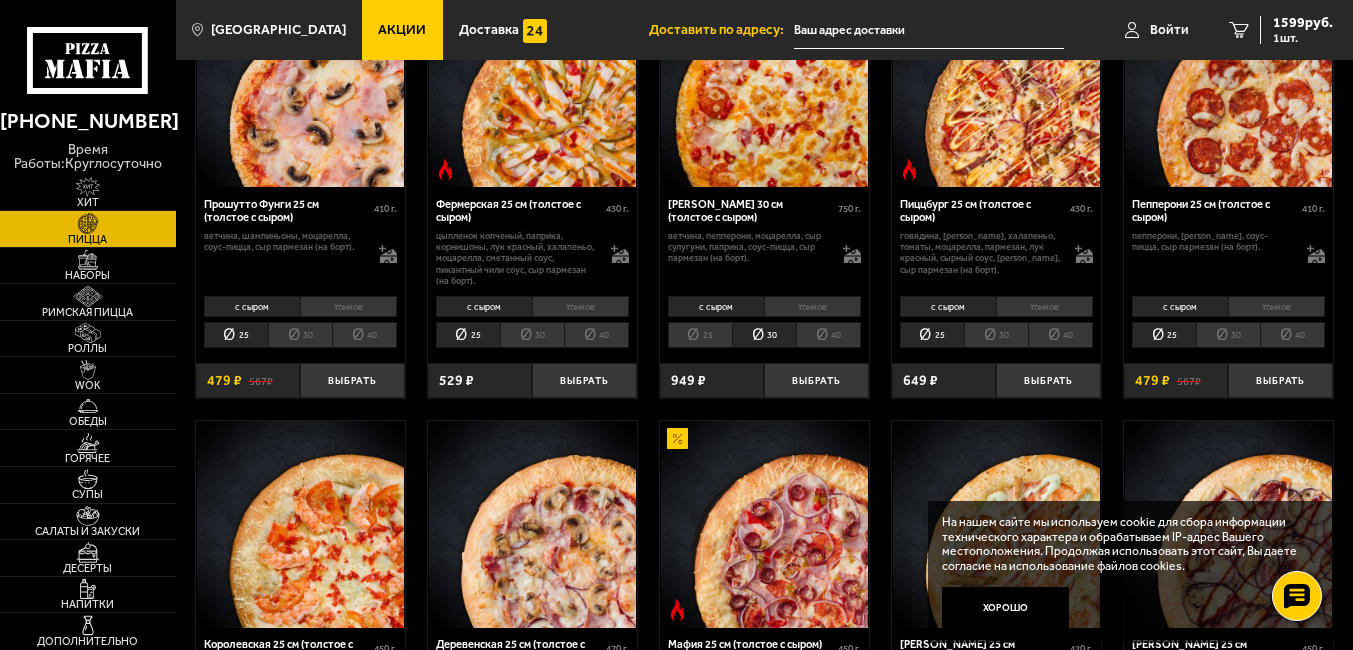 click on "40" at bounding box center (828, 335) 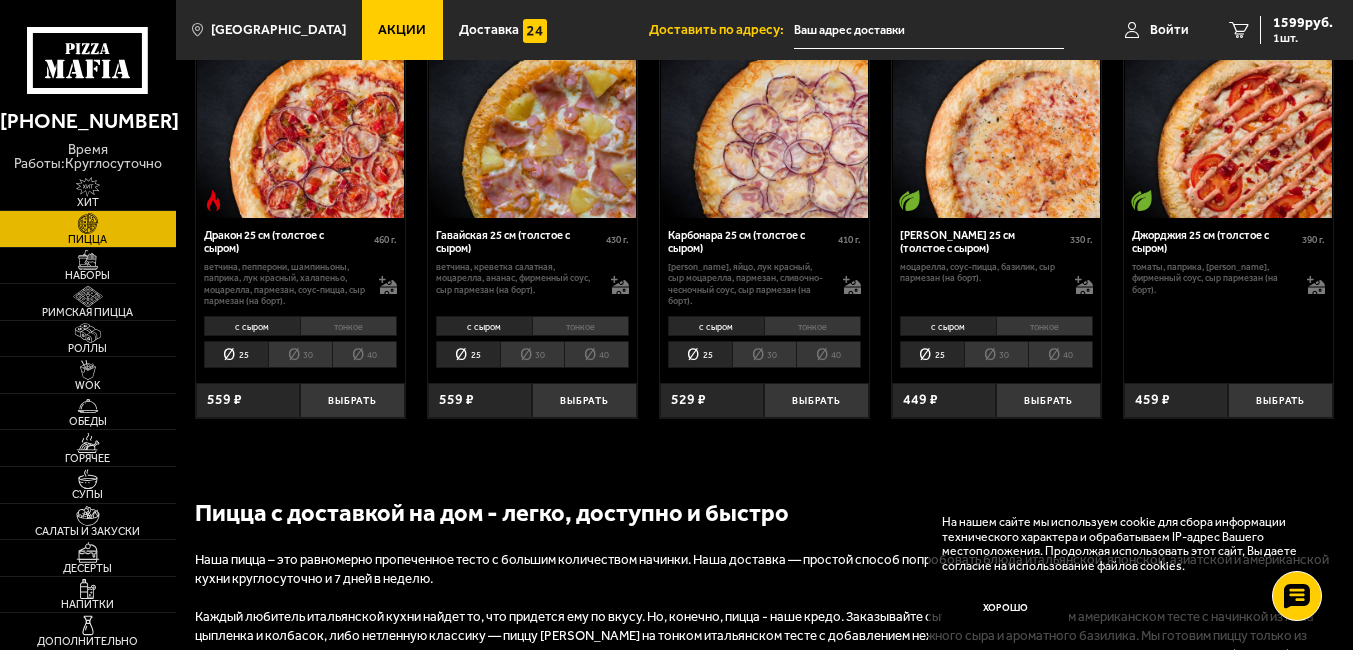 scroll, scrollTop: 2400, scrollLeft: 0, axis: vertical 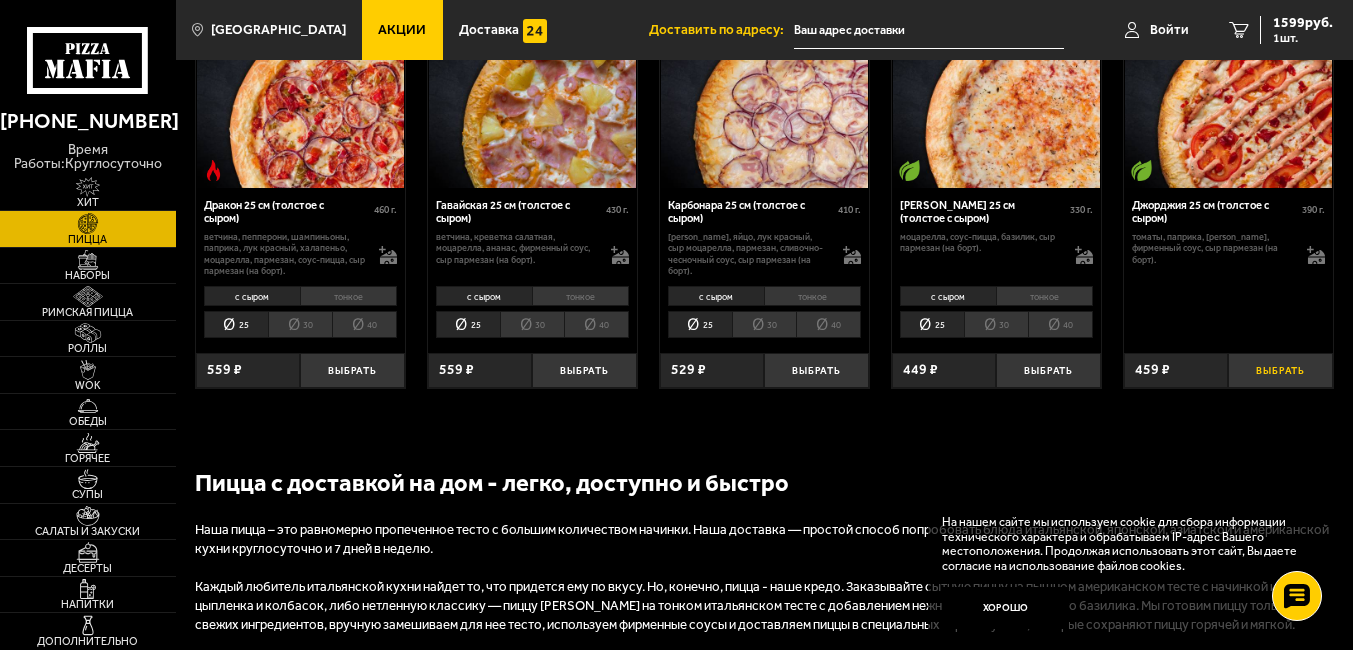 click on "Выбрать" at bounding box center (1280, 370) 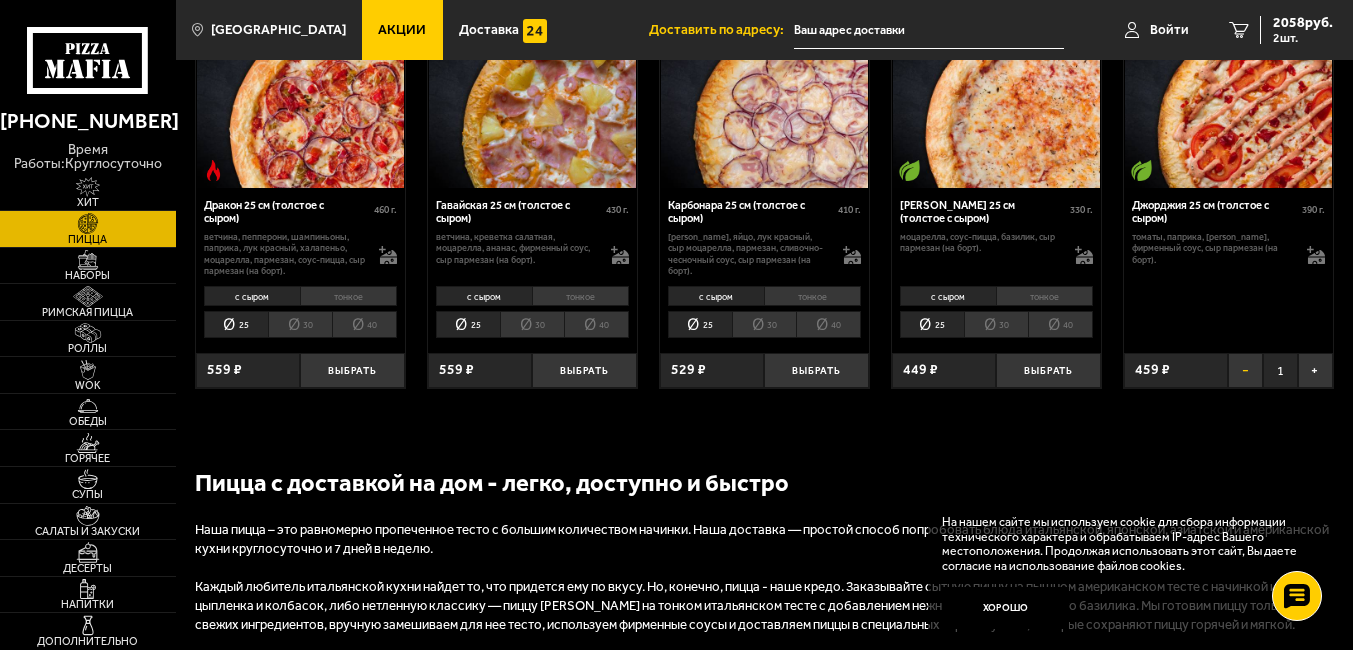 click on "−" at bounding box center (1245, 370) 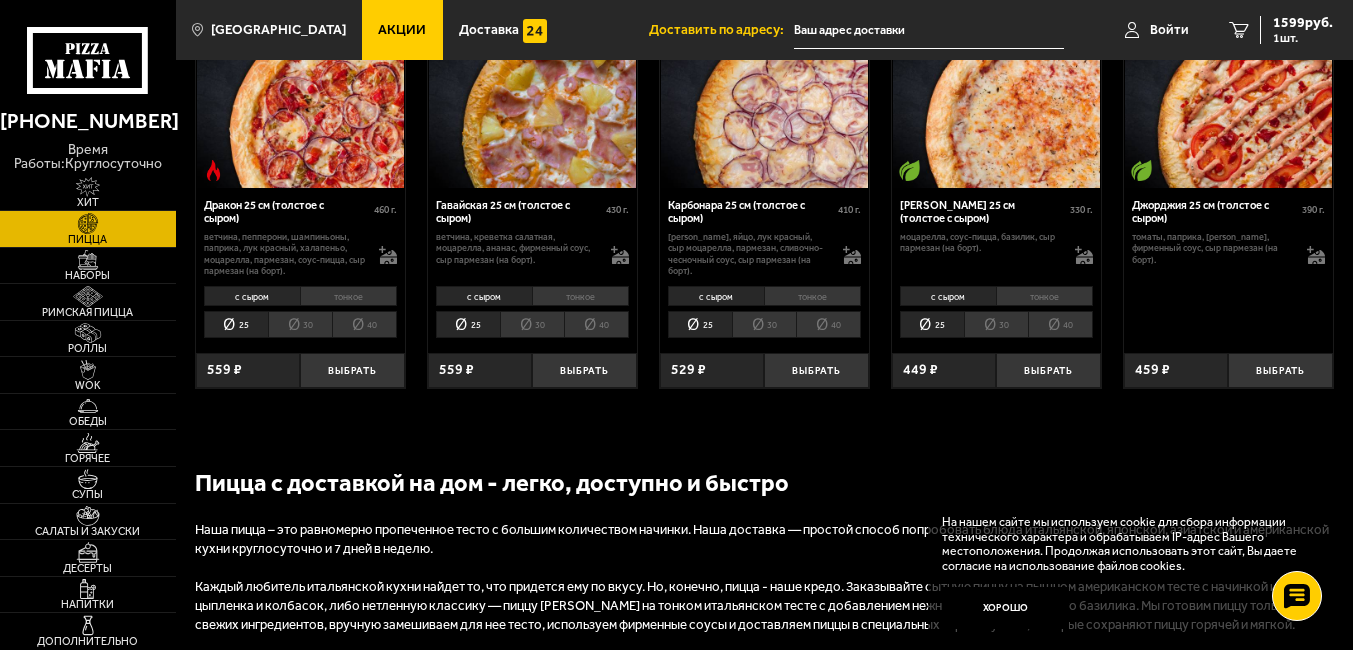 click on "40" at bounding box center [1060, 324] 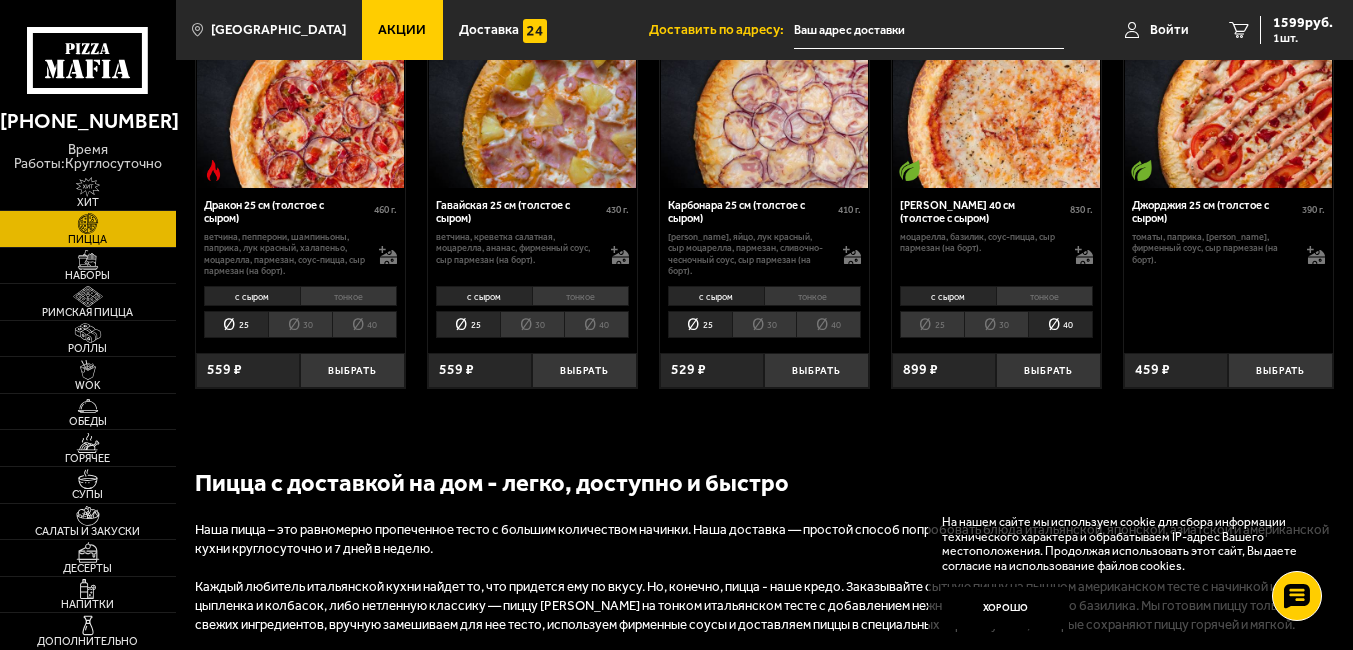click on "25" at bounding box center (932, 324) 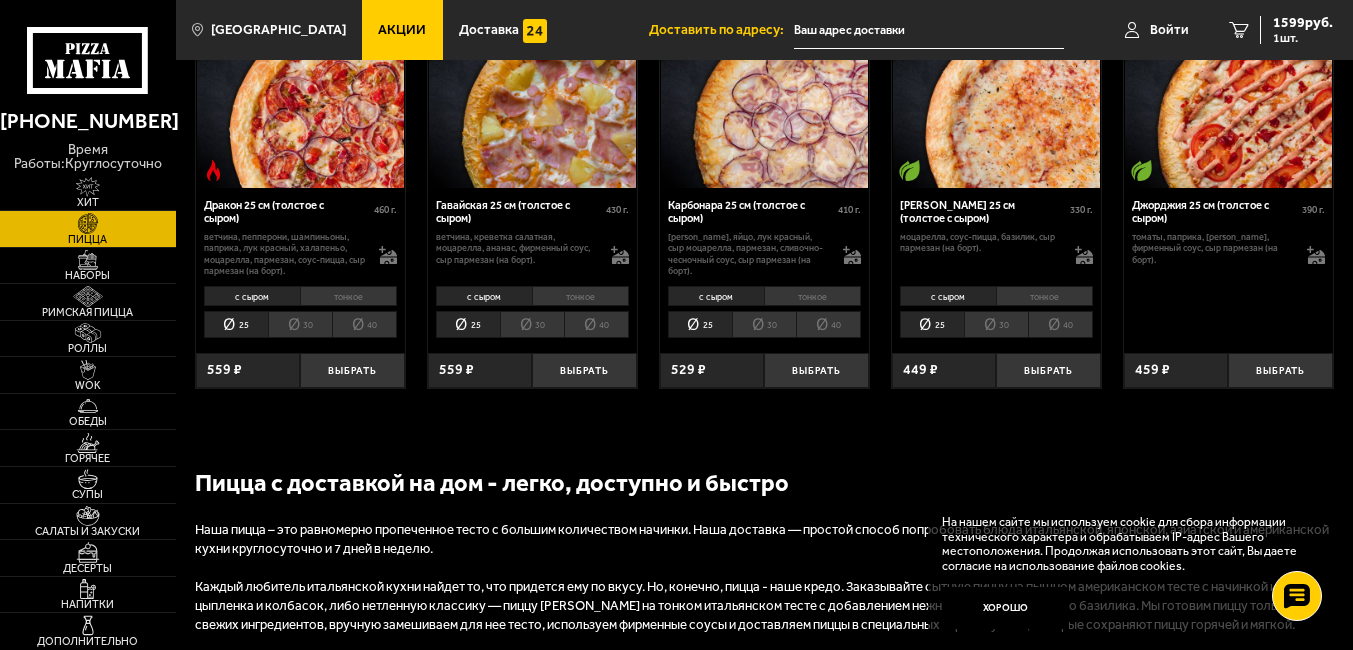 click on "40" at bounding box center (828, 324) 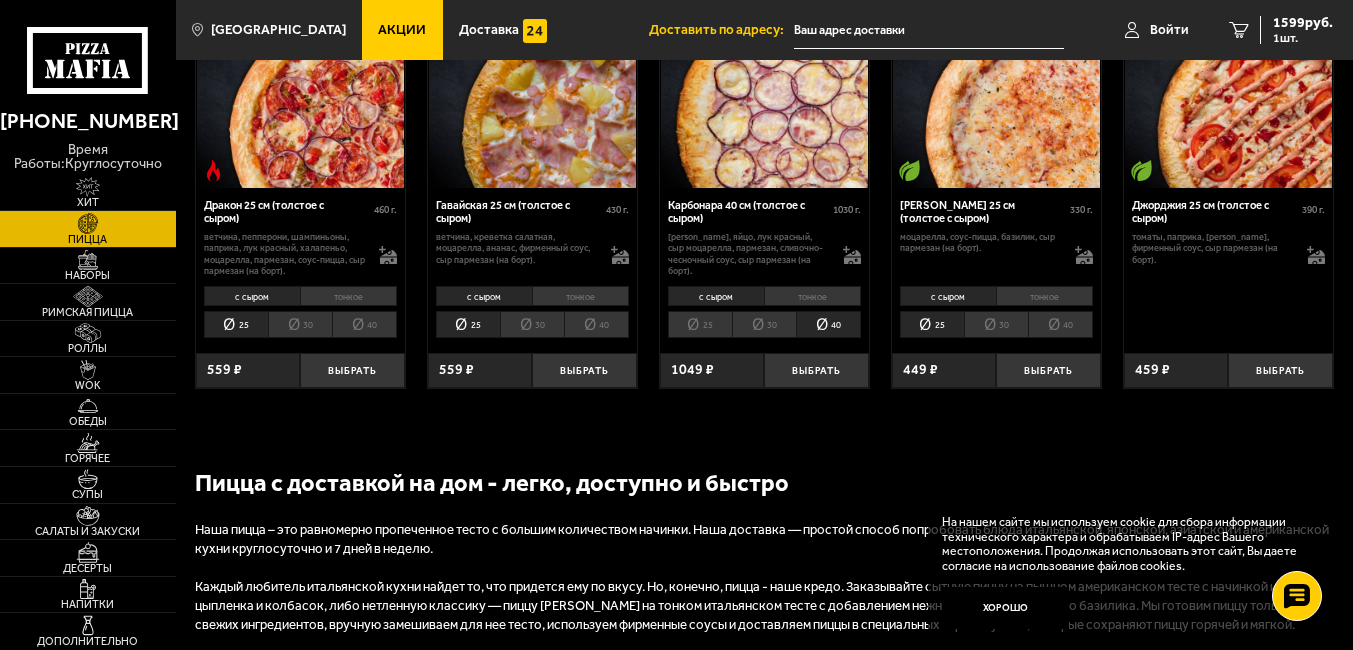 click on "25" at bounding box center (700, 324) 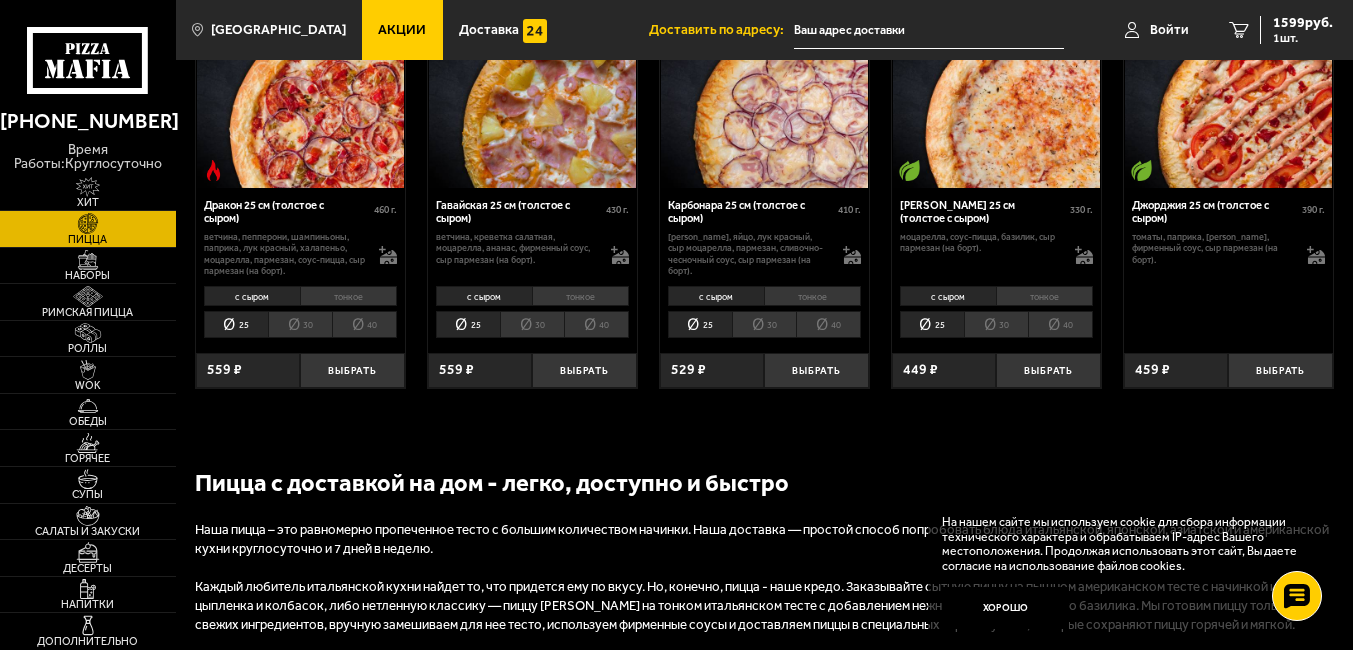 click on "40" at bounding box center [596, 324] 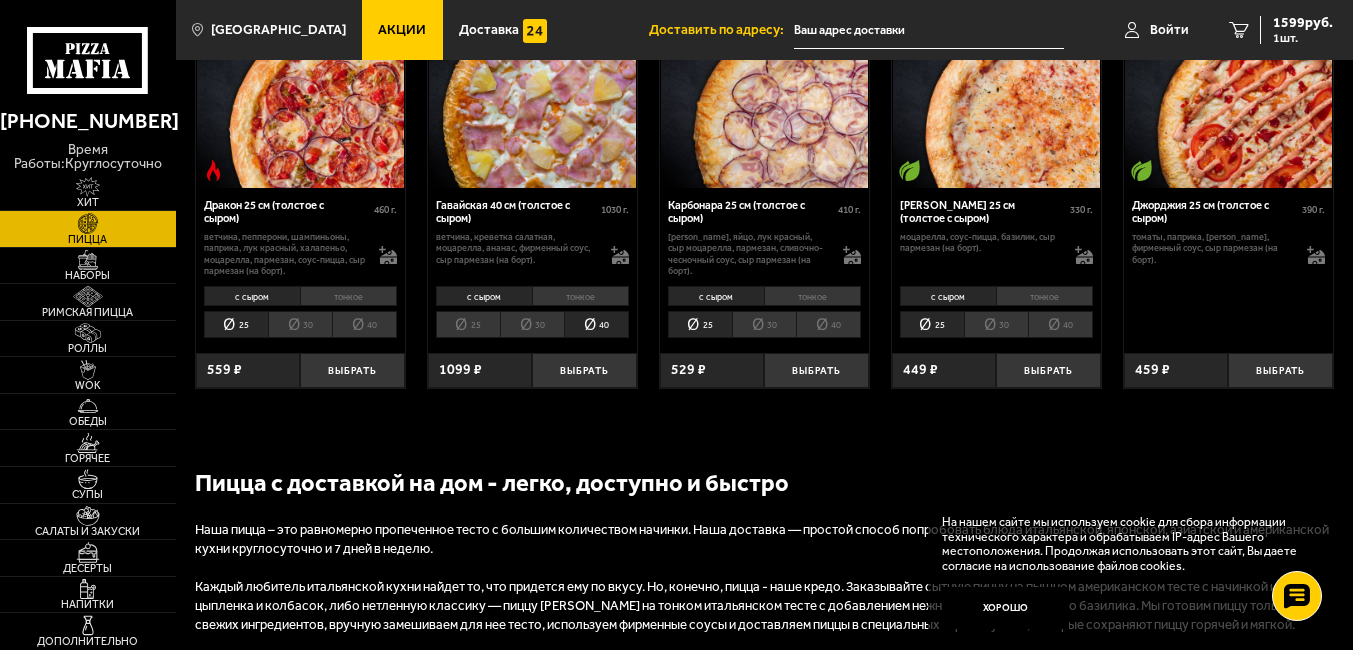 click on "25" at bounding box center [468, 324] 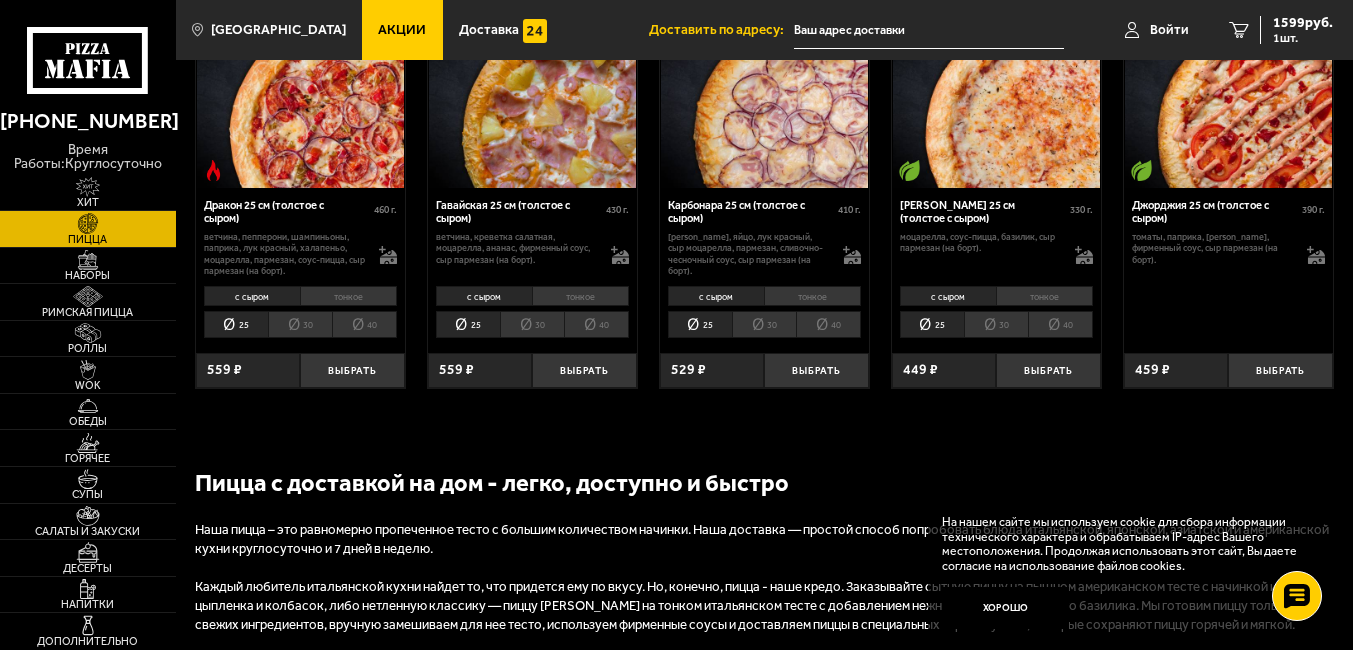 click on "40" at bounding box center [364, 324] 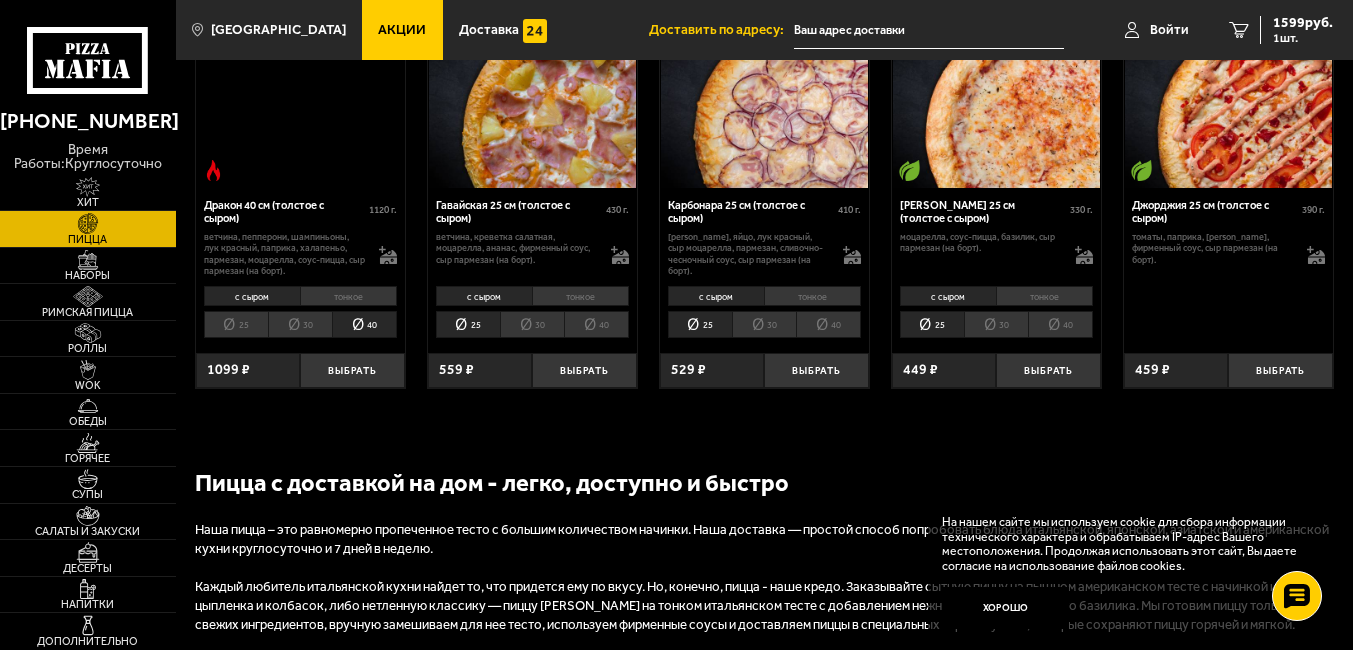 click on "40" at bounding box center (364, 324) 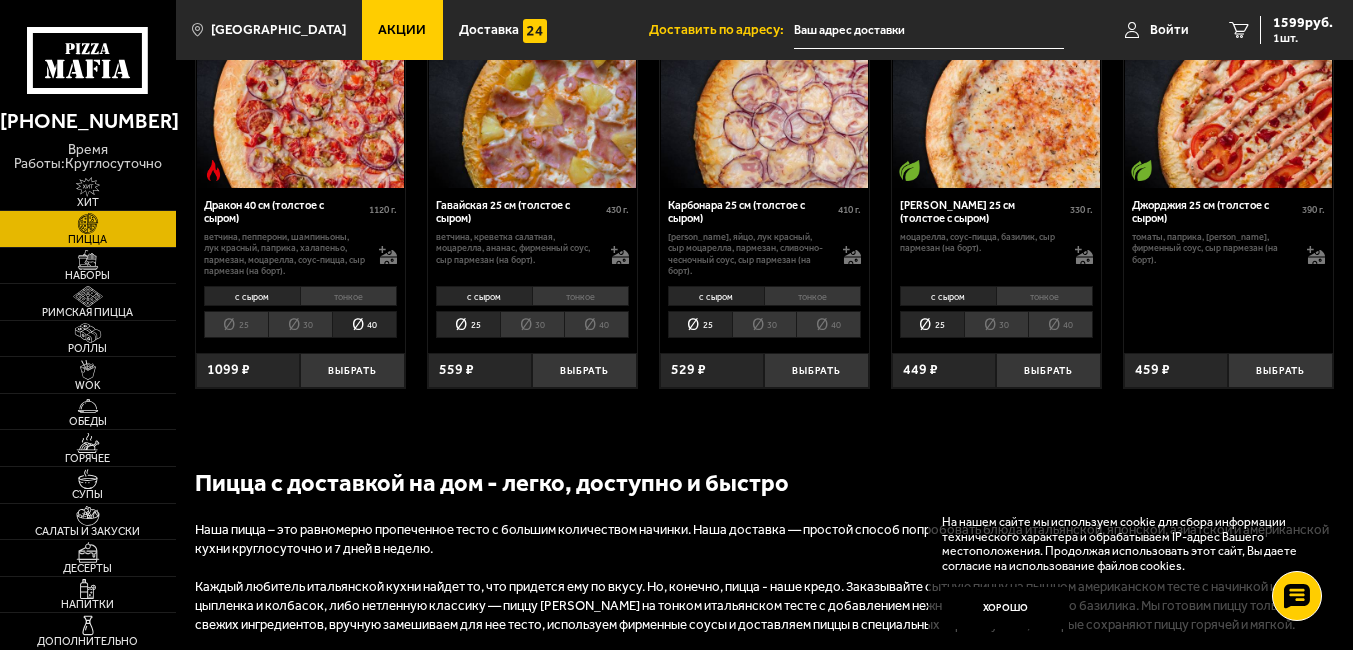 click on "40" at bounding box center [364, 324] 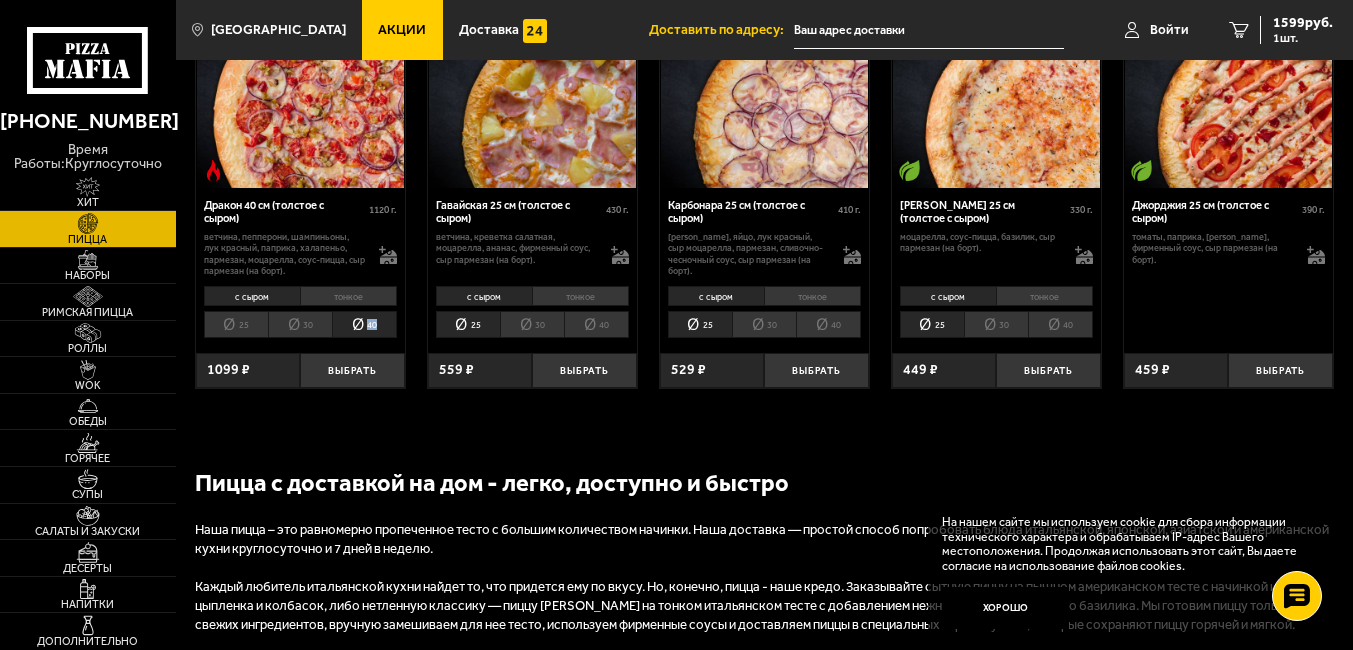 click on "40" at bounding box center (364, 324) 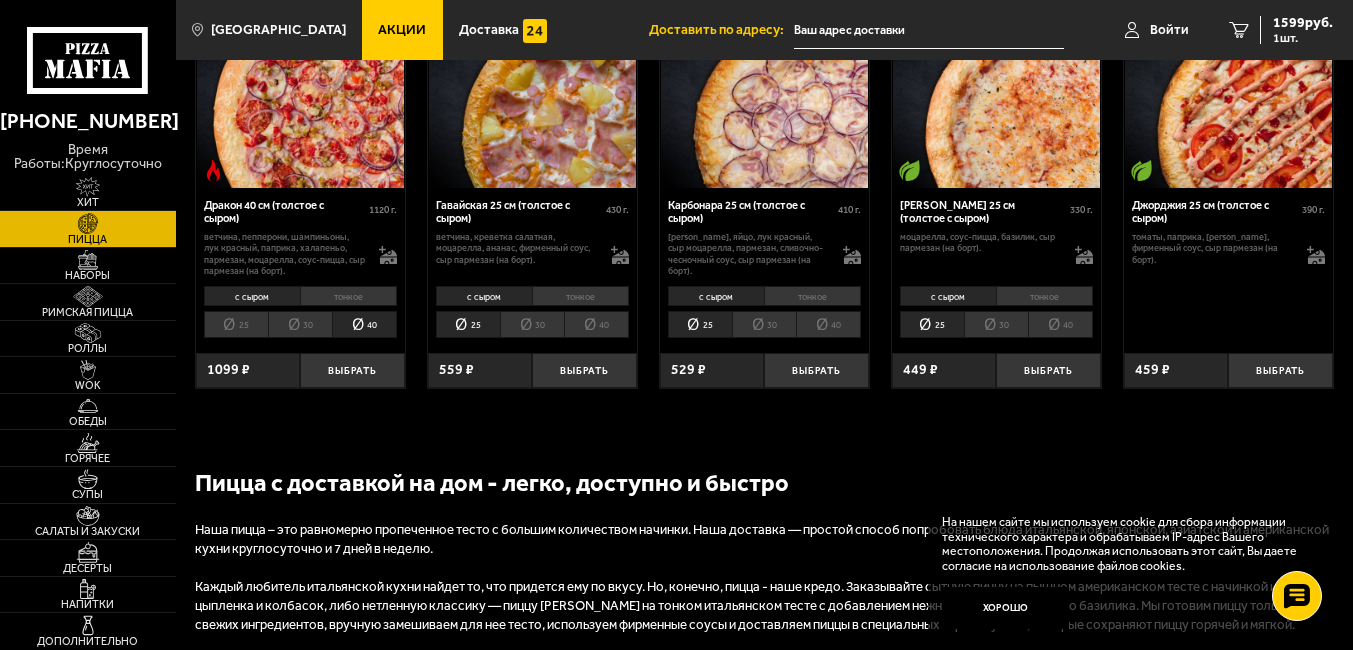 click on "25" at bounding box center [236, 324] 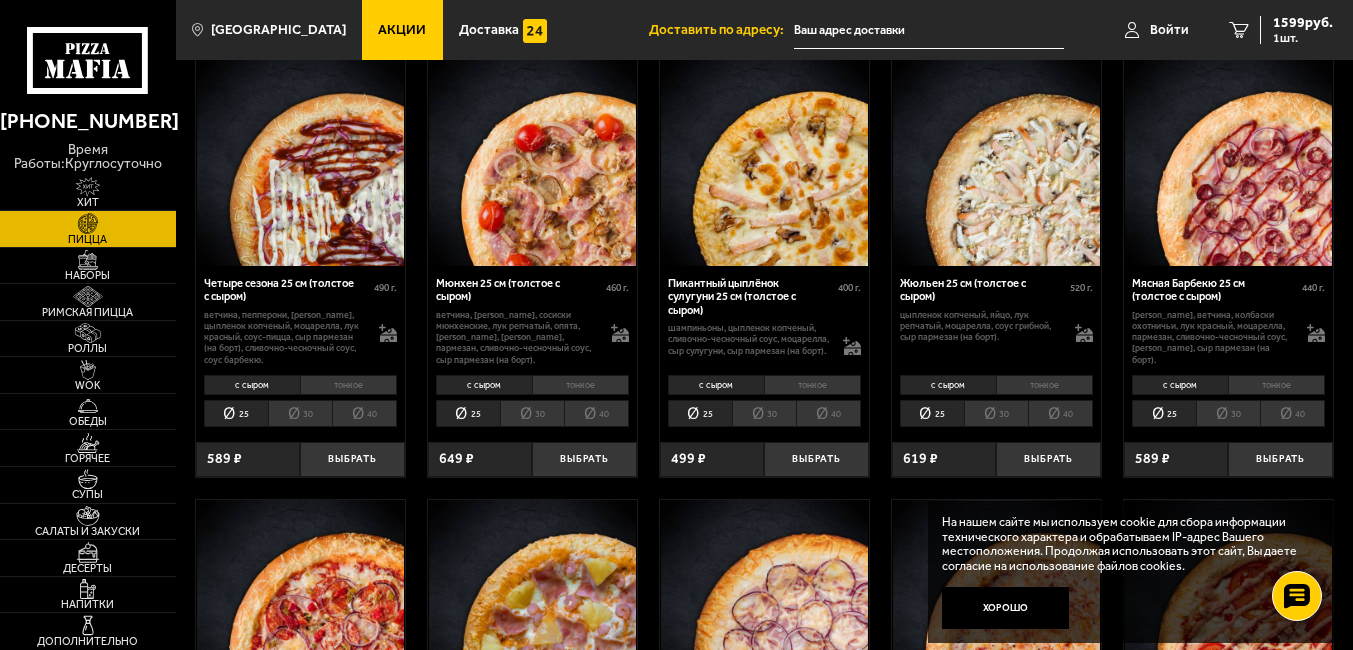 scroll, scrollTop: 1840, scrollLeft: 0, axis: vertical 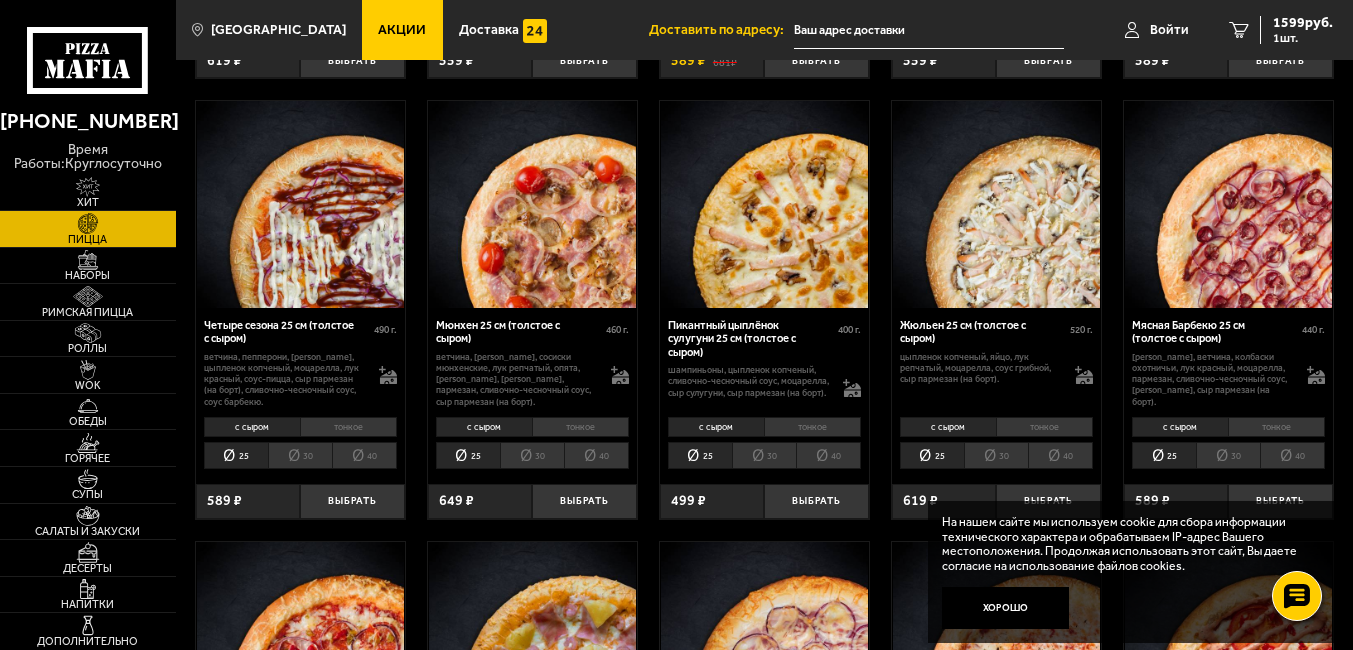click on "тонкое" at bounding box center [1044, 427] 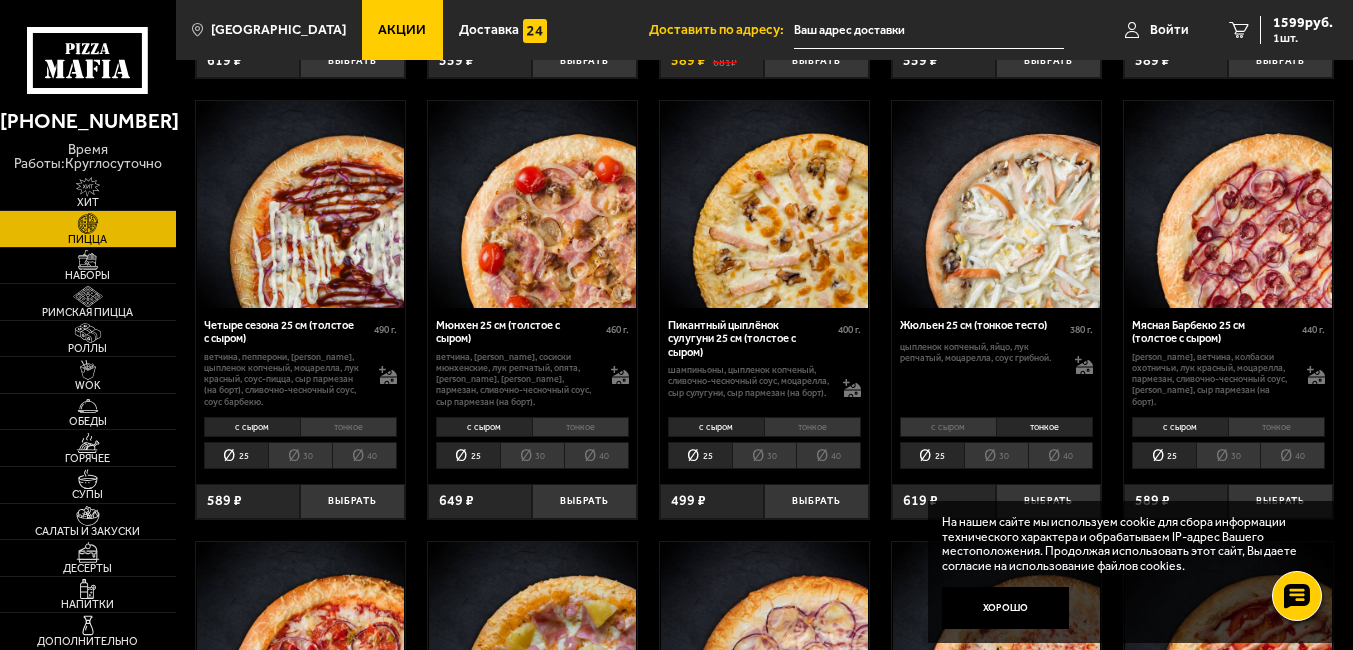 click on "с сыром" at bounding box center [948, 427] 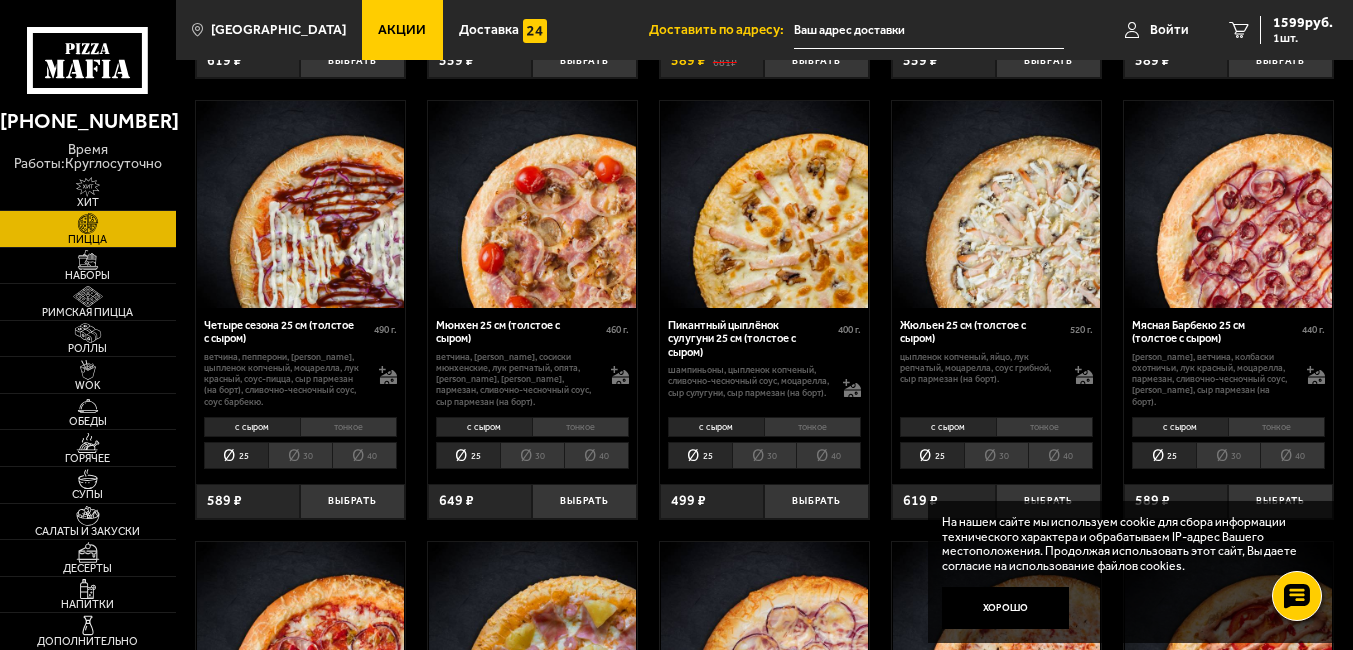 click on "40" at bounding box center (1060, 455) 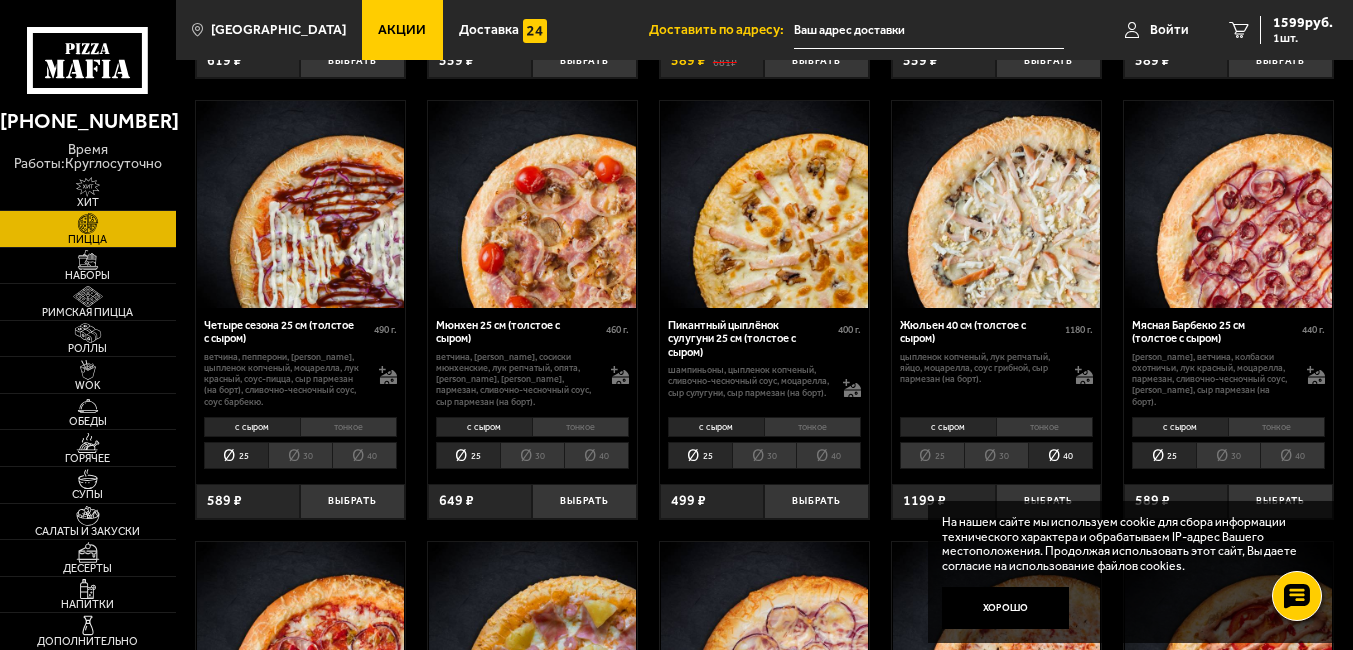 click on "40" at bounding box center [1060, 455] 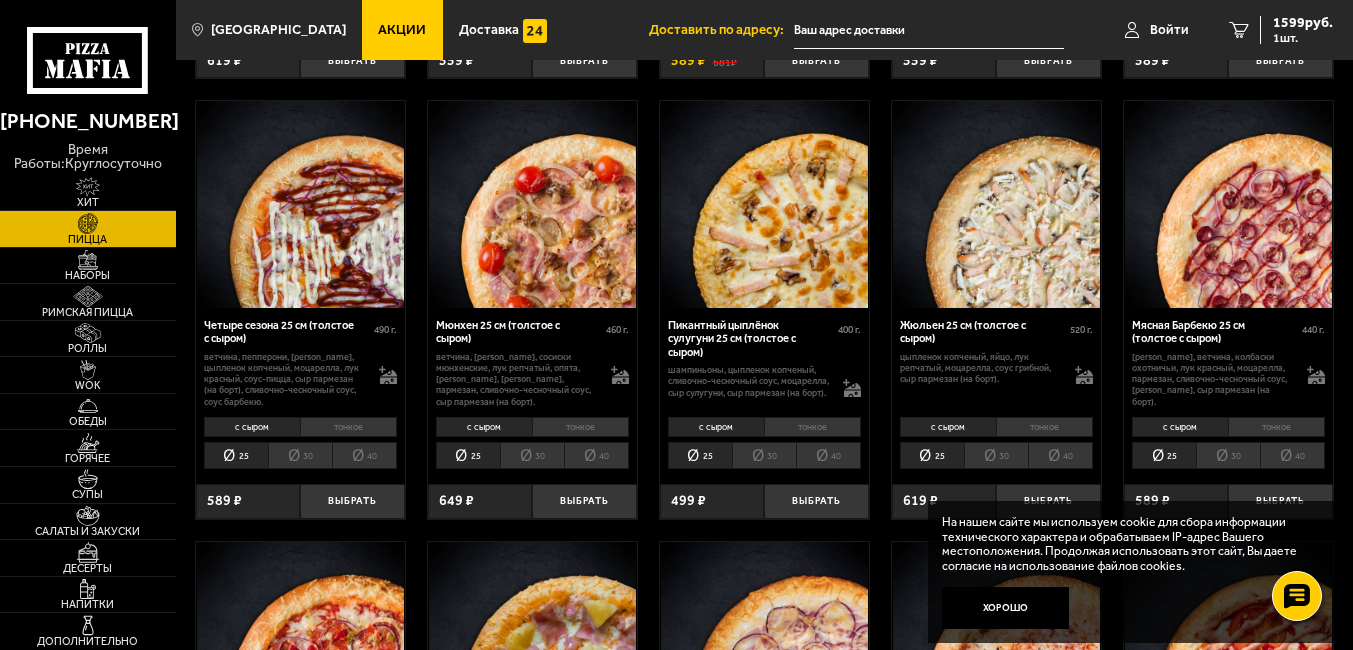 click on "40" at bounding box center (364, 455) 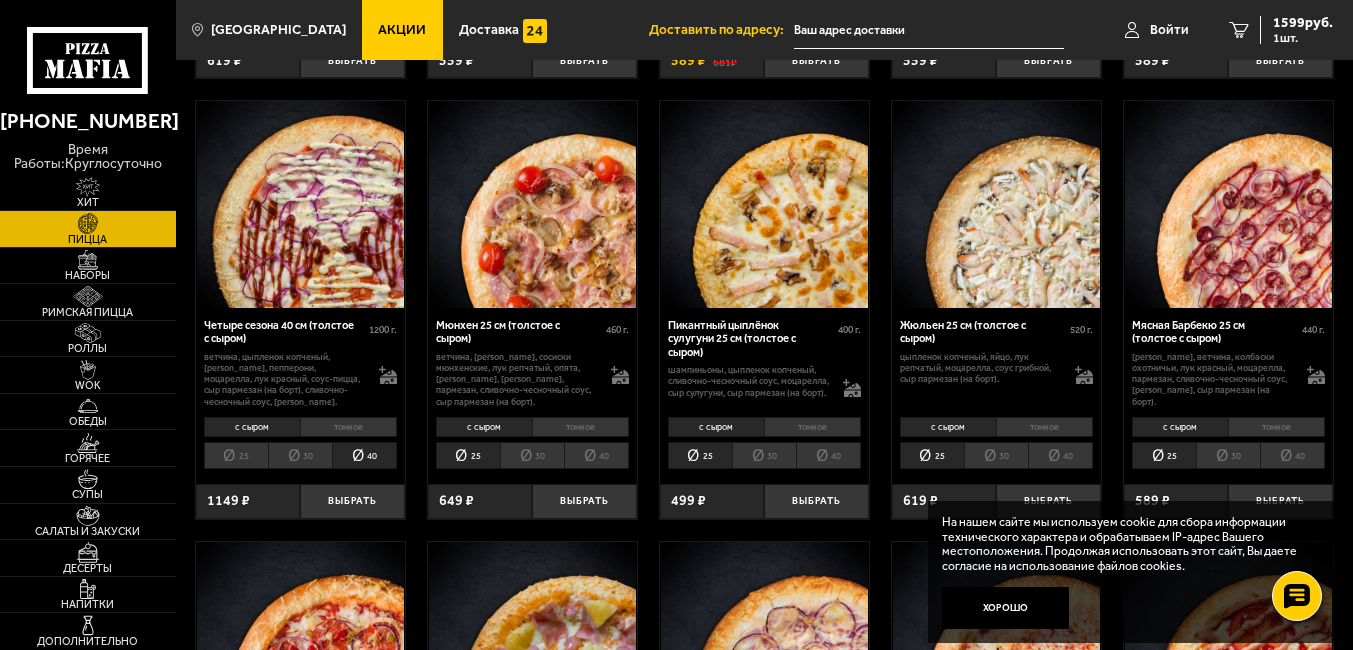 click on "25" at bounding box center (236, 455) 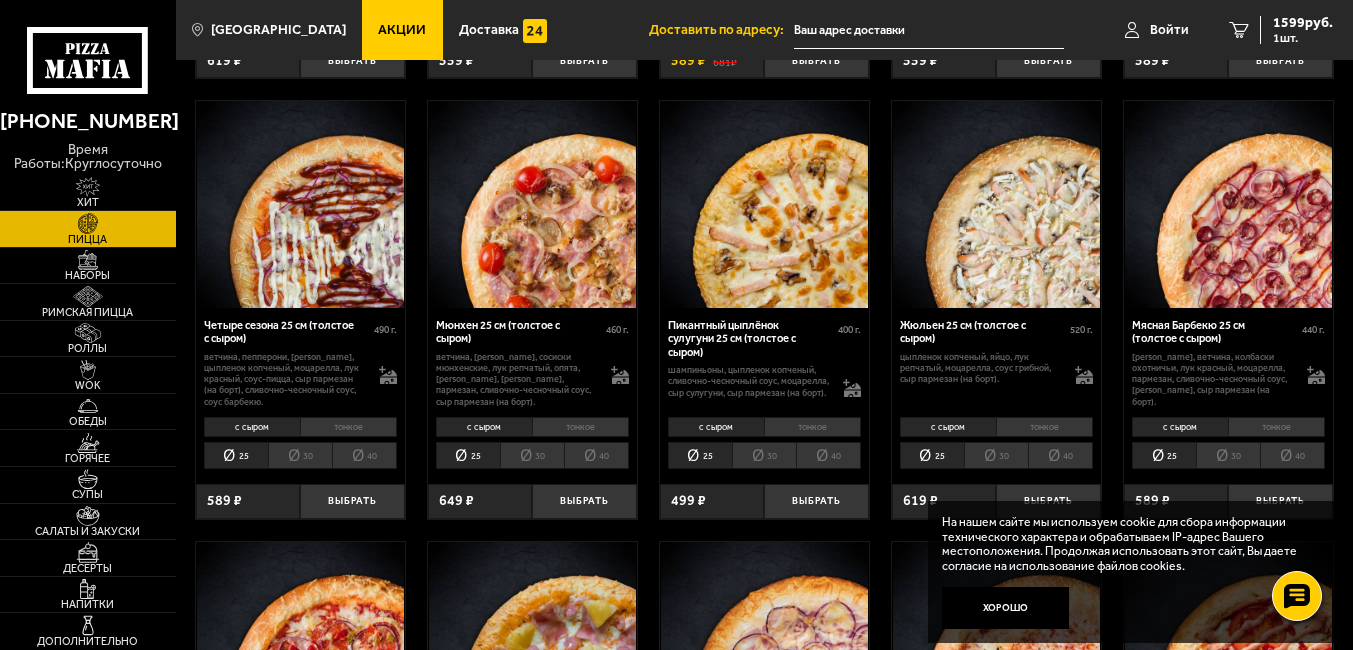 click on "40" at bounding box center [1060, 455] 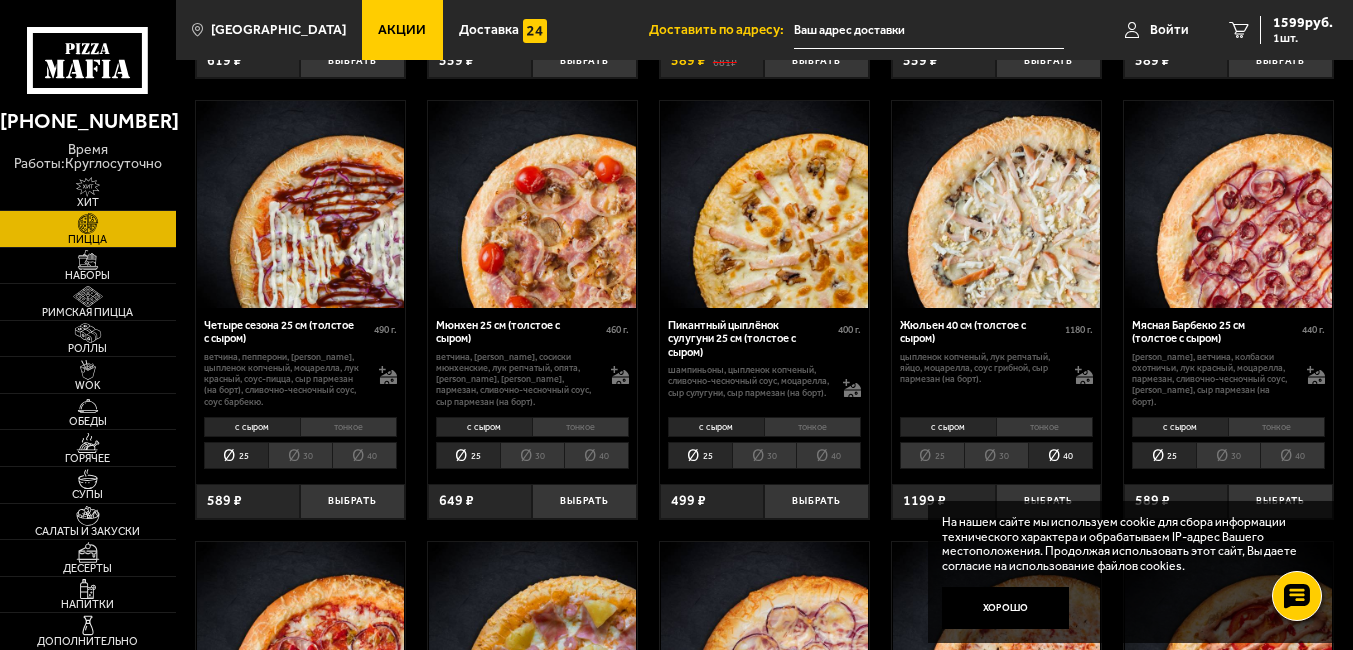 click on "25" at bounding box center [932, 455] 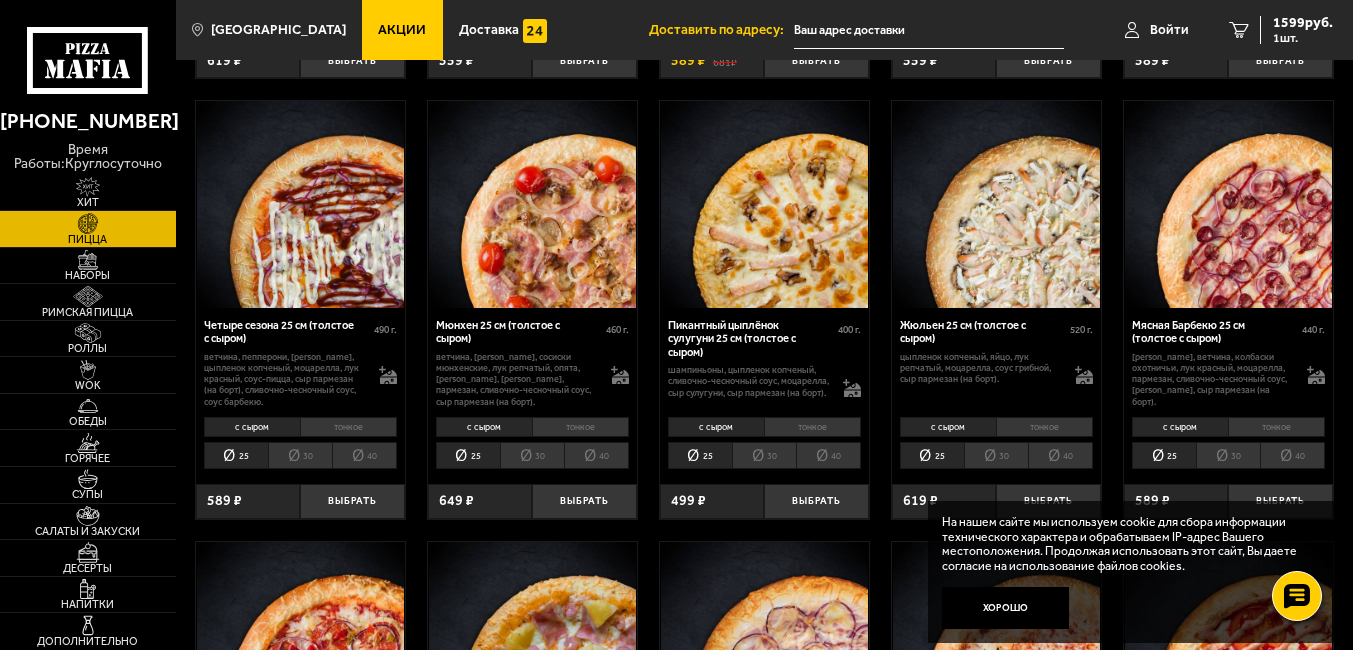 click on "Аль-Шам 40 см (толстое с сыром) 1280   г . цыпленок, лук репчатый, [PERSON_NAME], томаты, огурец, моцарелла, сливочно-чесночный соус, кетчуп, сыр пармезан (на борт). с сыром тонкое 25 30 40 Топпинги Выбрать 1154  ₽ 1049   ₽ Биф чили 40 см (толстое с сыром) 1200   г . фарш говяжий, паприка, [PERSON_NAME], [PERSON_NAME], соус майонез-кочудян, сыр пармезан (на борт). с сыром тонкое 25 30 40 Топпинги Выбрать 1199   ₽ Пепперони Пиканто 40 см (толстое с сыром) 1050   г . пепперони, сыр Моцарелла, мед, паприка, пармезан, сливочно-чесночный соус, халапеньо, сыр пармезан (на борт). с сыром тонкое 25 30 40 Топпинги 1049" at bounding box center [764, -369] 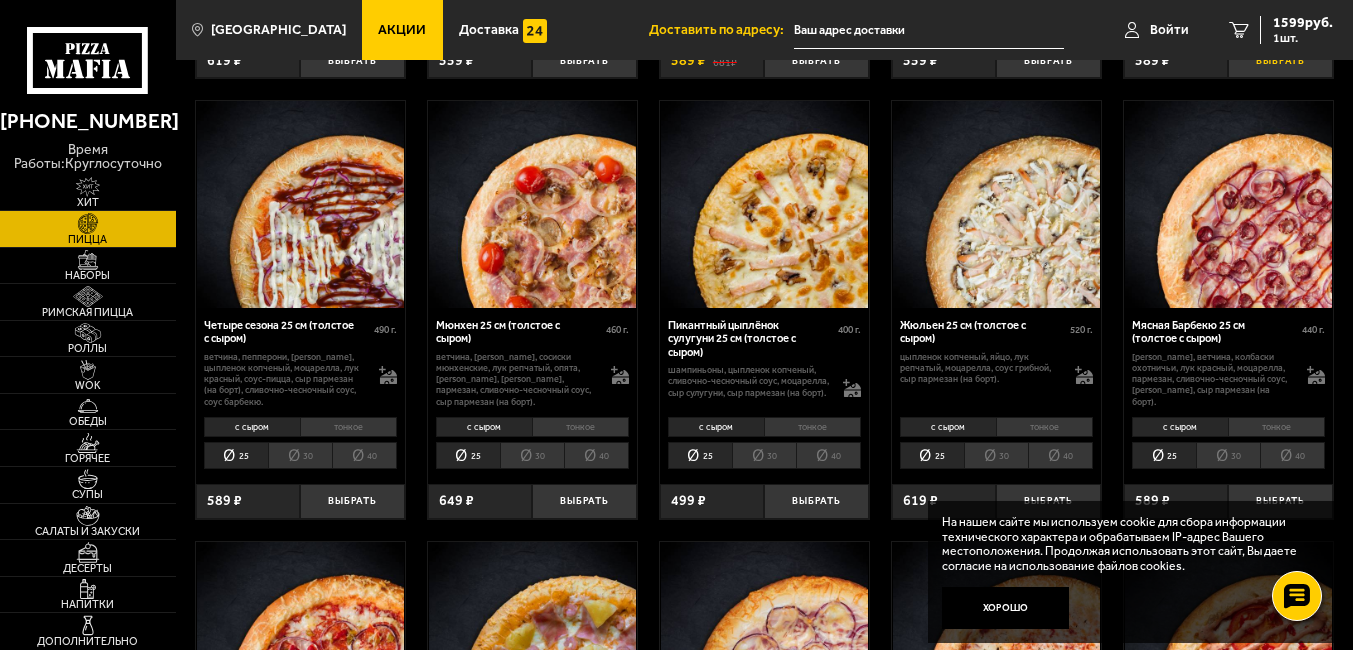 type 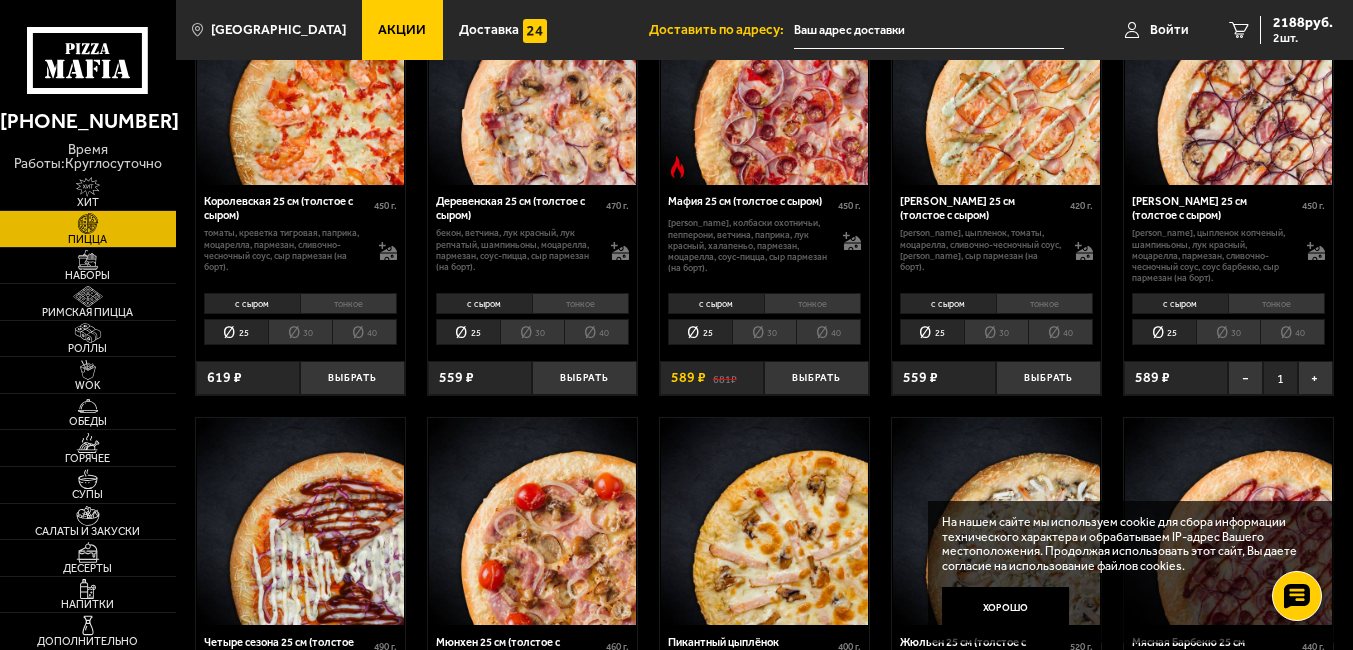 scroll, scrollTop: 1520, scrollLeft: 0, axis: vertical 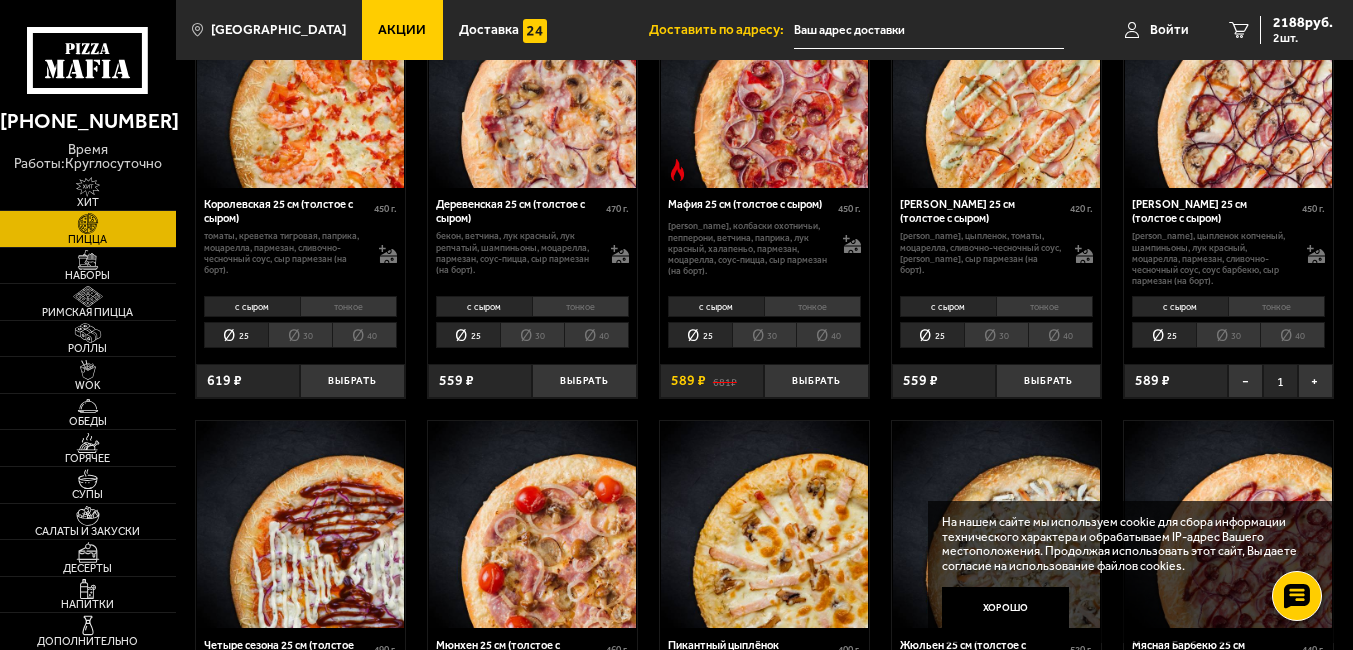 click on "40" at bounding box center [364, 335] 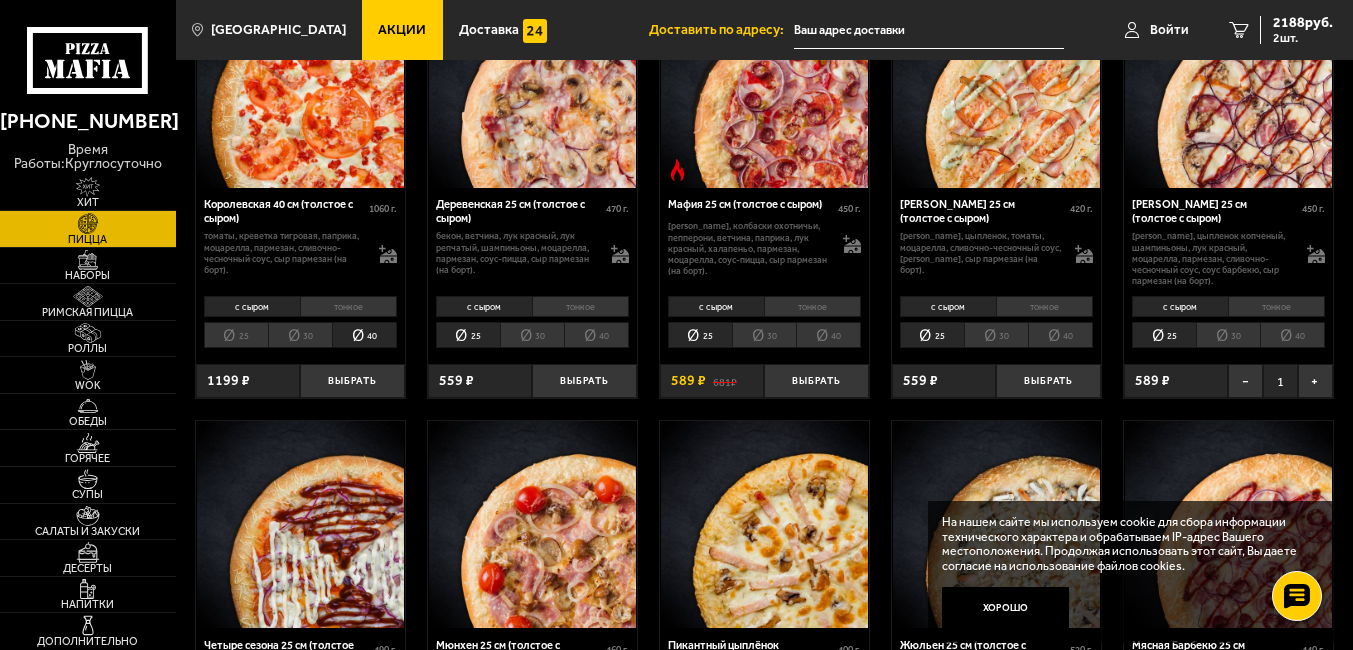 click on "25" at bounding box center (236, 335) 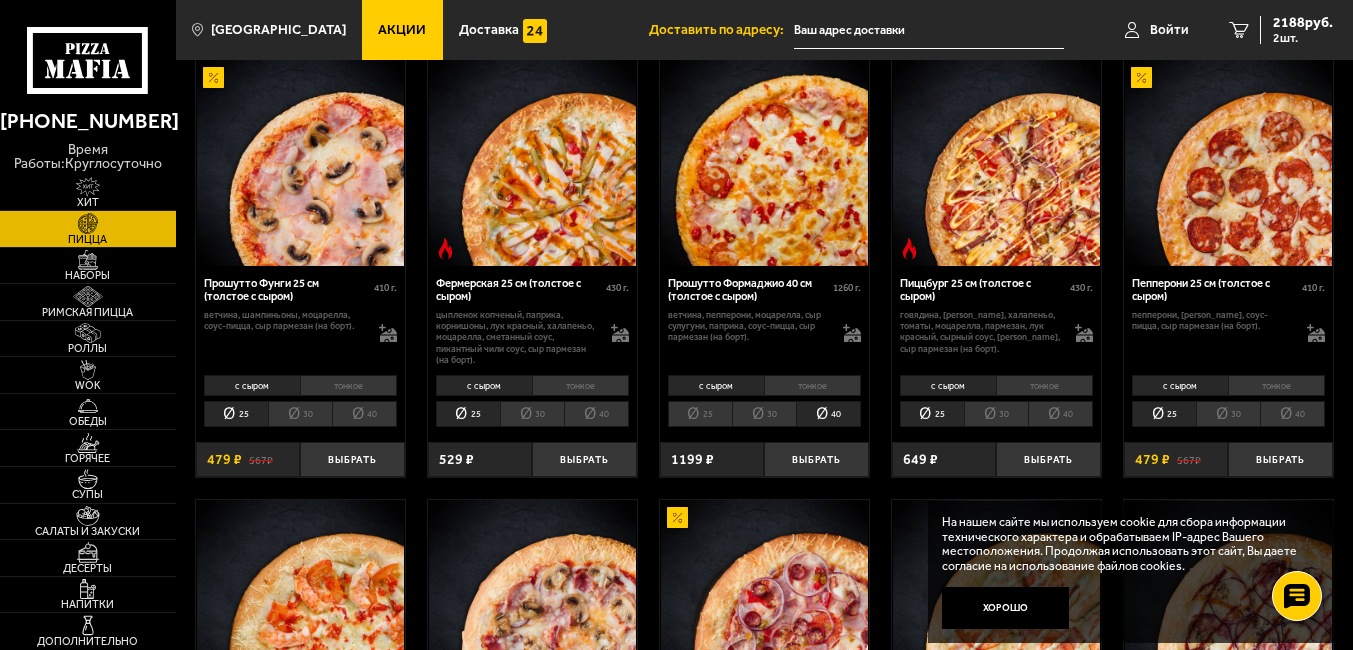 scroll, scrollTop: 1000, scrollLeft: 0, axis: vertical 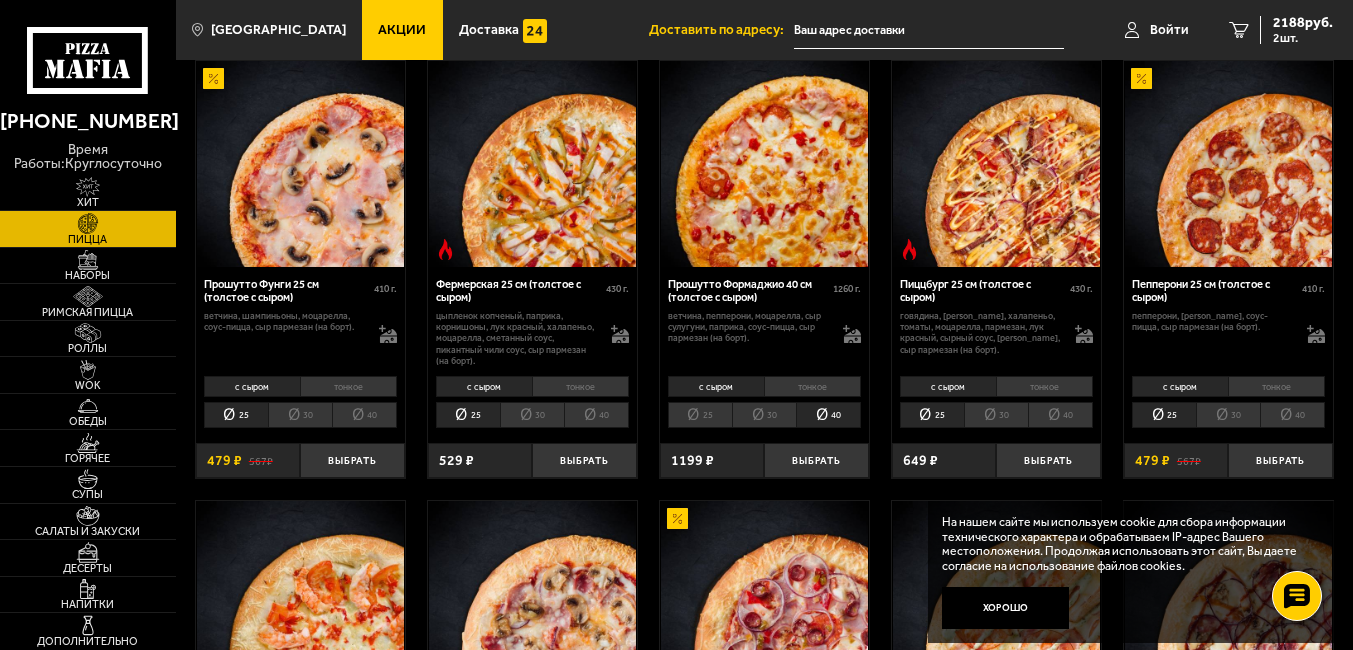 click on "25" at bounding box center (700, 415) 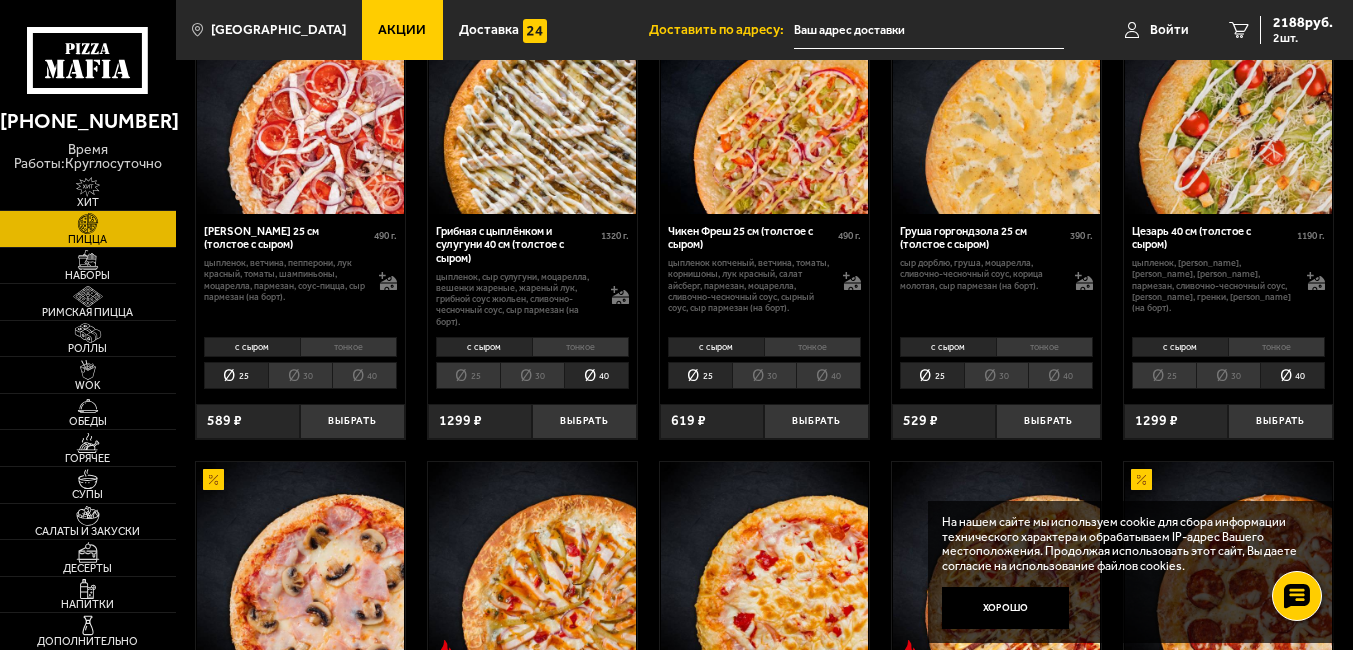 scroll, scrollTop: 560, scrollLeft: 0, axis: vertical 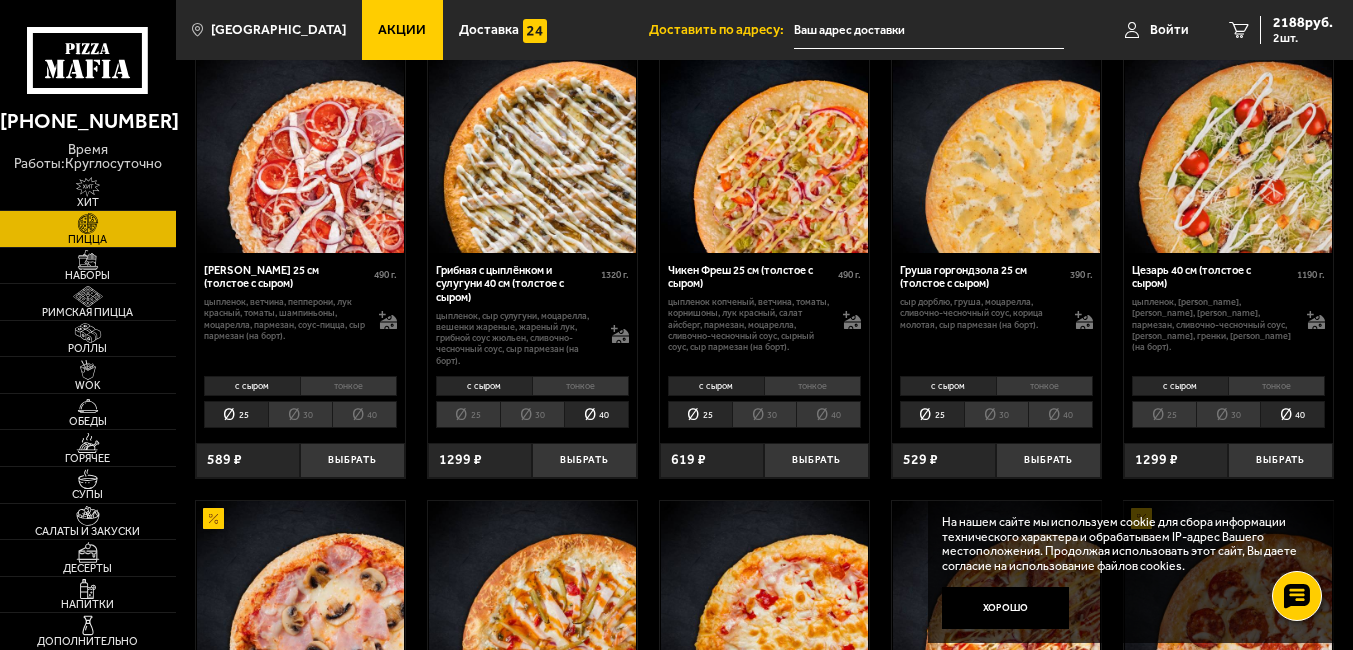 click on "25" at bounding box center (1164, 414) 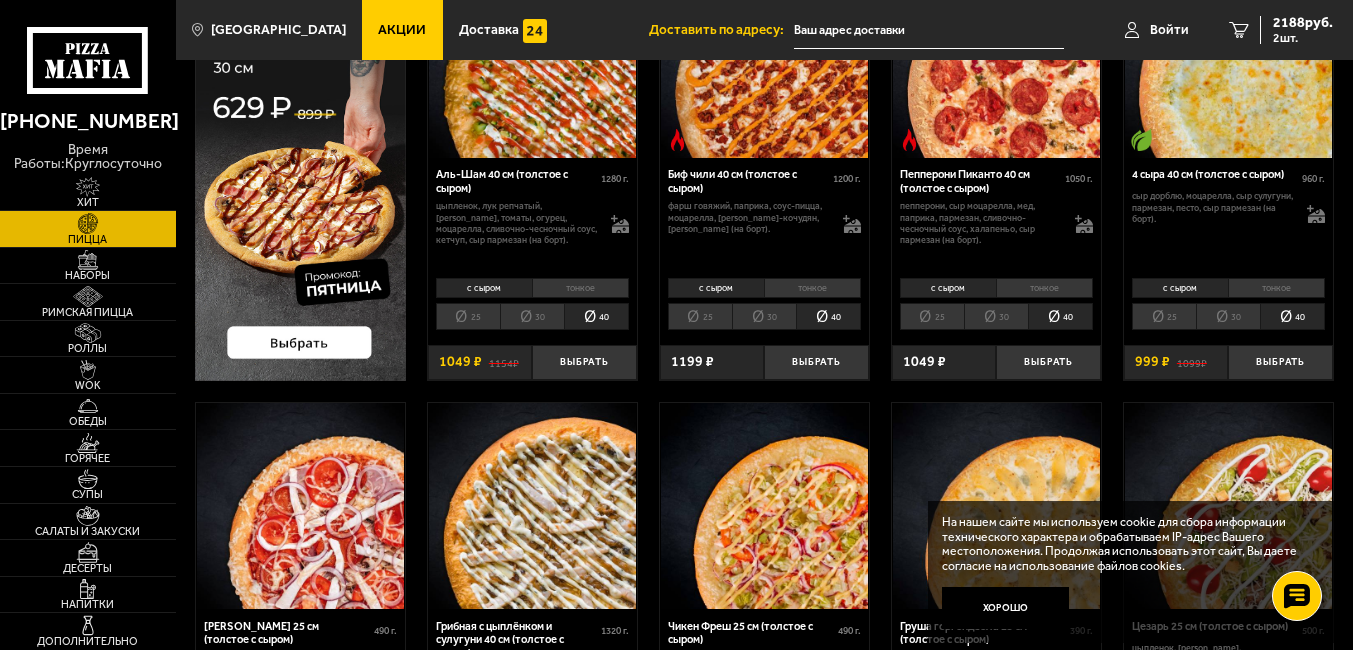 scroll, scrollTop: 200, scrollLeft: 0, axis: vertical 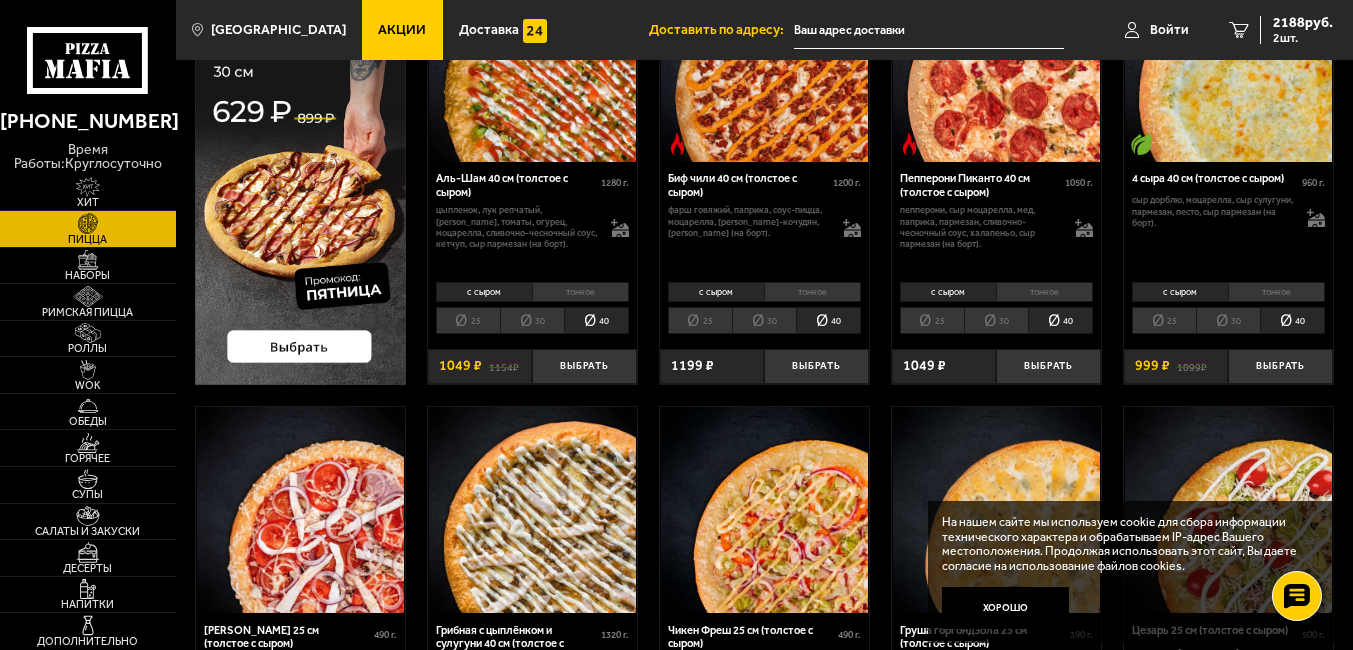 click on "25" at bounding box center [468, 320] 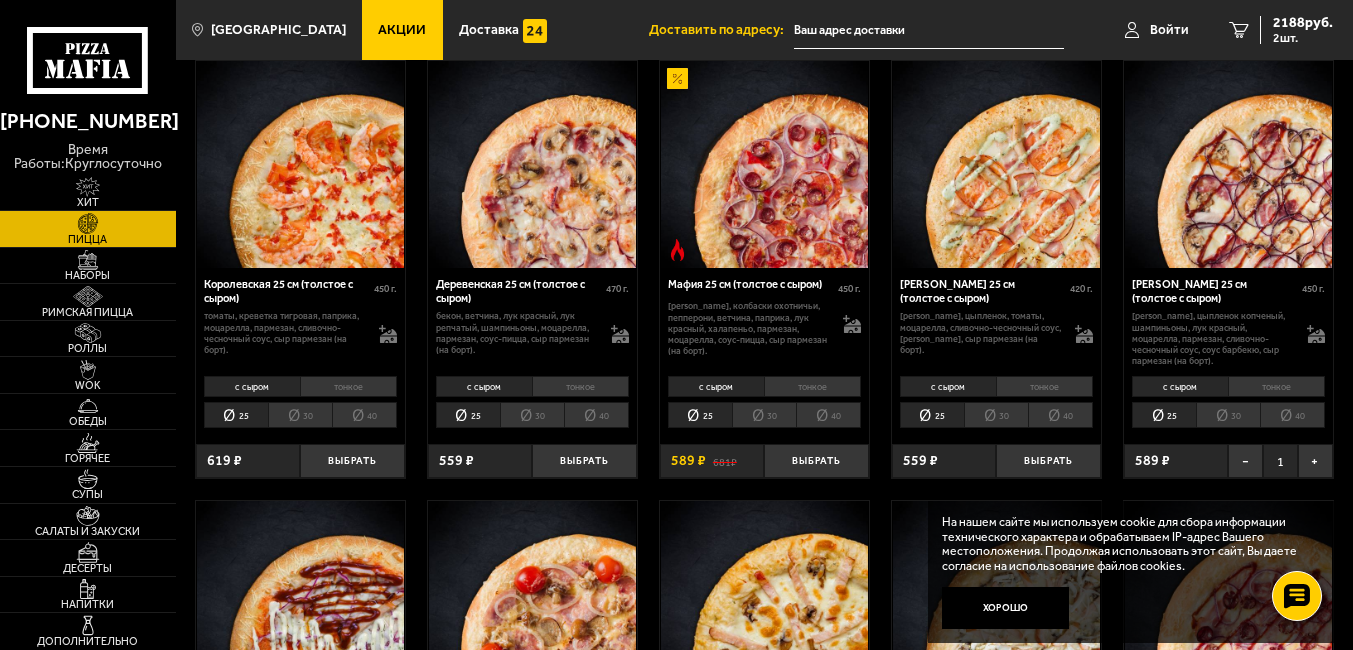 scroll, scrollTop: 1520, scrollLeft: 0, axis: vertical 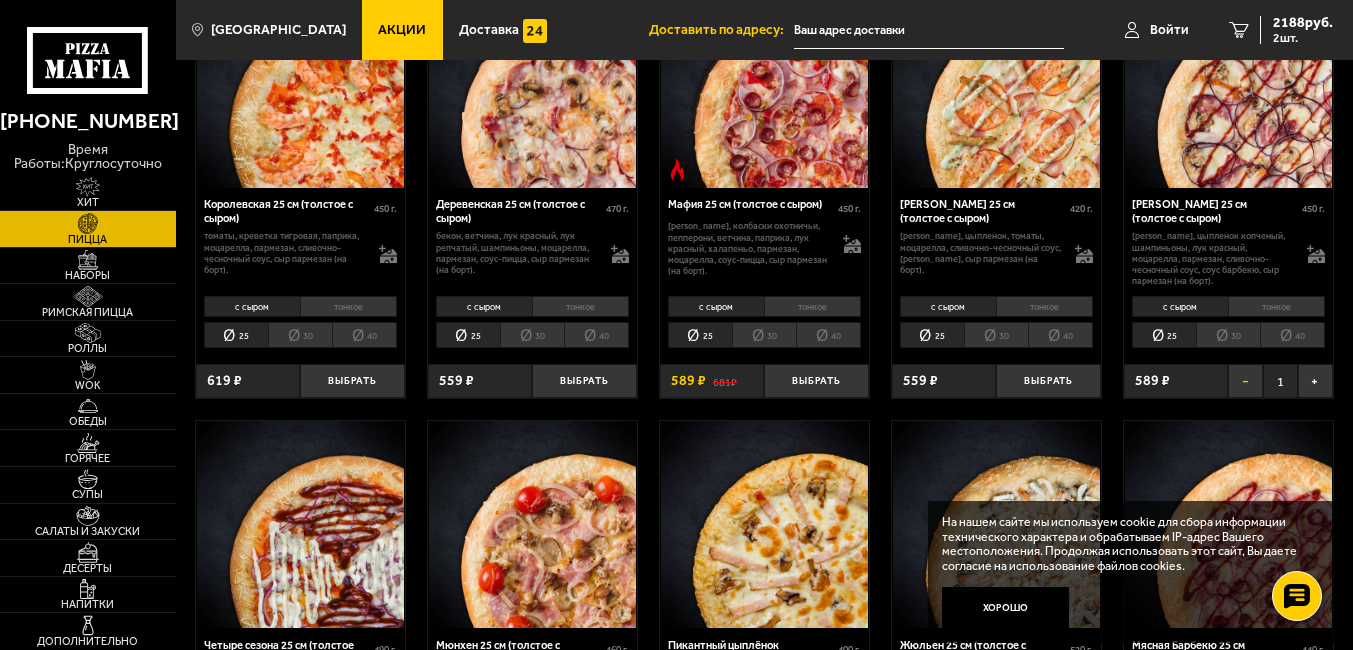 click on "−" at bounding box center (1245, 381) 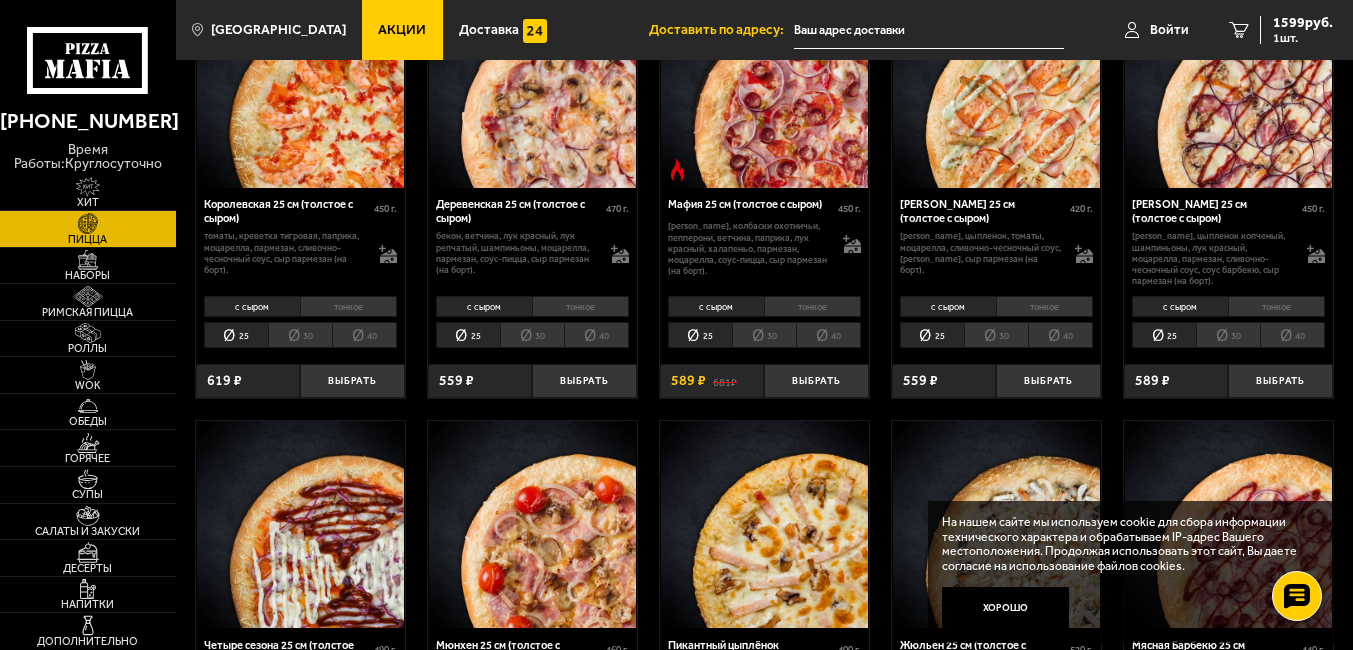 drag, startPoint x: 1248, startPoint y: 392, endPoint x: 988, endPoint y: 320, distance: 269.7851 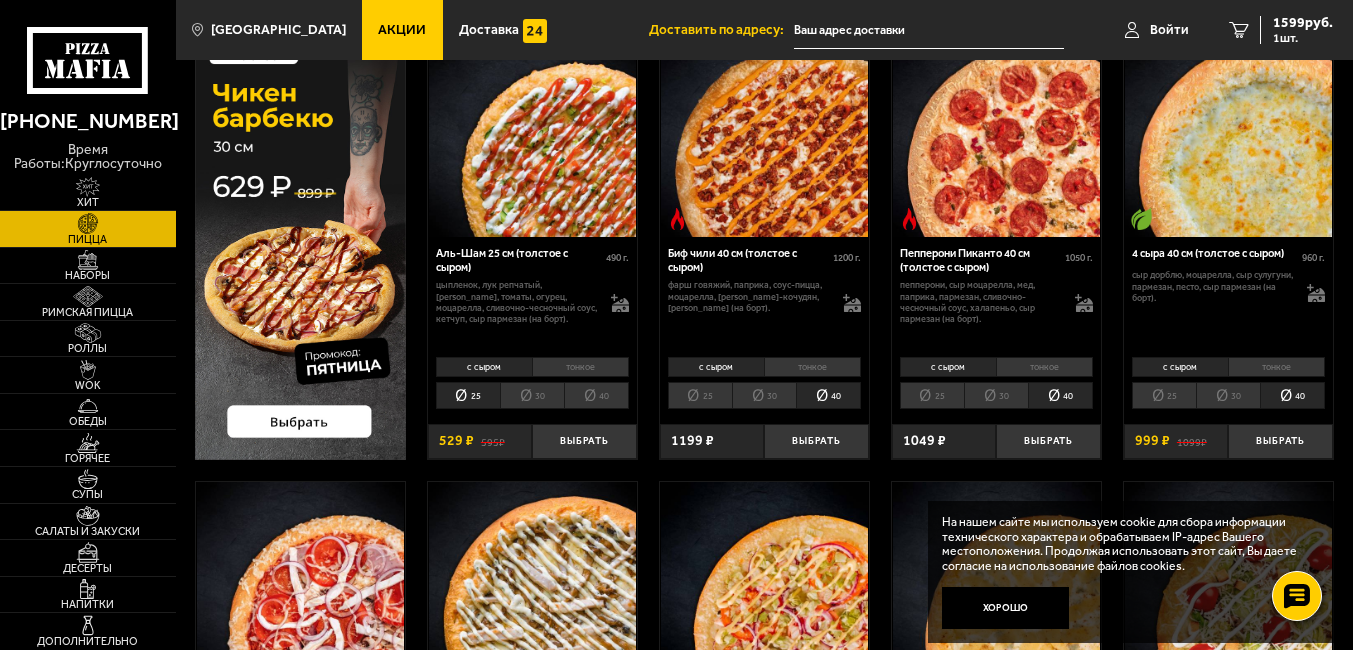 scroll, scrollTop: 120, scrollLeft: 0, axis: vertical 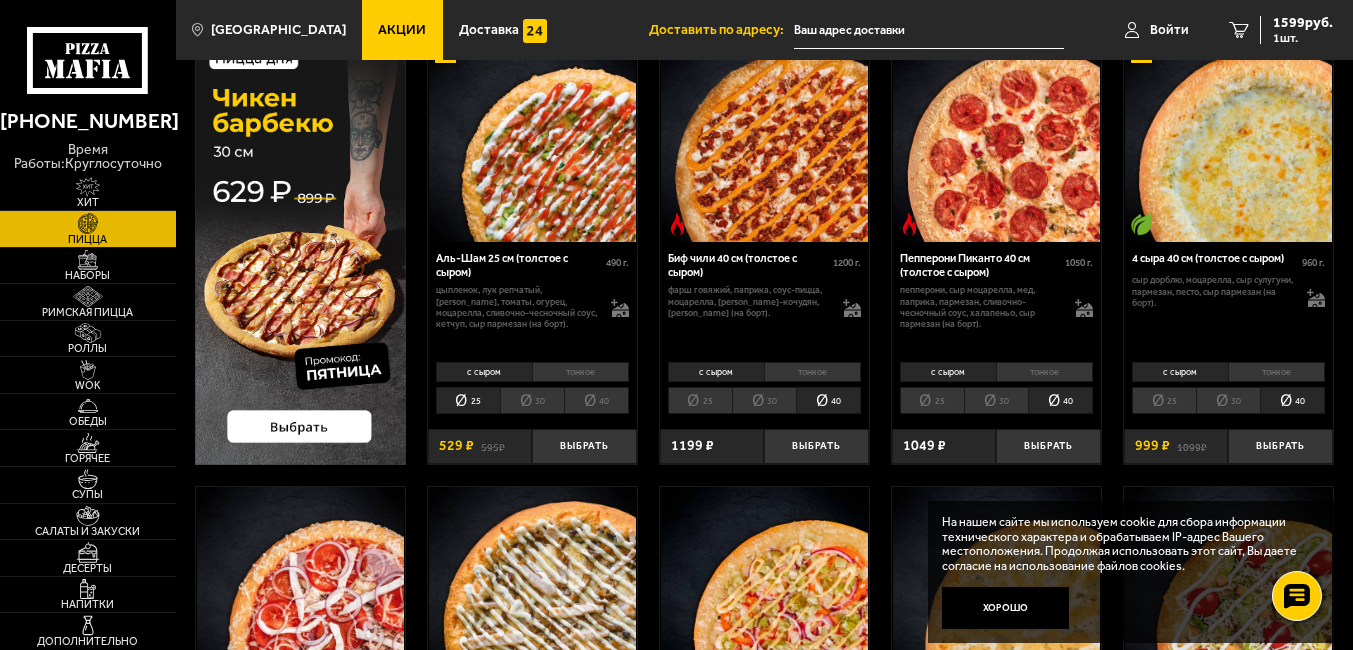 click on "30" at bounding box center [1228, 400] 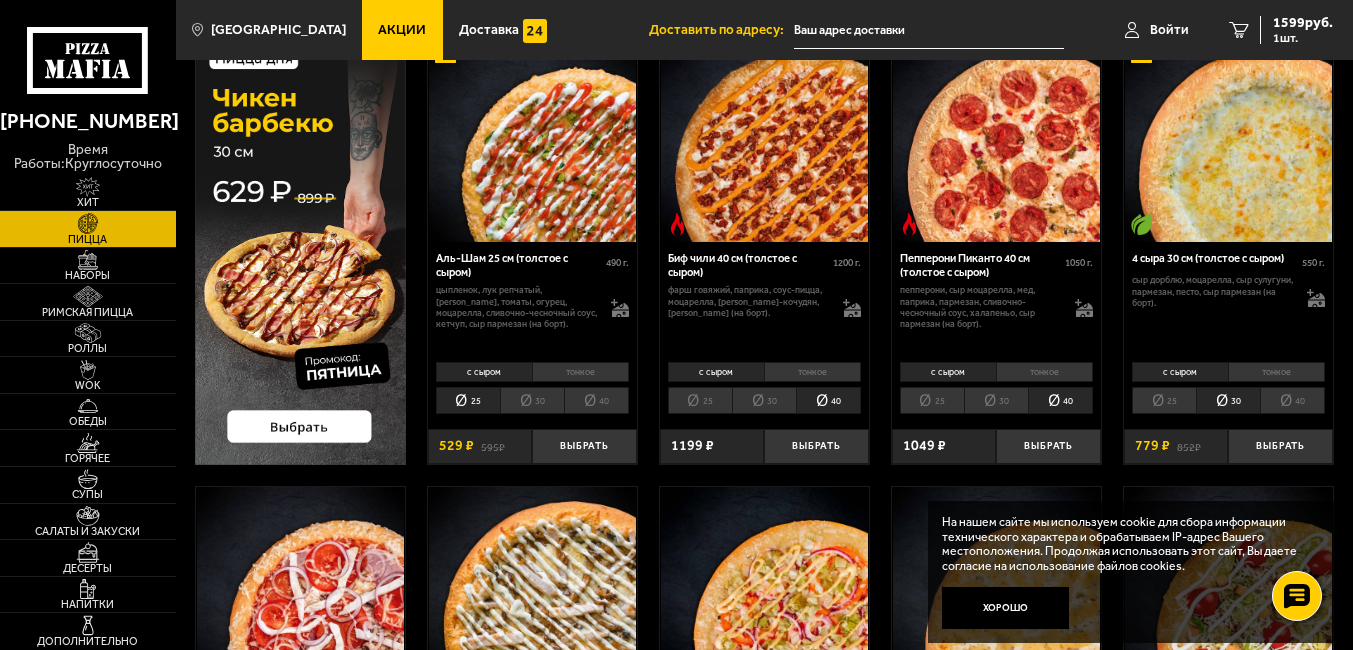 click on "25" at bounding box center (1164, 400) 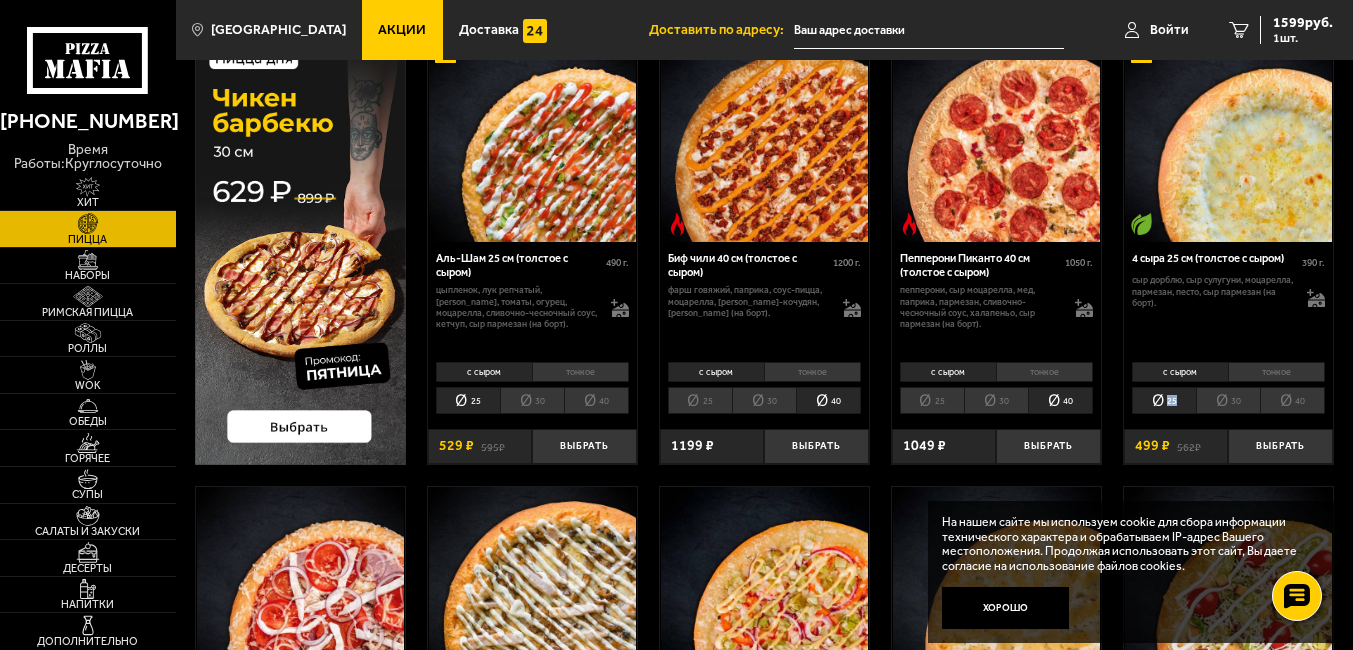 click on "25" at bounding box center [1164, 400] 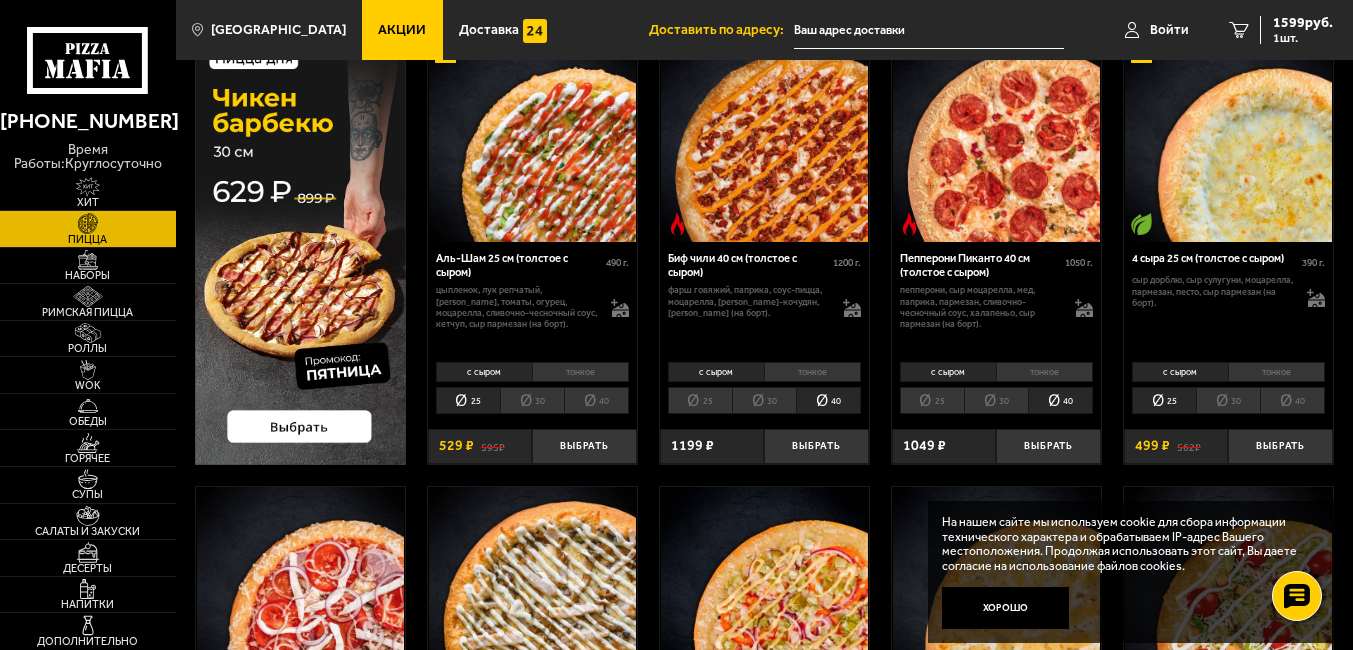 click on "30" at bounding box center [996, 400] 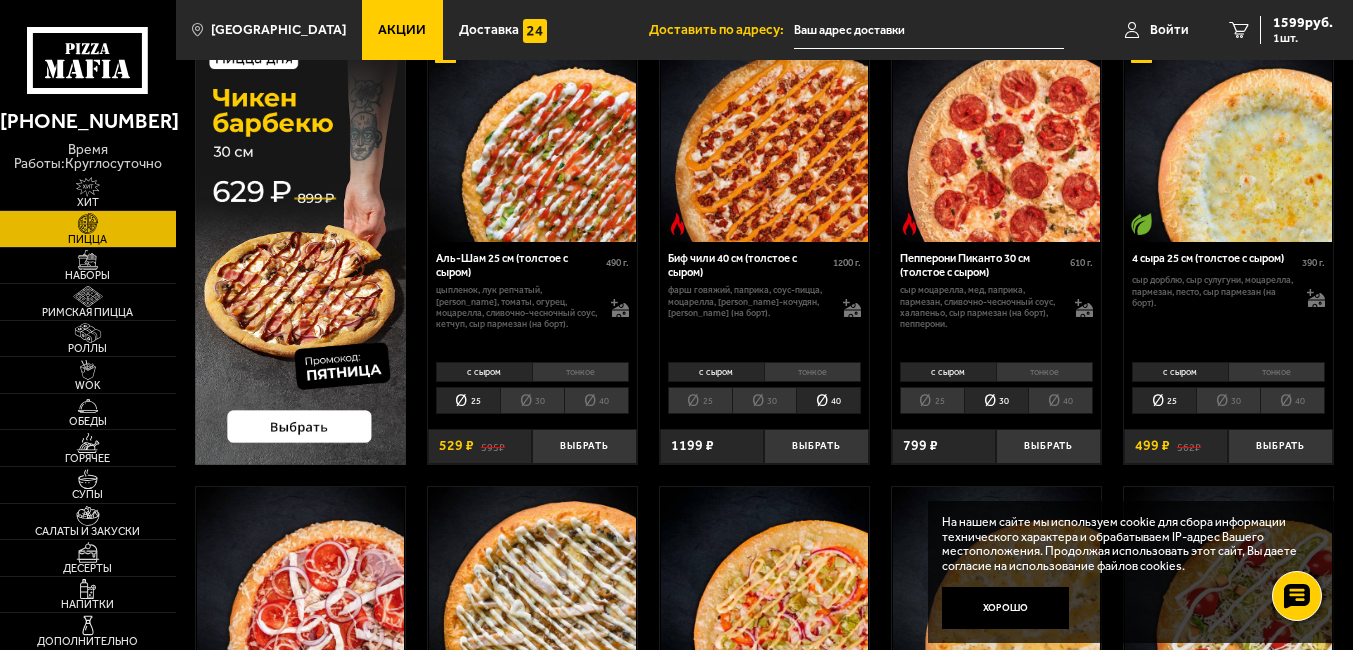 click on "25" at bounding box center (932, 400) 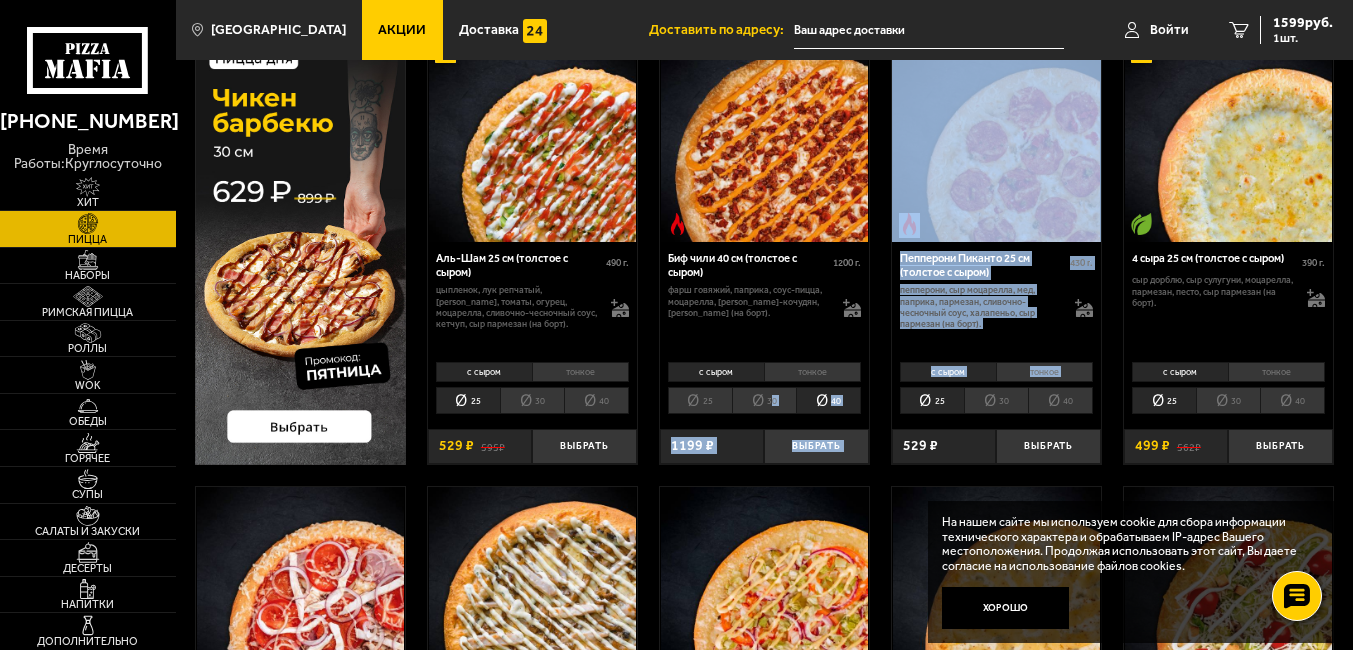 drag, startPoint x: 937, startPoint y: 401, endPoint x: 771, endPoint y: 404, distance: 166.0271 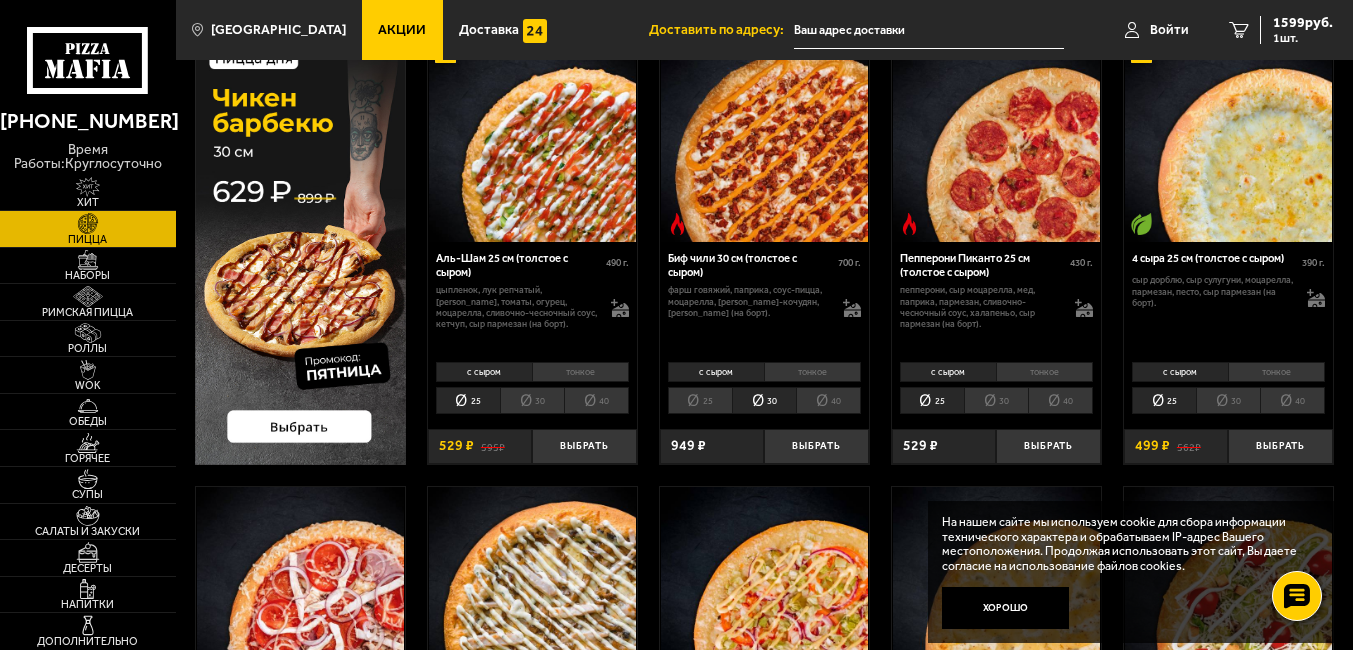 click on "25" at bounding box center (700, 400) 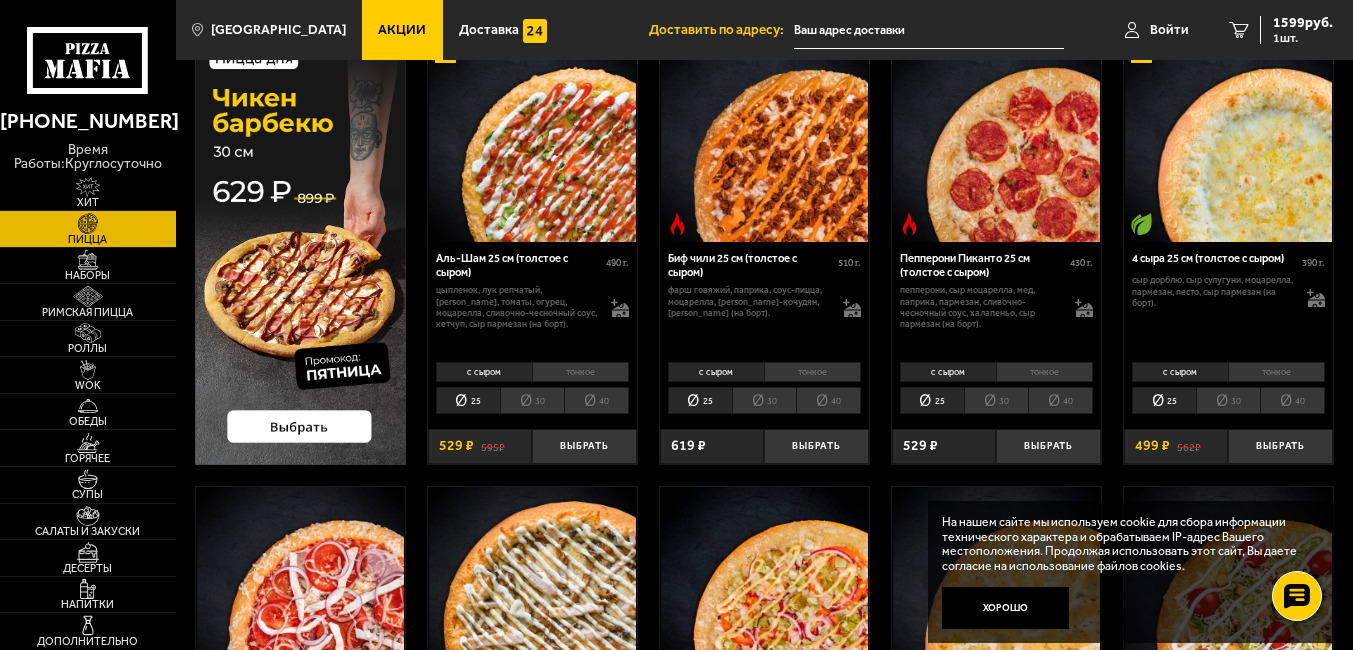 click on "40" at bounding box center [596, 400] 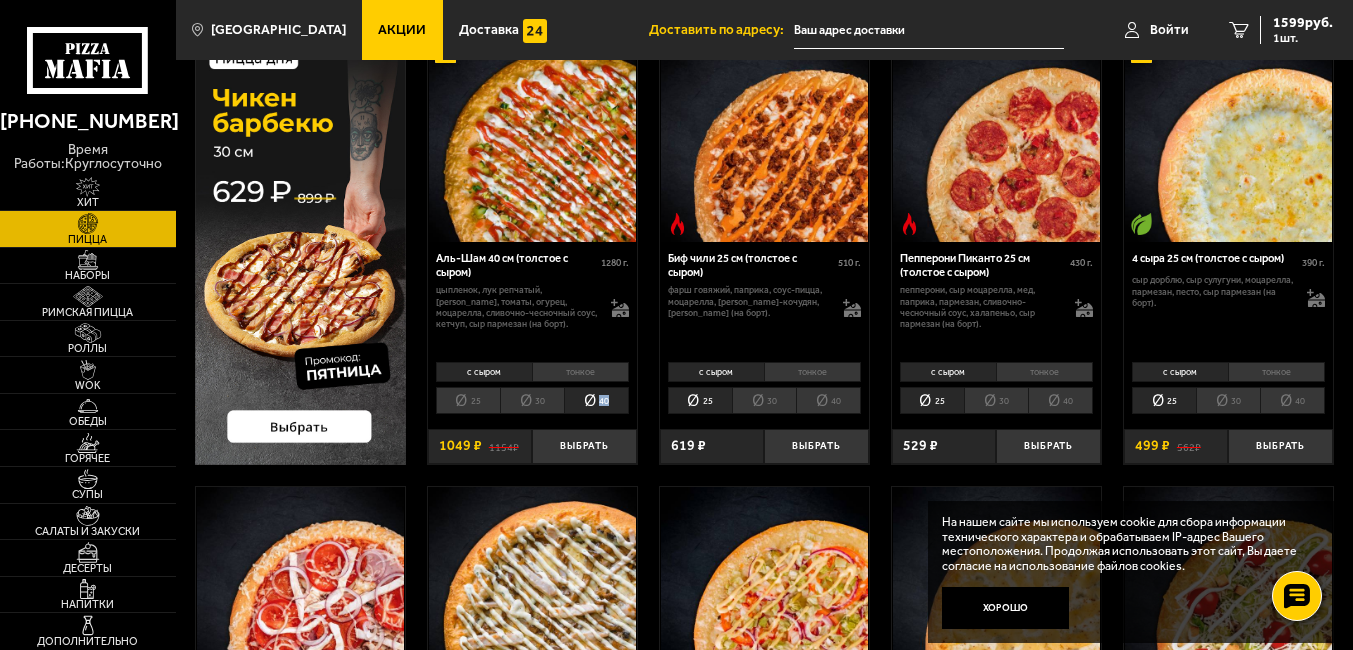 click on "40" at bounding box center [596, 400] 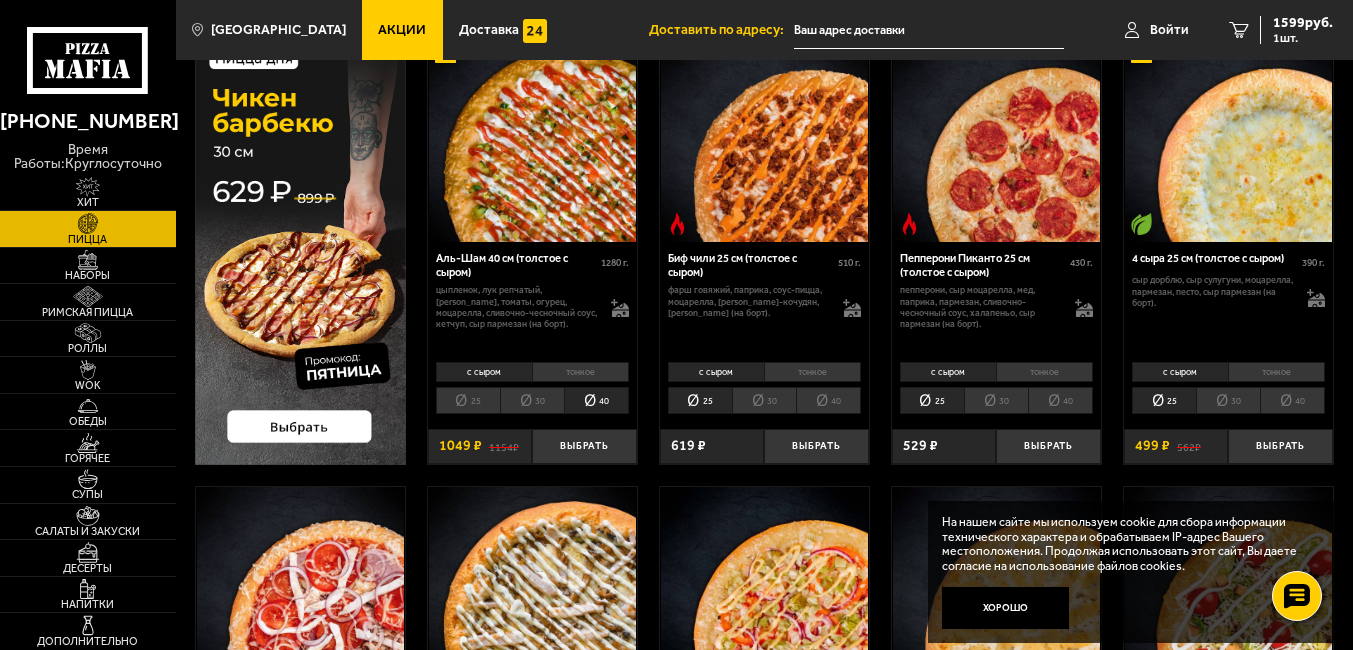 drag, startPoint x: 587, startPoint y: 406, endPoint x: 528, endPoint y: 403, distance: 59.07622 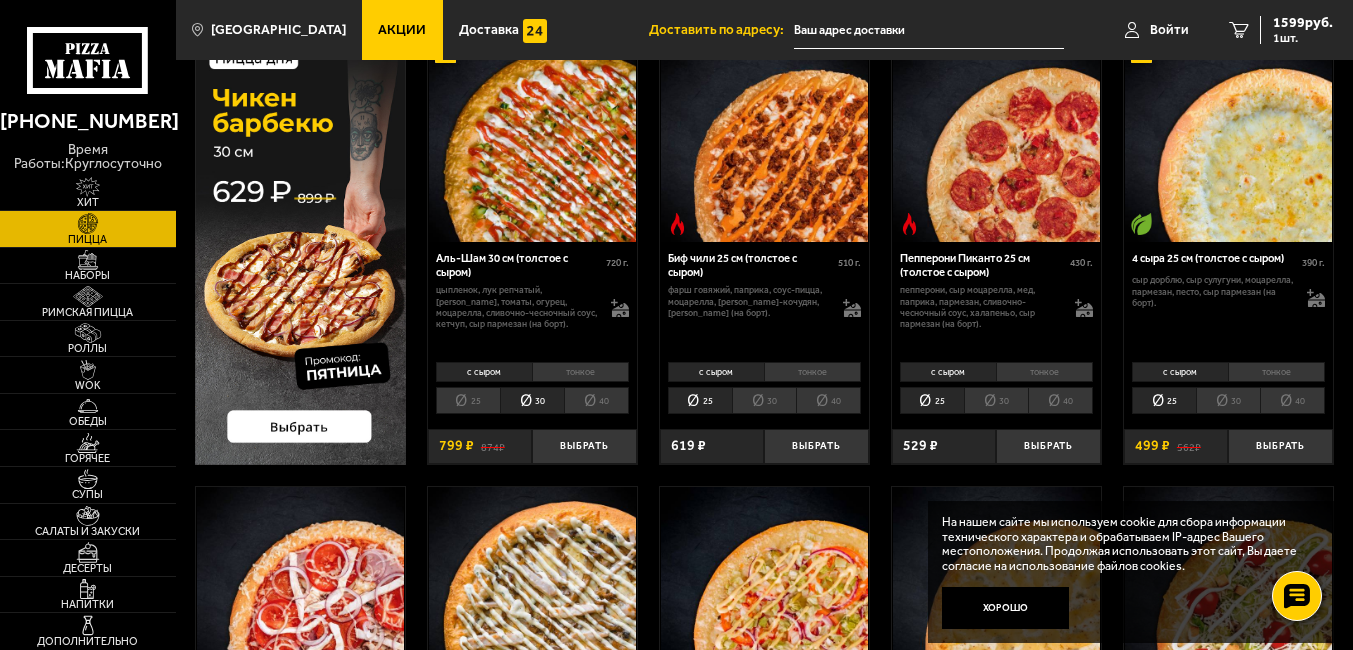 click on "25" at bounding box center [468, 400] 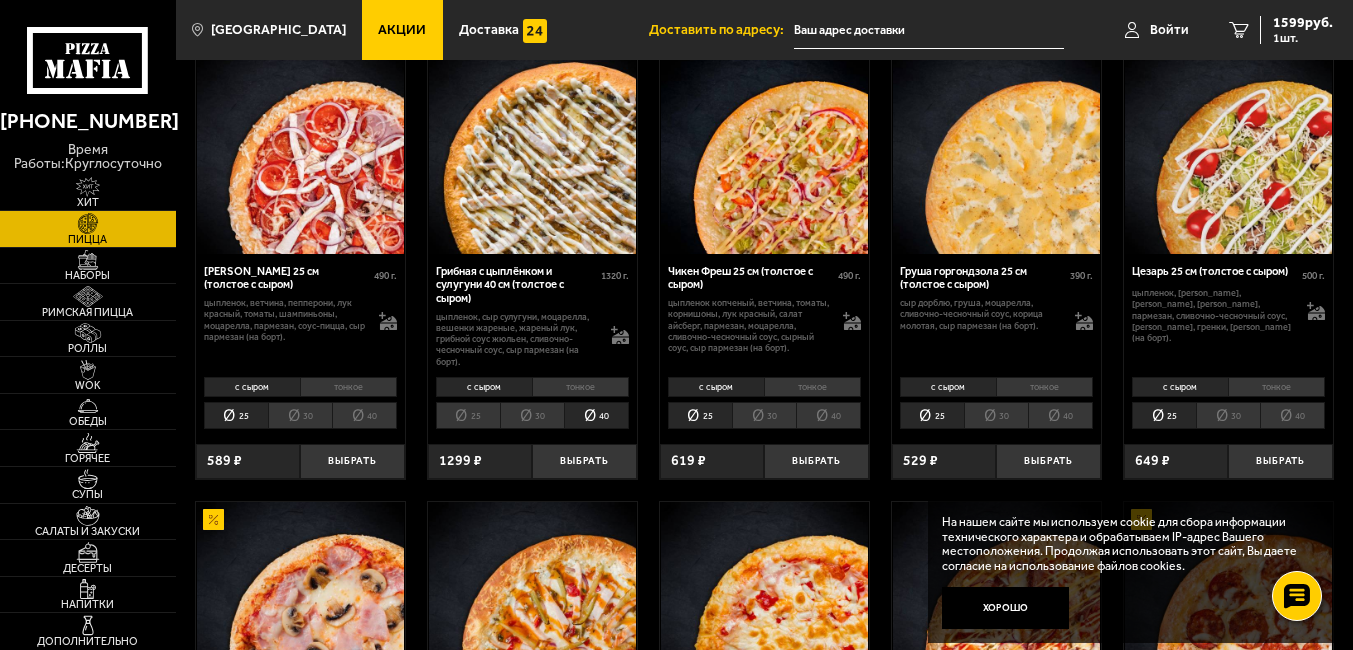 scroll, scrollTop: 560, scrollLeft: 0, axis: vertical 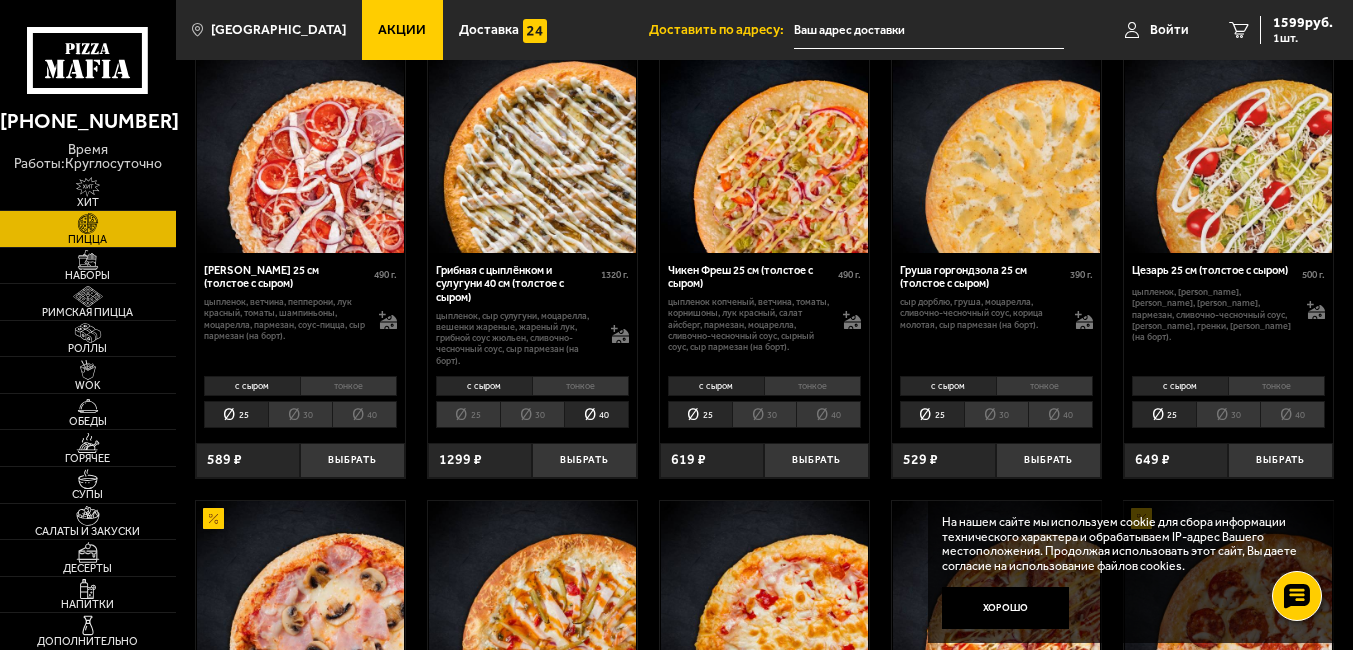 click on "30" at bounding box center [300, 414] 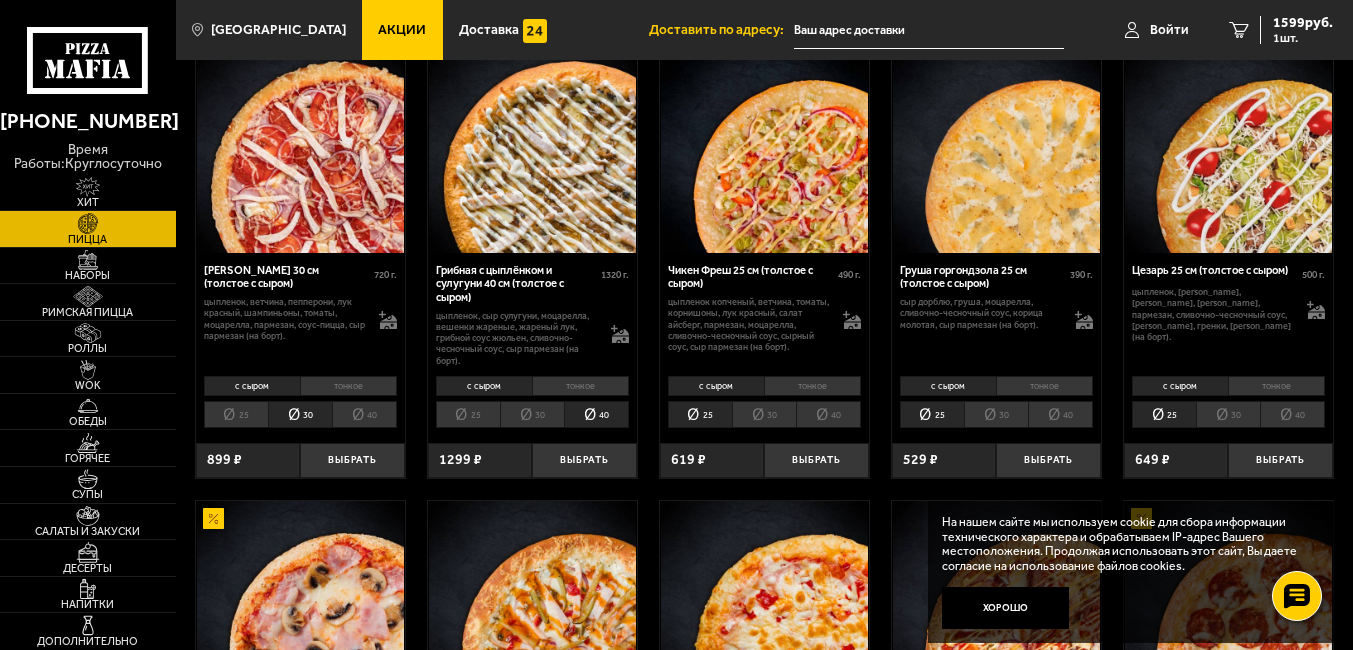 click on "40" at bounding box center [364, 414] 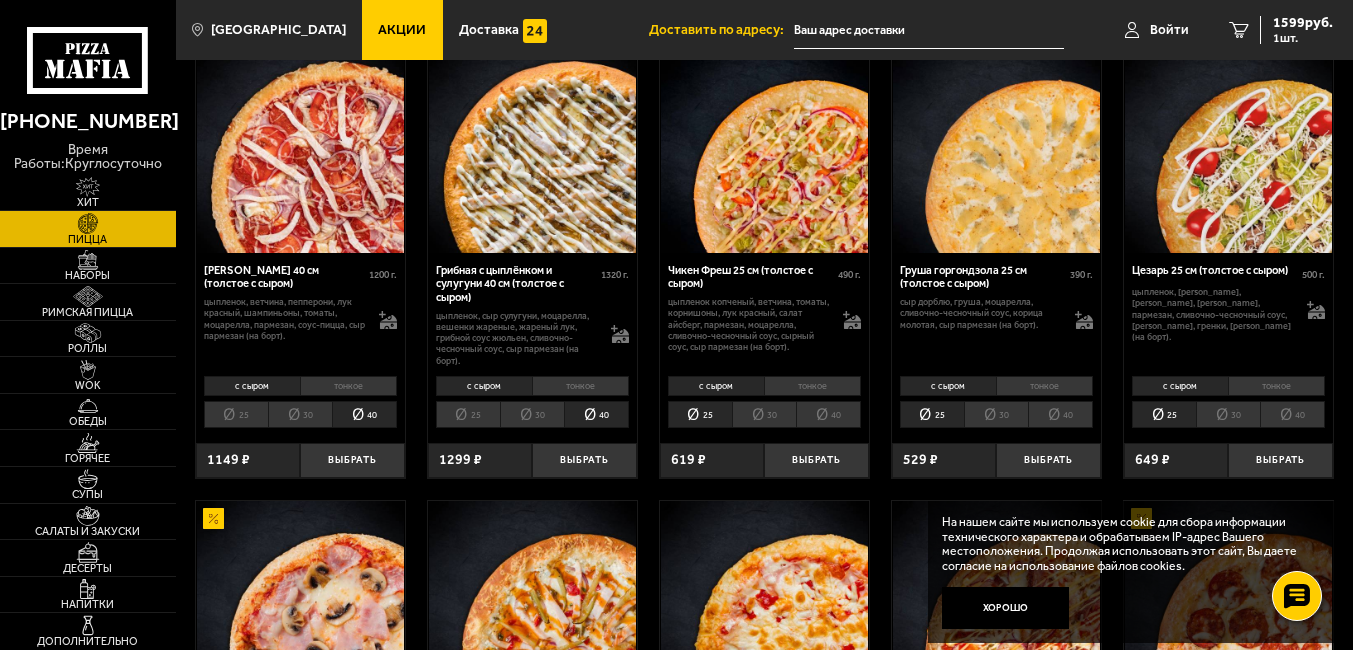 click on "30" at bounding box center [532, 414] 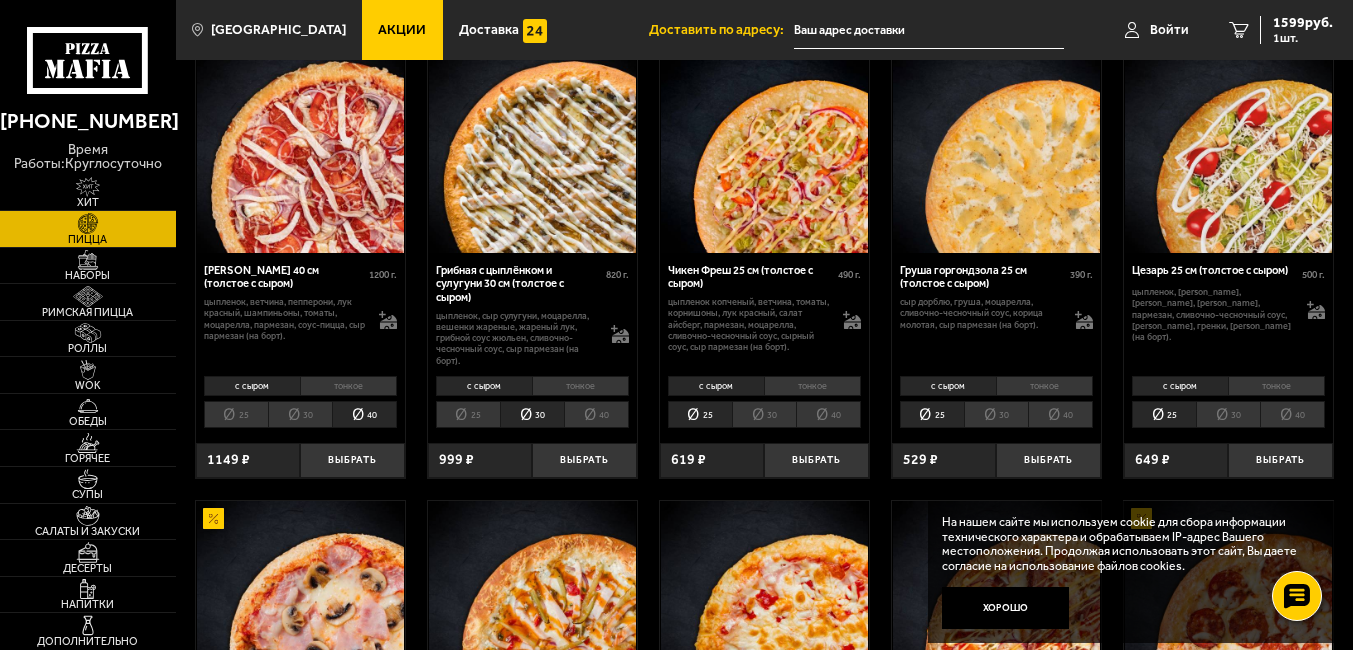 click on "25" at bounding box center (468, 414) 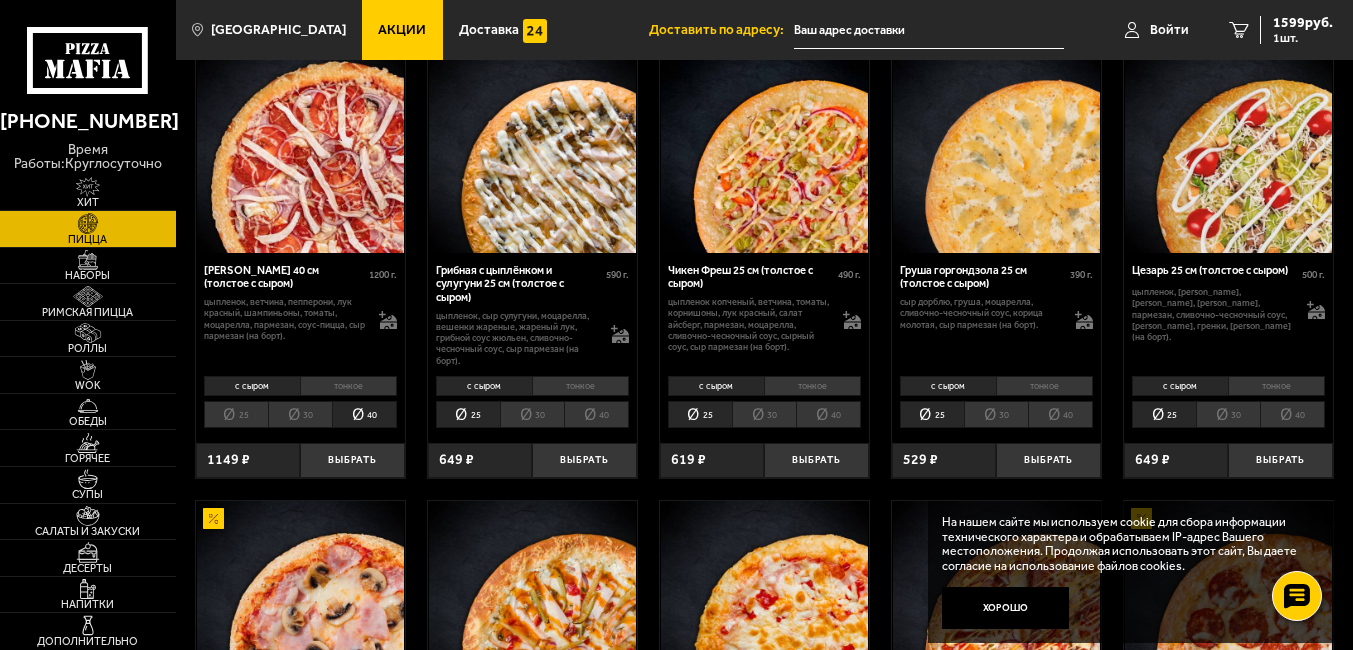 click on "30" at bounding box center [764, 414] 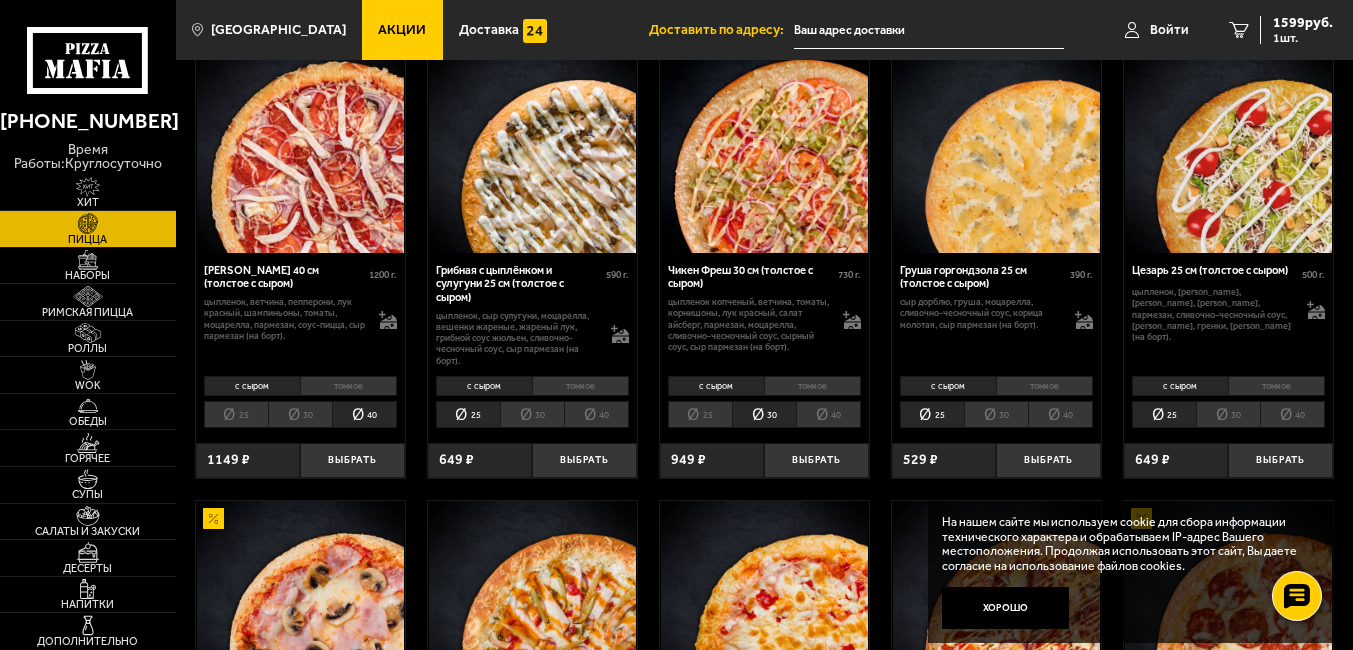 click on "40" at bounding box center (828, 414) 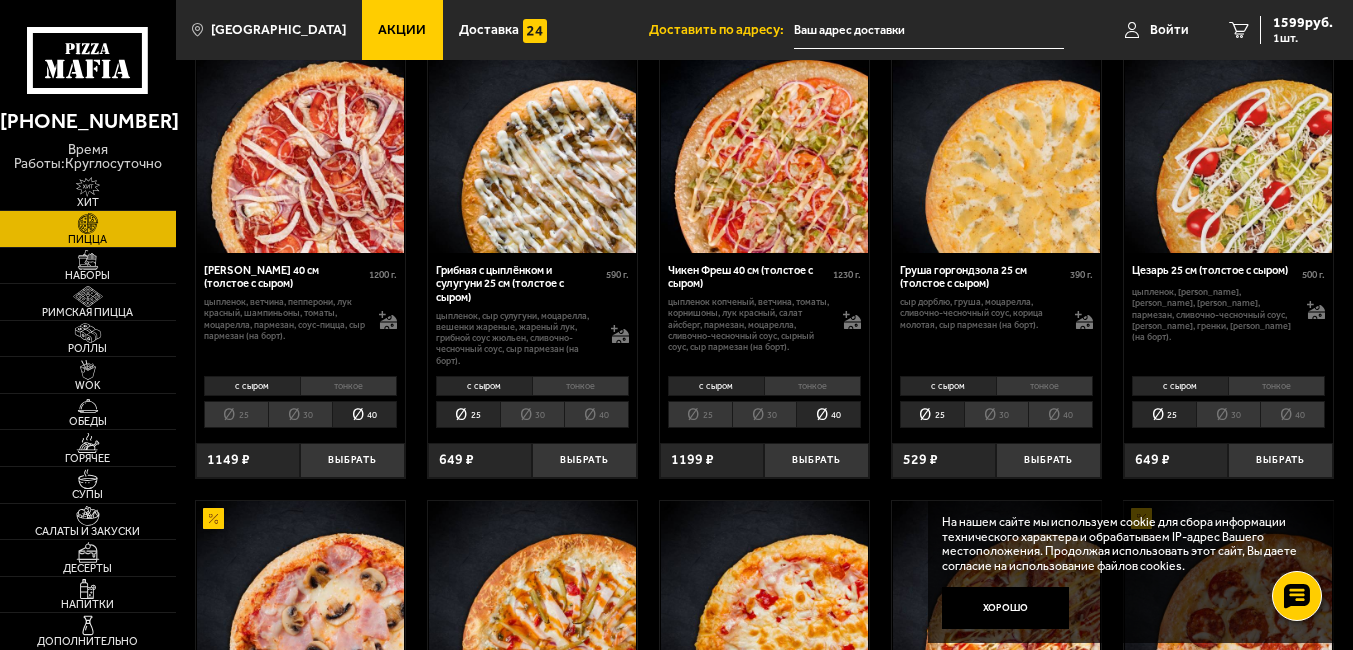 click on "30" at bounding box center [996, 414] 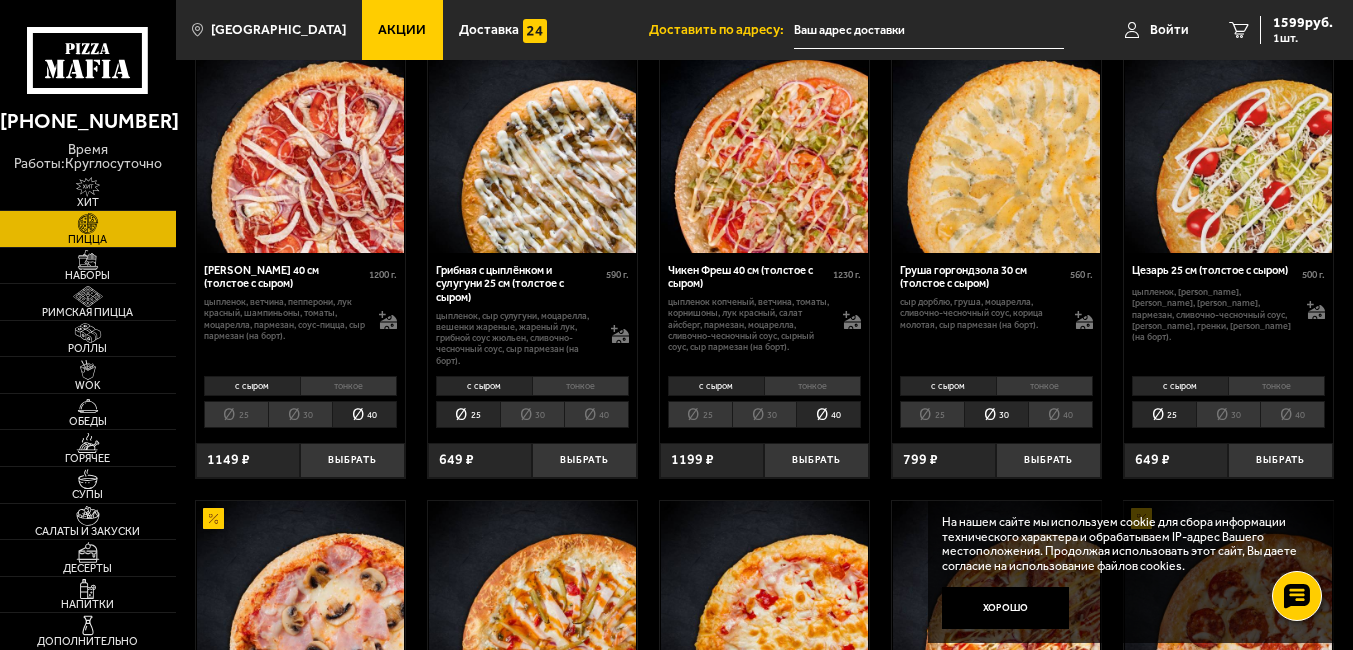 click on "40" at bounding box center (1060, 414) 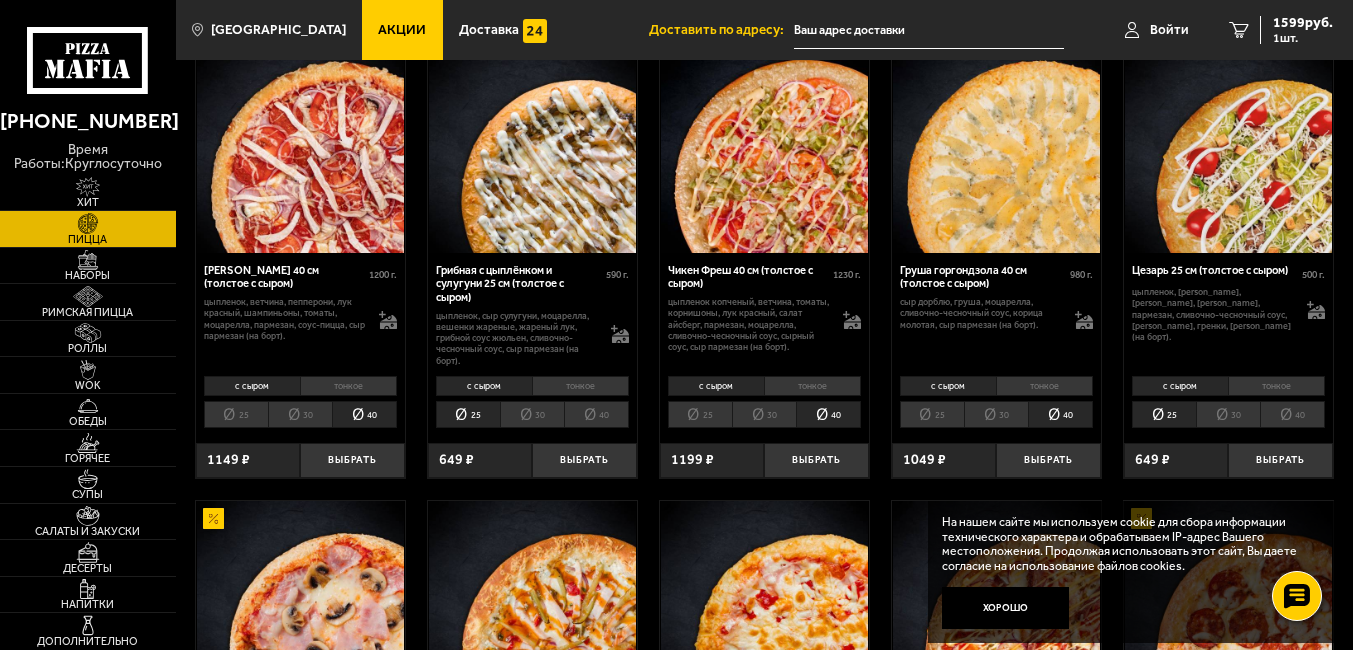 click on "30" at bounding box center [1228, 414] 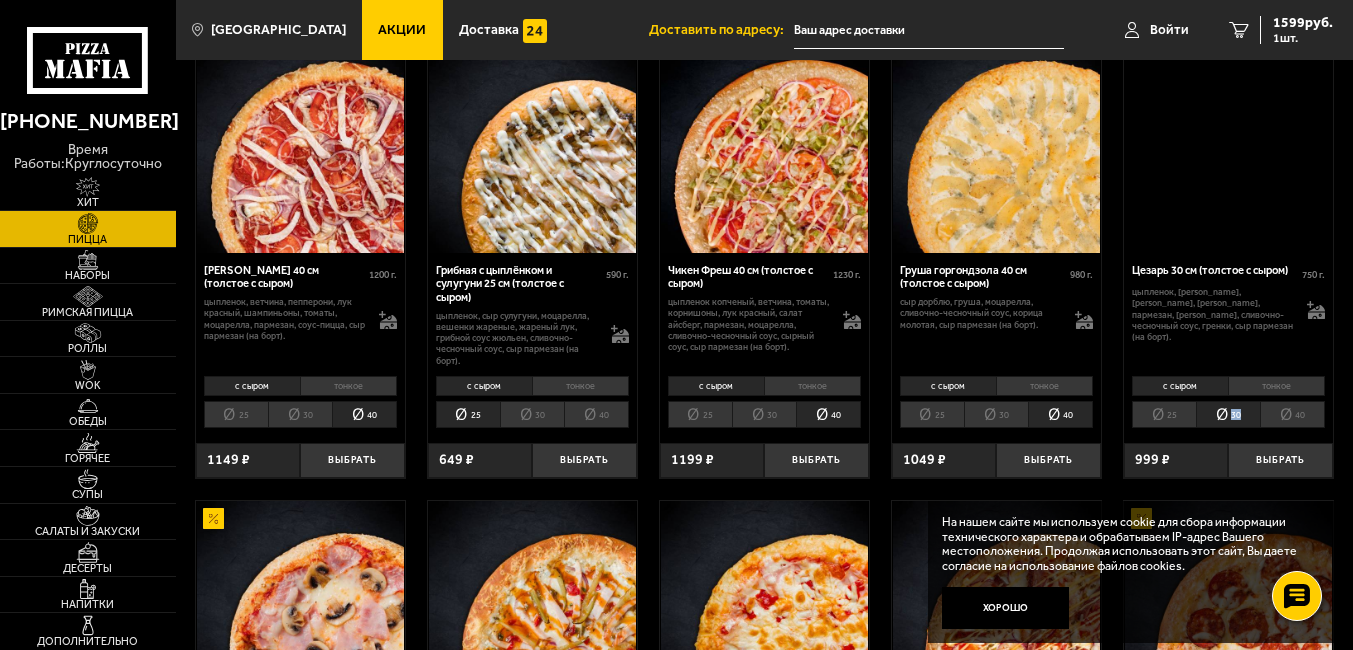 click on "30" at bounding box center [1228, 414] 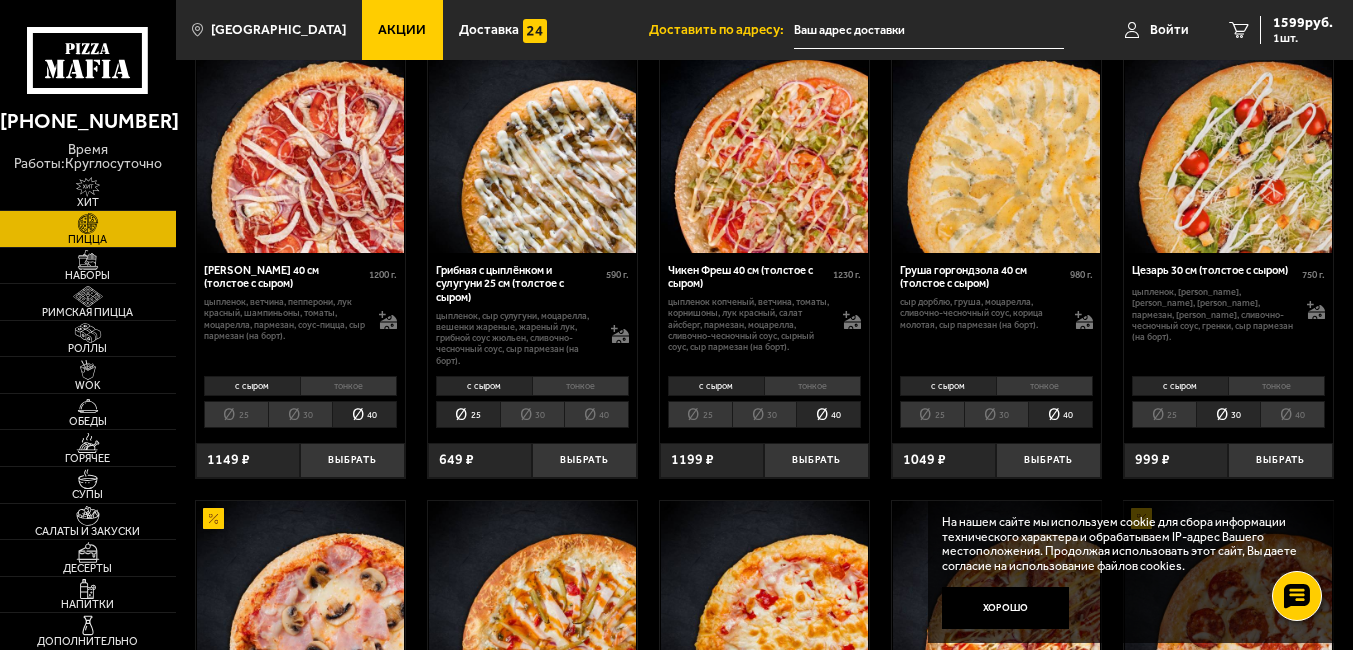 drag, startPoint x: 1204, startPoint y: 414, endPoint x: 1298, endPoint y: 417, distance: 94.04786 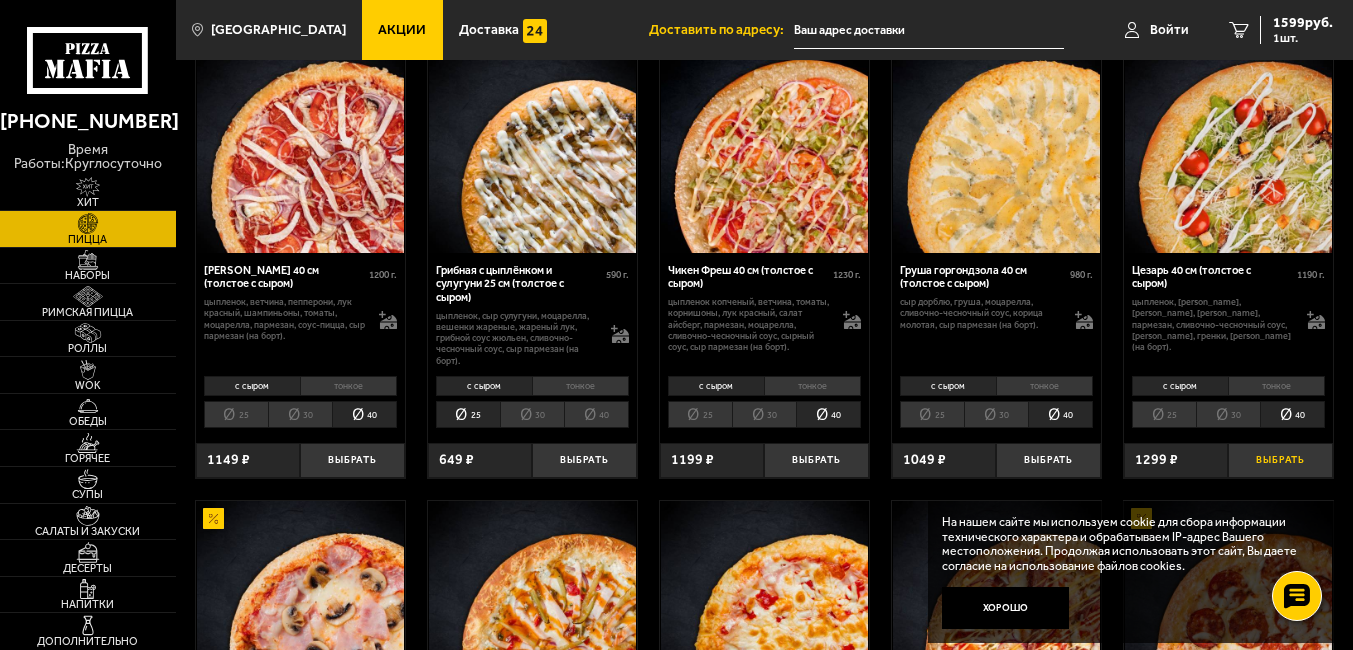 click on "Выбрать" at bounding box center [1280, 460] 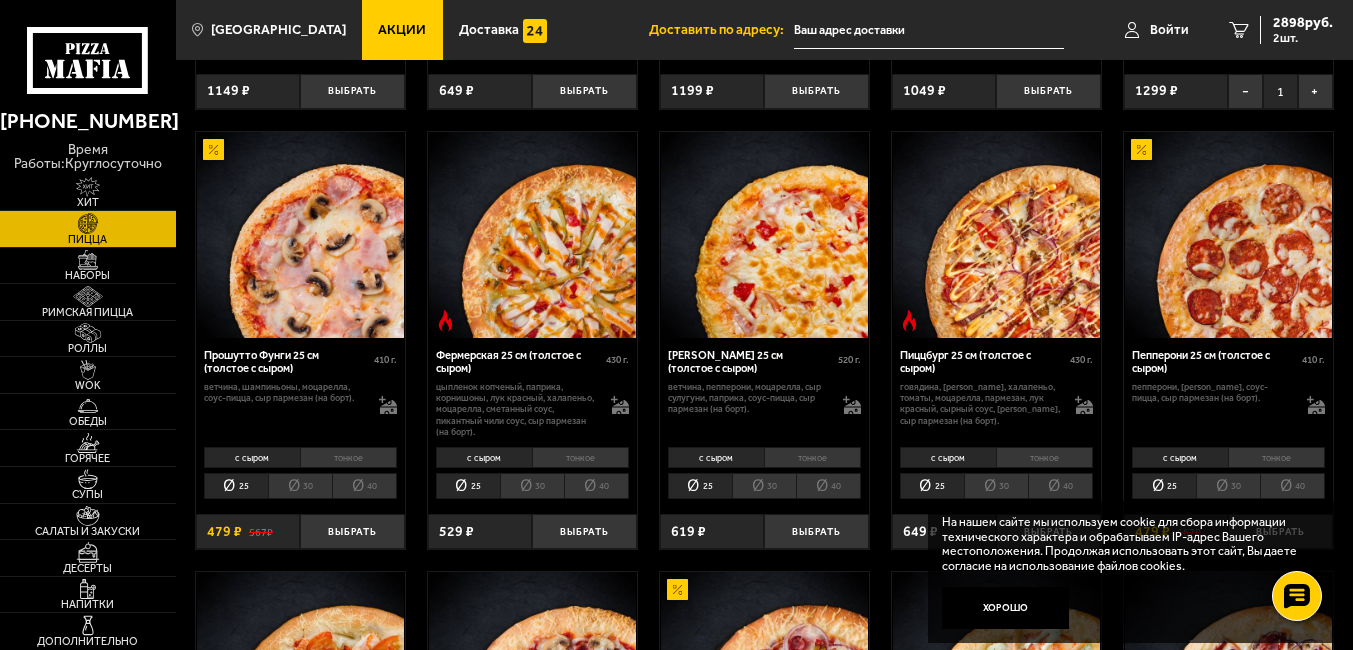scroll, scrollTop: 960, scrollLeft: 0, axis: vertical 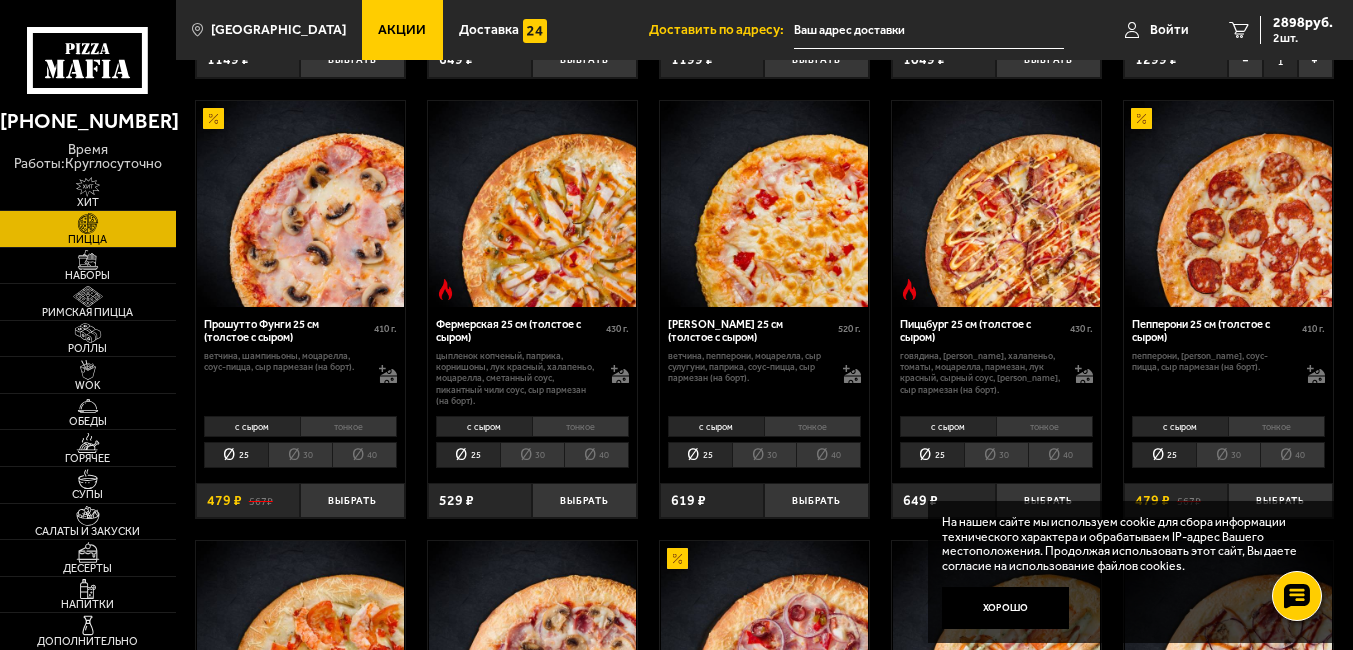 click on "30" at bounding box center [1228, 455] 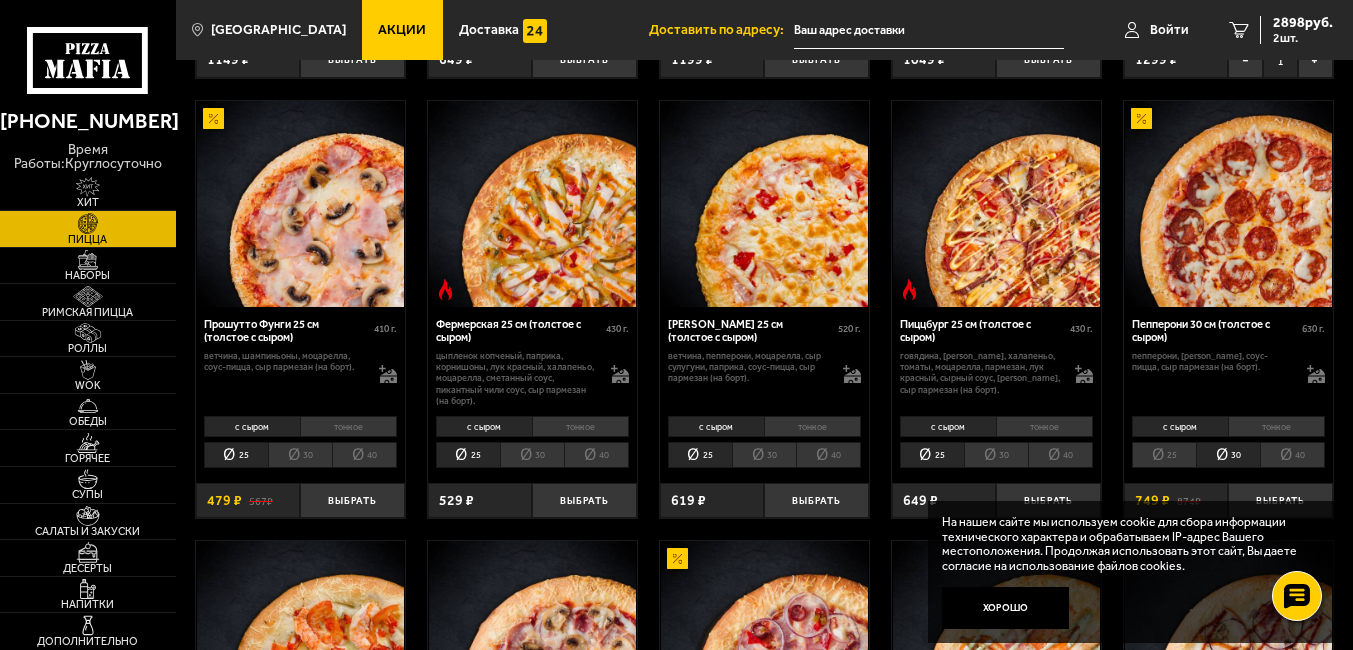 click on "40" at bounding box center (1292, 455) 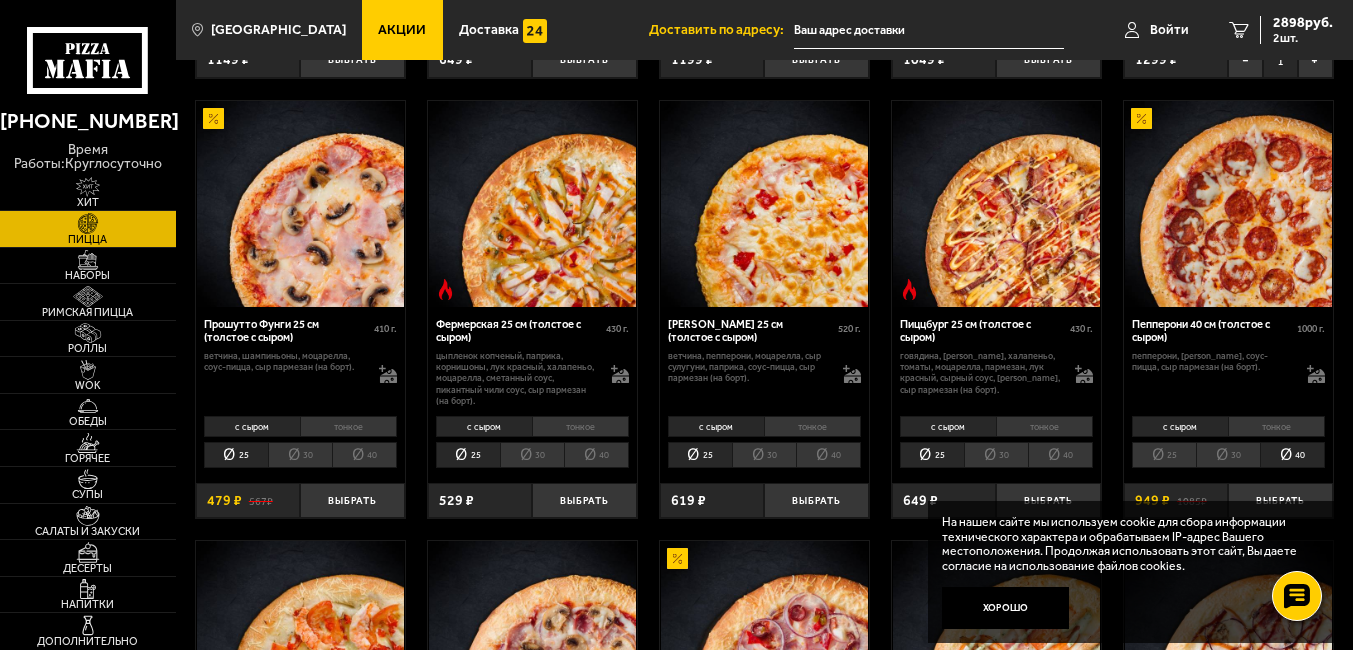 click on "25" at bounding box center (1164, 455) 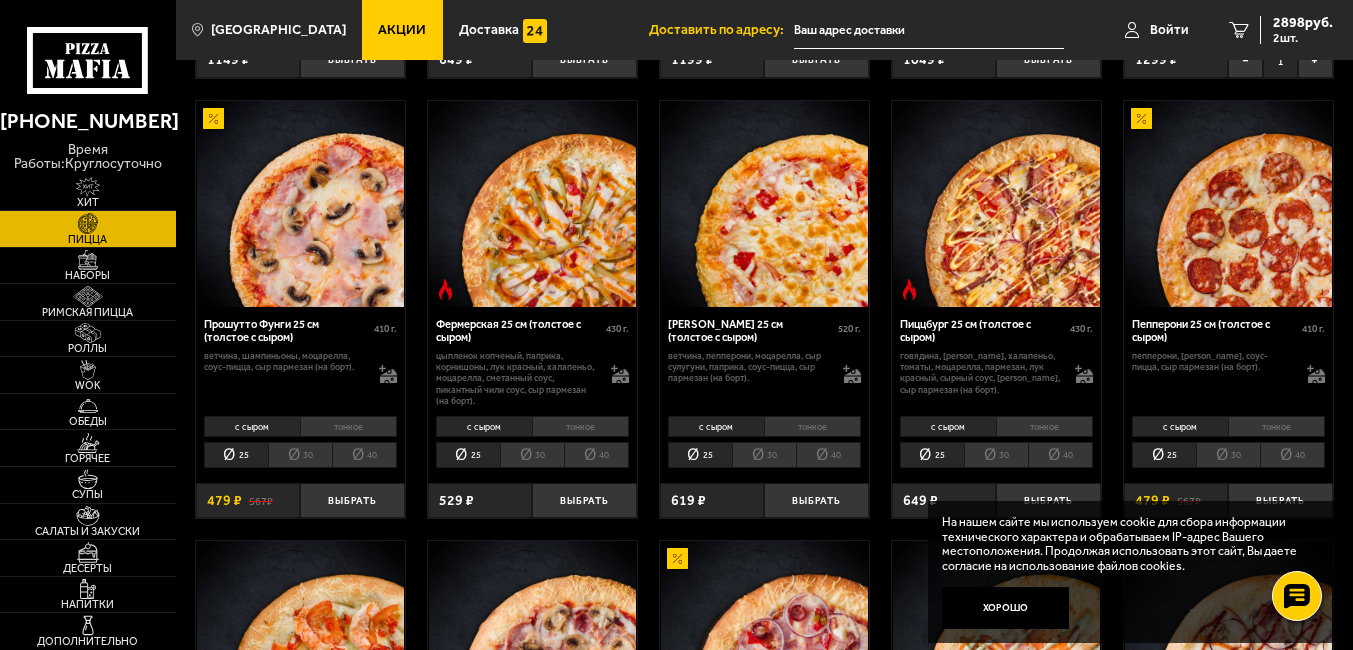 click on "40" at bounding box center (1060, 455) 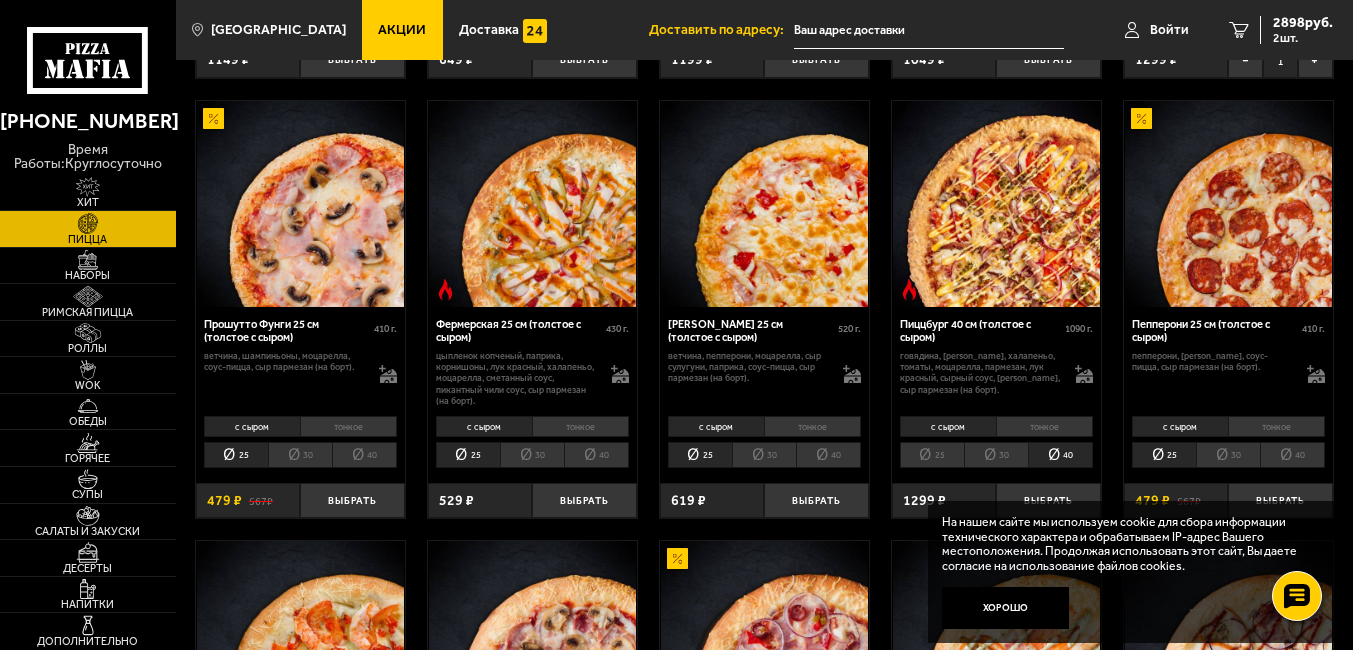 click on "30" at bounding box center [996, 455] 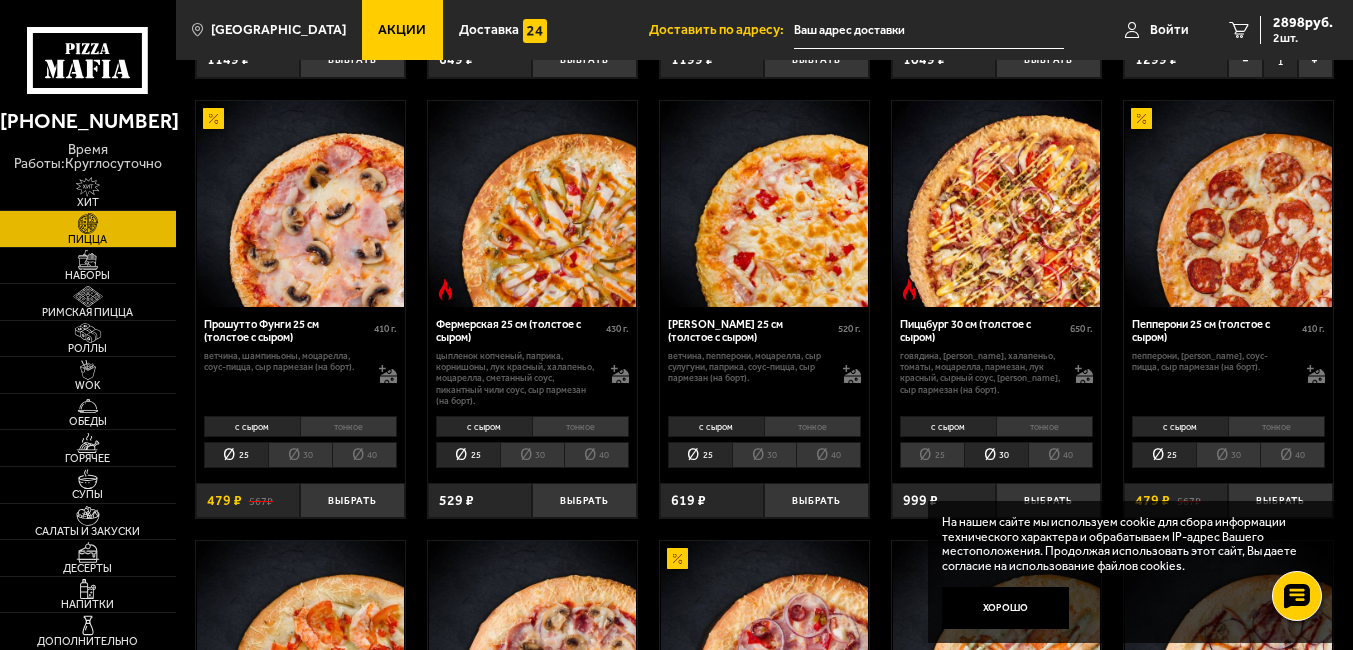 click on "40" at bounding box center (828, 455) 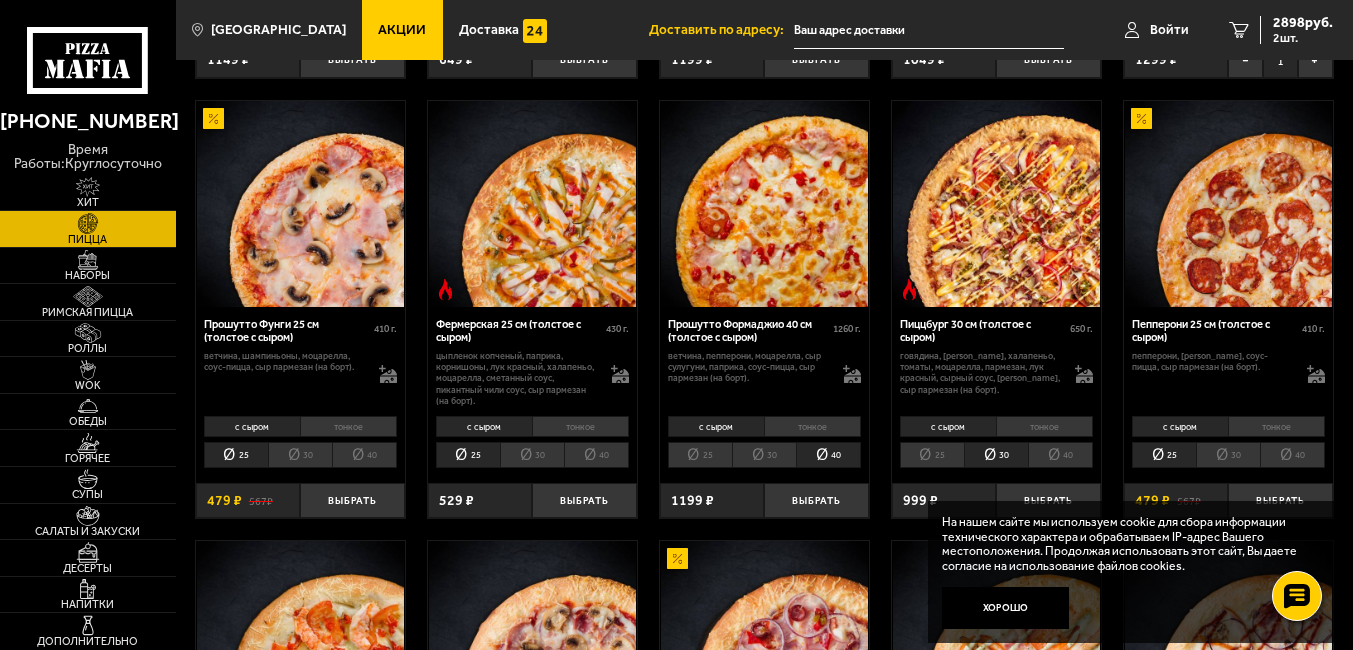 click on "30" at bounding box center [764, 455] 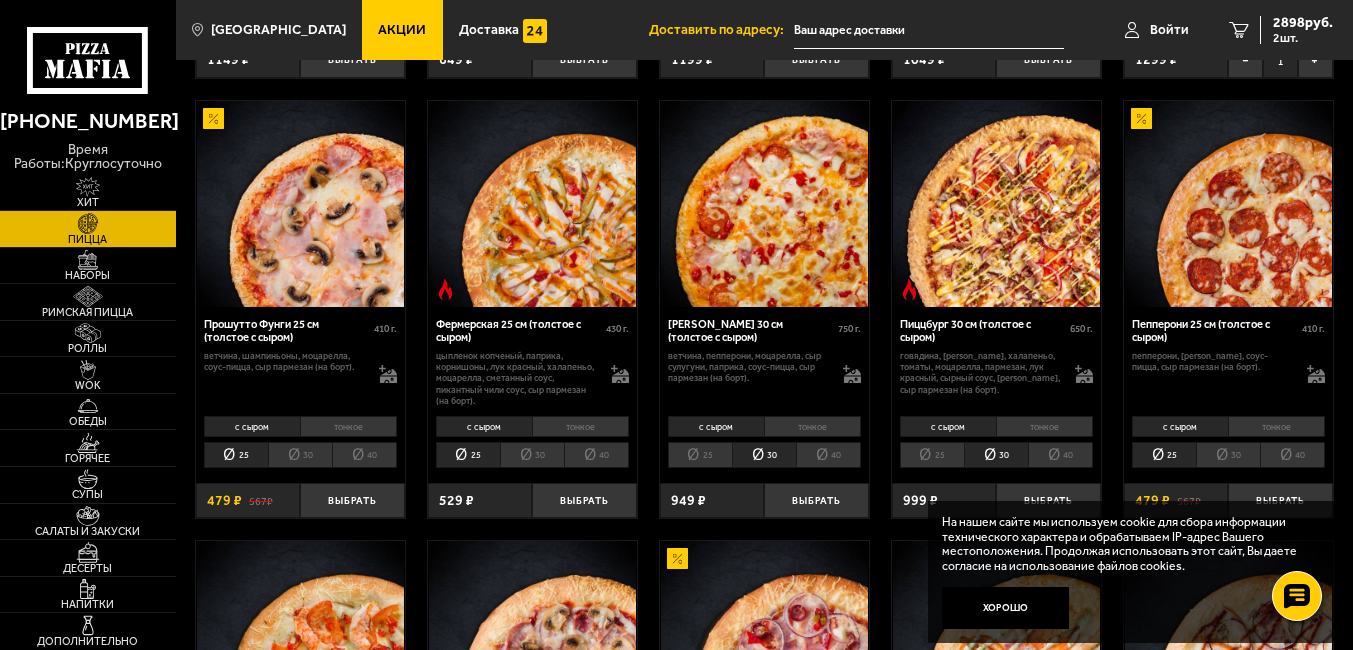 click on "25" at bounding box center (700, 455) 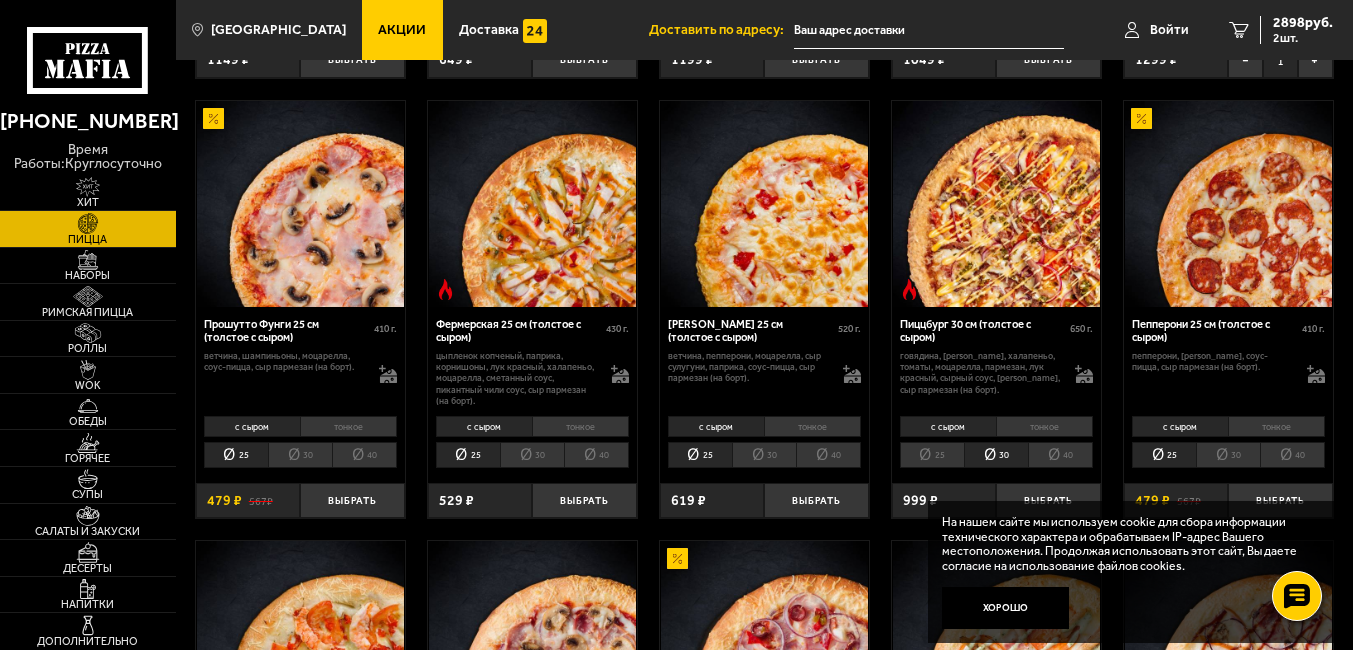 click on "25" at bounding box center [700, 455] 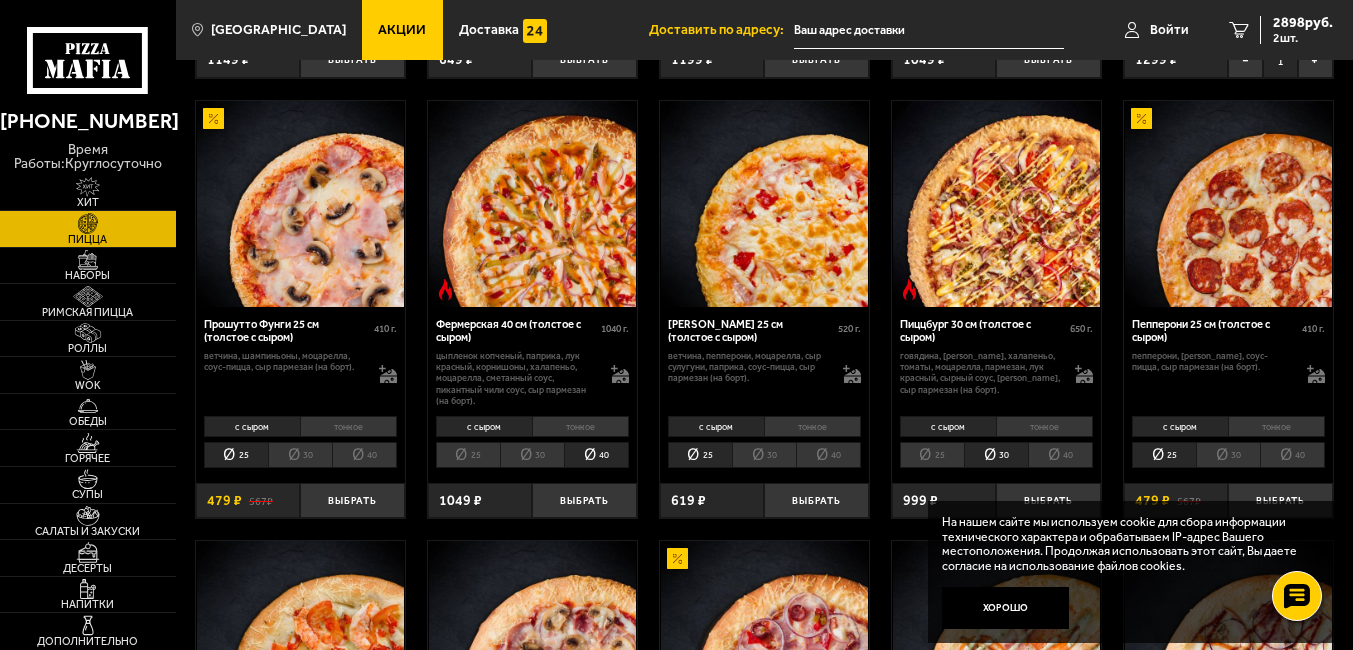 click on "30" at bounding box center (532, 455) 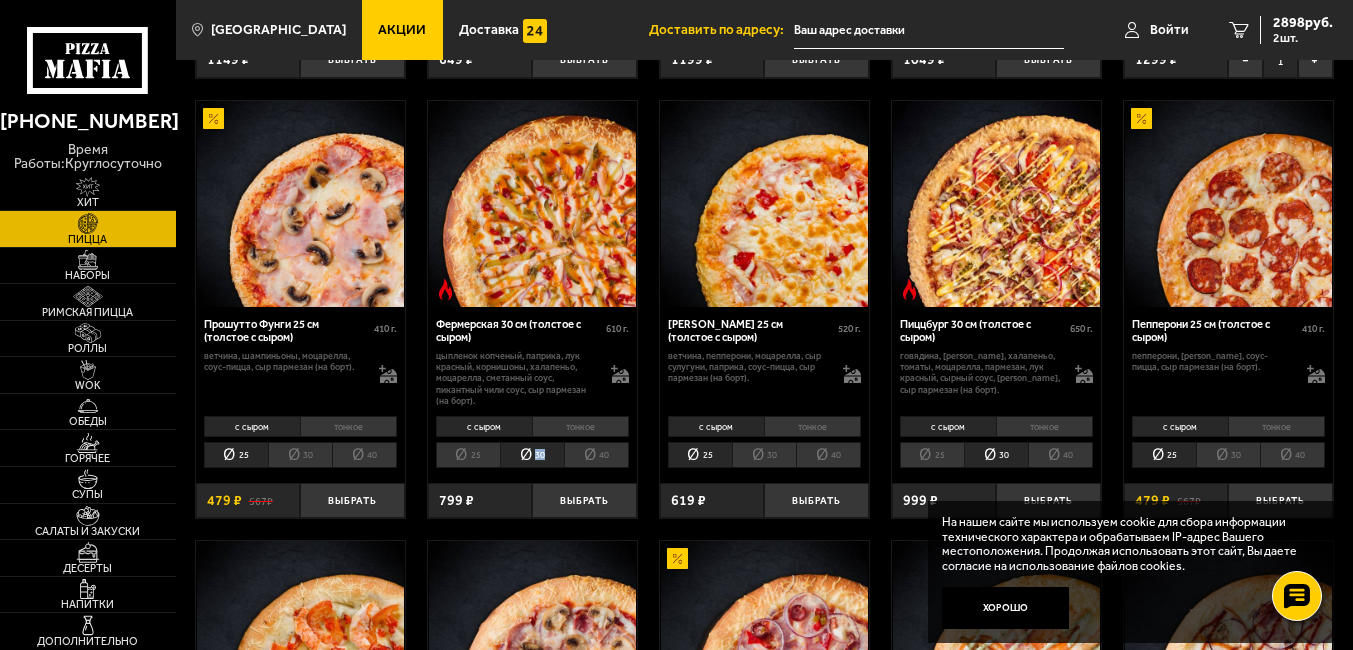 click on "25 30 40" at bounding box center (532, 455) 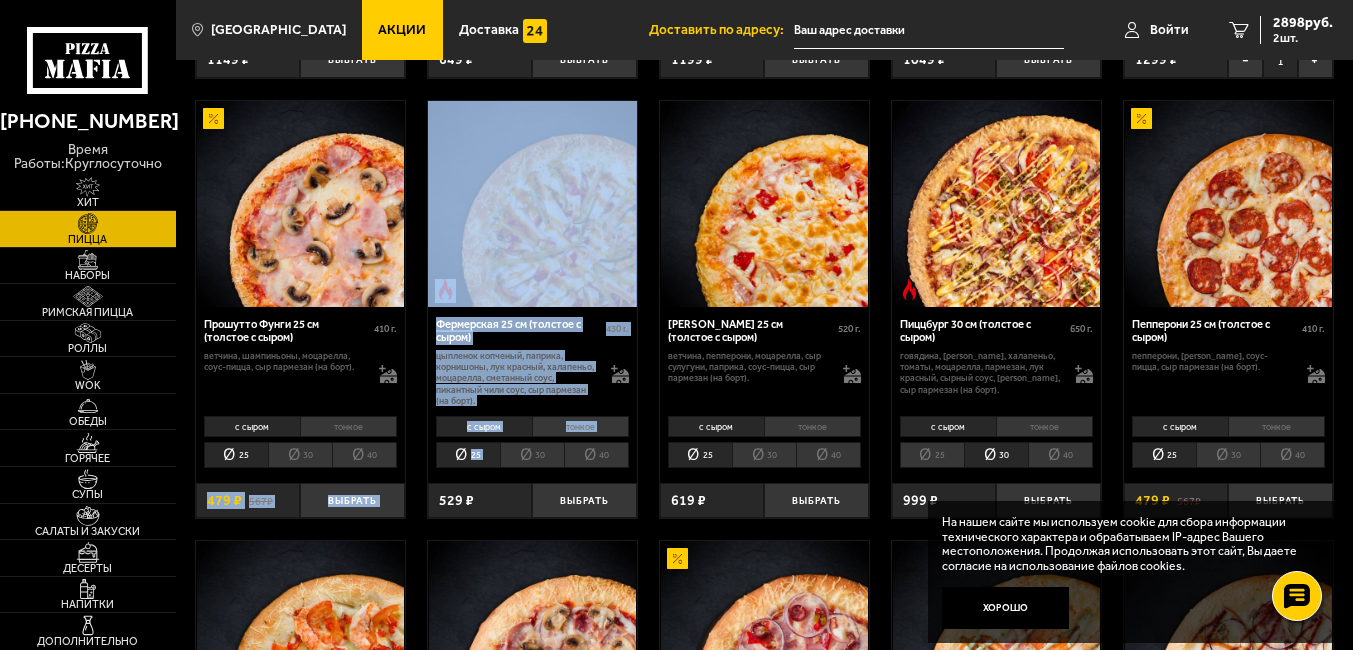 click on "Аль-Шам 25 см (толстое с сыром) 490   г . цыпленок, лук репчатый, [PERSON_NAME], томаты, огурец, моцарелла, сливочно-чесночный соус, кетчуп, сыр пармезан (на борт). с сыром тонкое 25 30 40 Топпинги Выбрать 595  ₽ 529   ₽ Биф чили 25 см (толстое с сыром) 510   г . фарш говяжий, паприка, [PERSON_NAME], [PERSON_NAME], соус майонез-кочудян, сыр пармезан (на борт). с сыром тонкое 25 30 40 Топпинги Выбрать 619   ₽ Пепперони Пиканто 25 см (толстое с сыром) 430   г . пепперони, сыр Моцарелла, мед, паприка, пармезан, сливочно-чесночный соус, халапеньо, сыр пармезан (на борт). с сыром тонкое 25 30 40 Топпинги Выбрать" at bounding box center (764, 511) 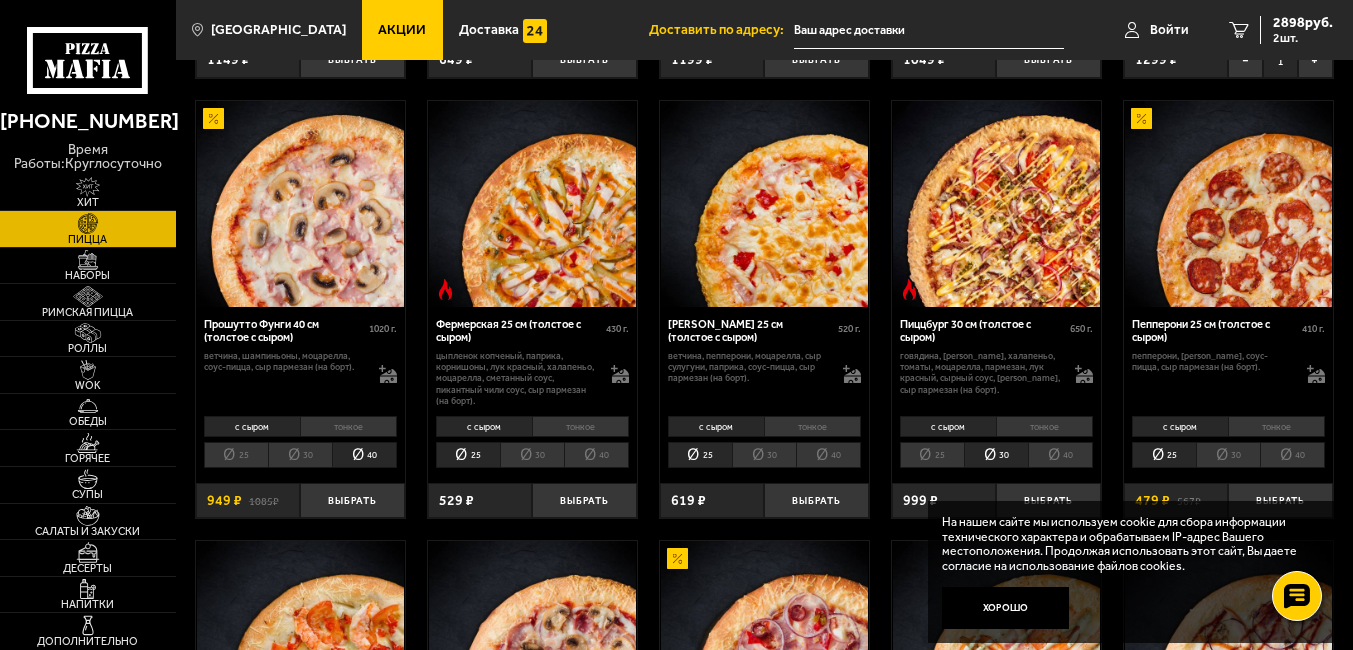 click on "30" at bounding box center (300, 455) 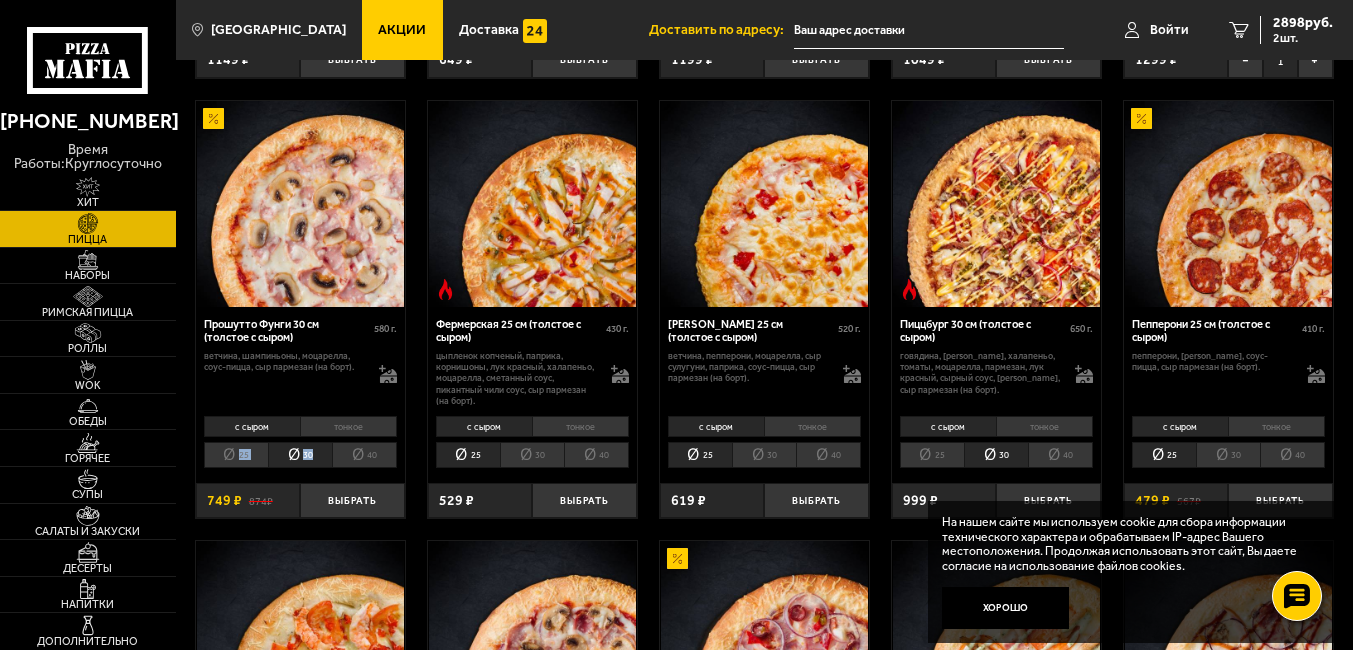 click on "25 30 40" at bounding box center (300, 455) 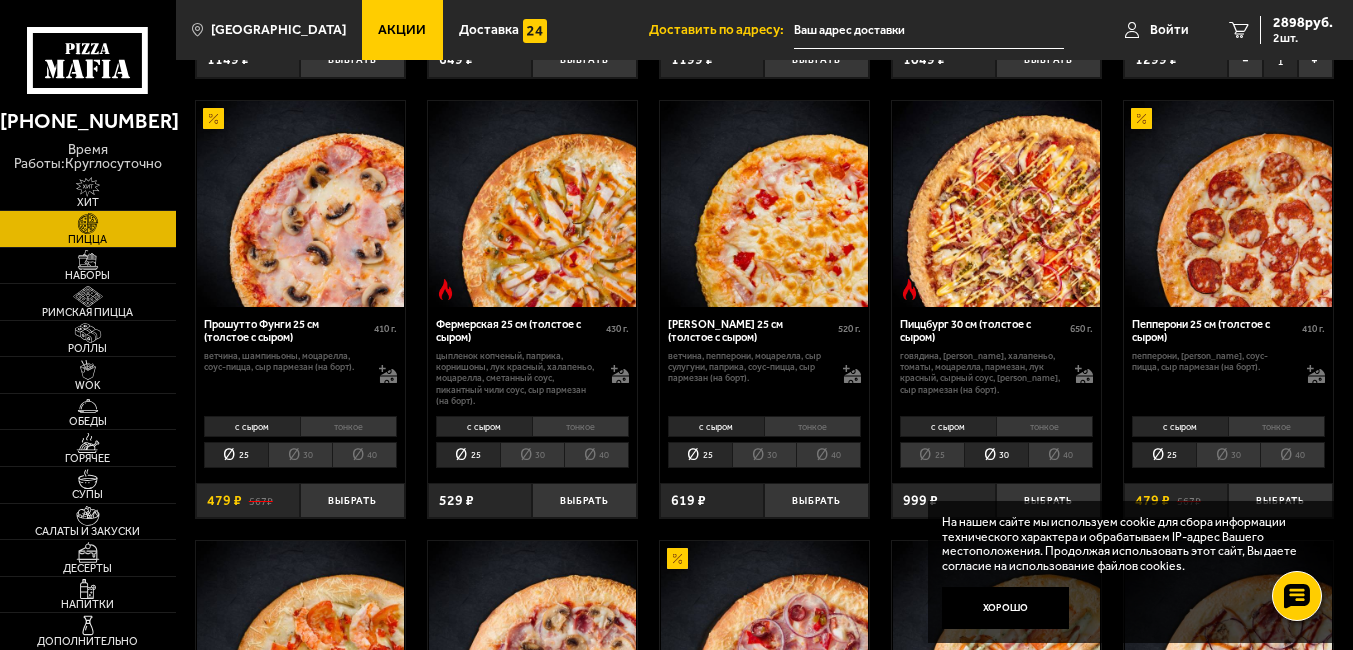 click on "25" at bounding box center (236, 455) 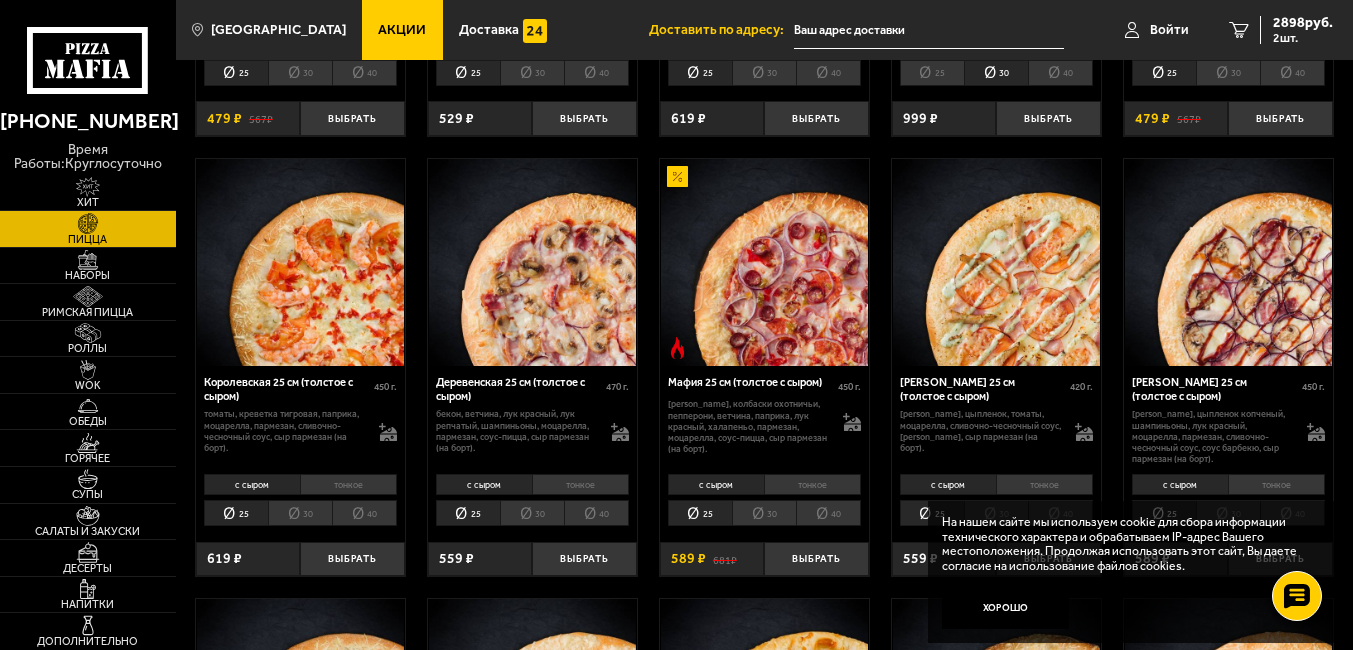 scroll, scrollTop: 1400, scrollLeft: 0, axis: vertical 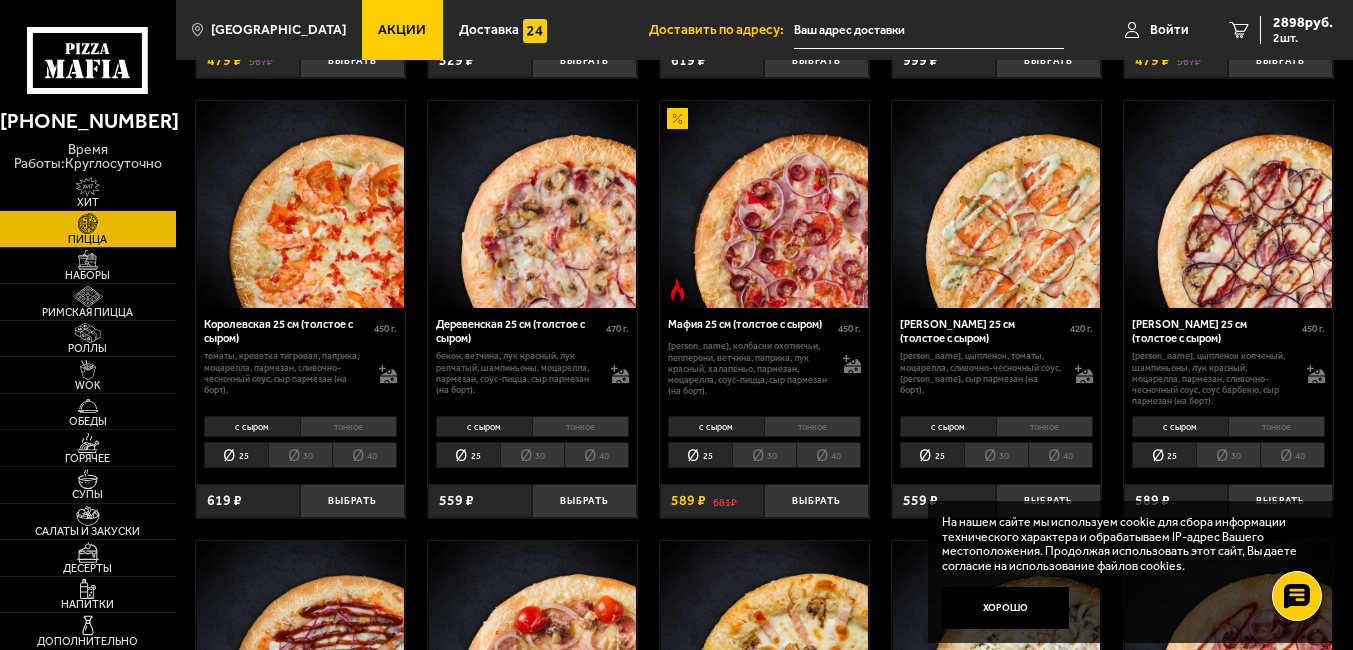 click on "30" at bounding box center [300, 455] 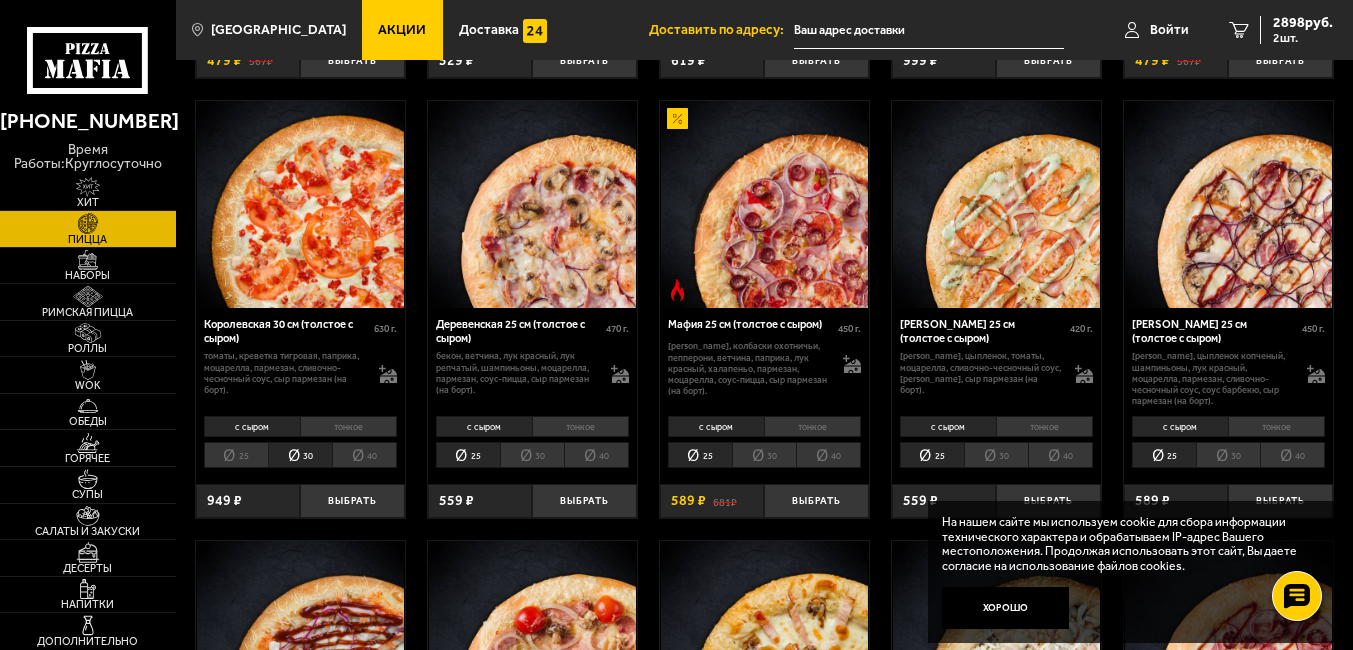 click on "40" at bounding box center (364, 455) 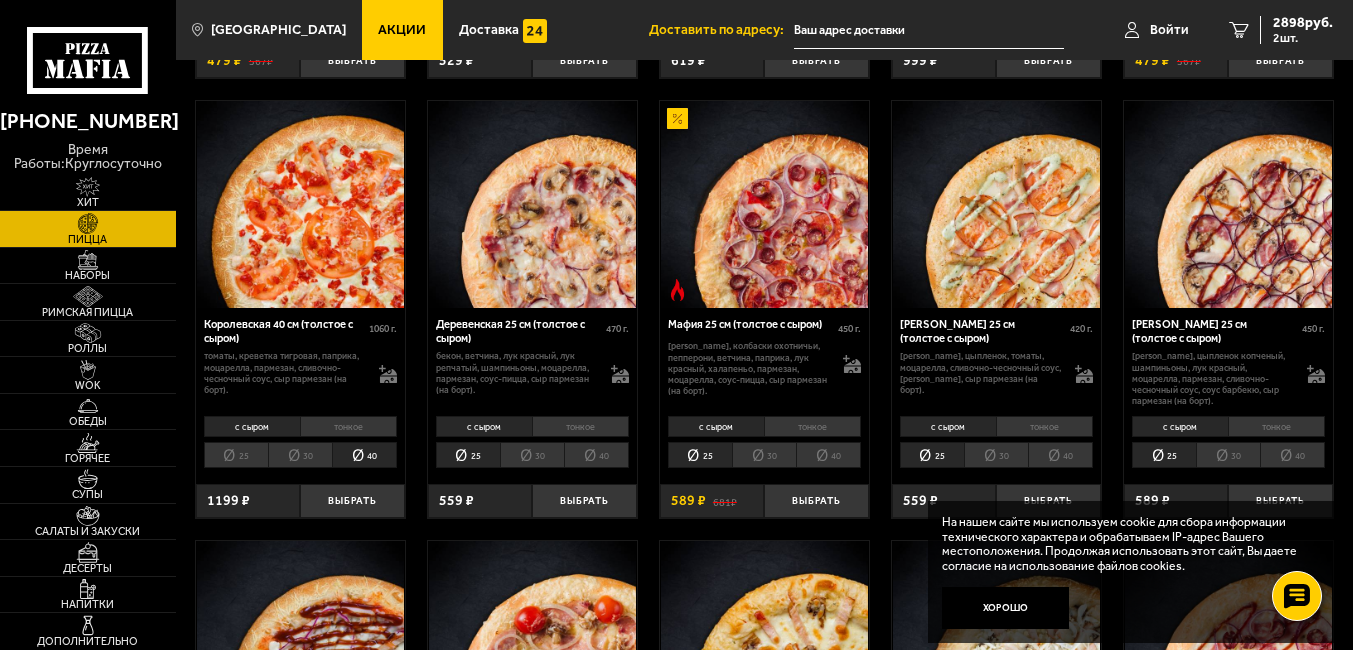 click on "30" at bounding box center (532, 455) 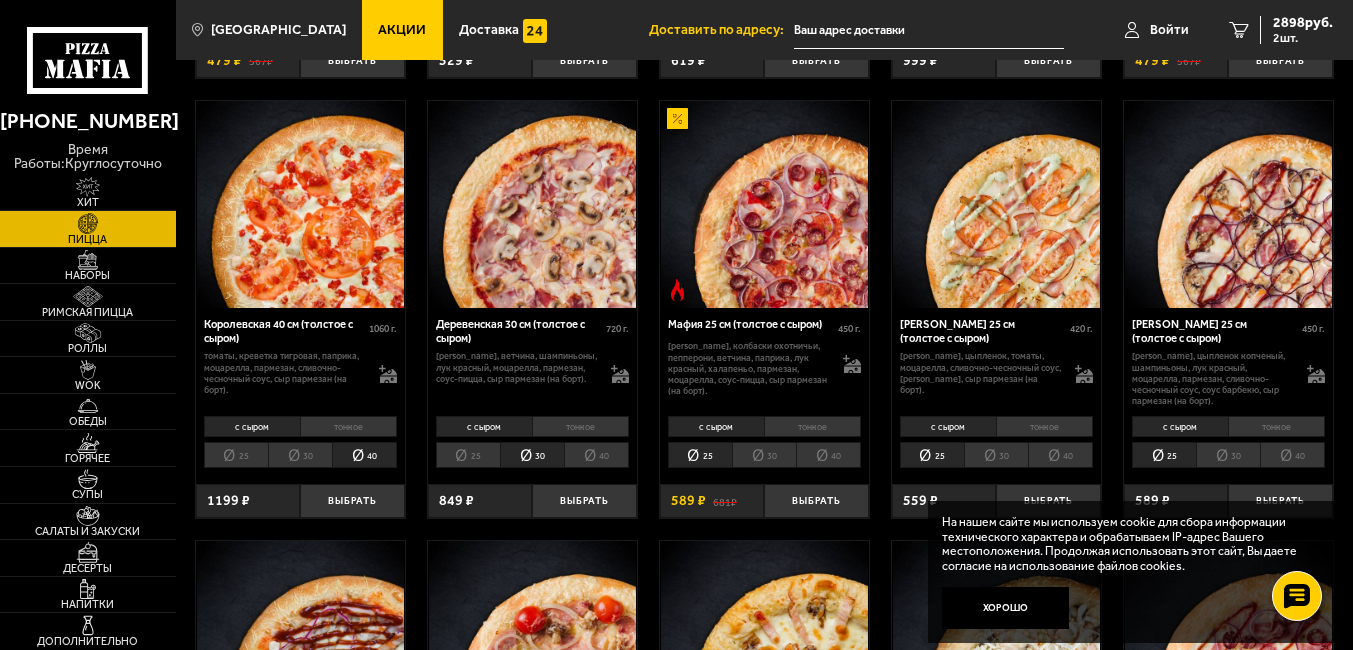 click on "40" at bounding box center [596, 455] 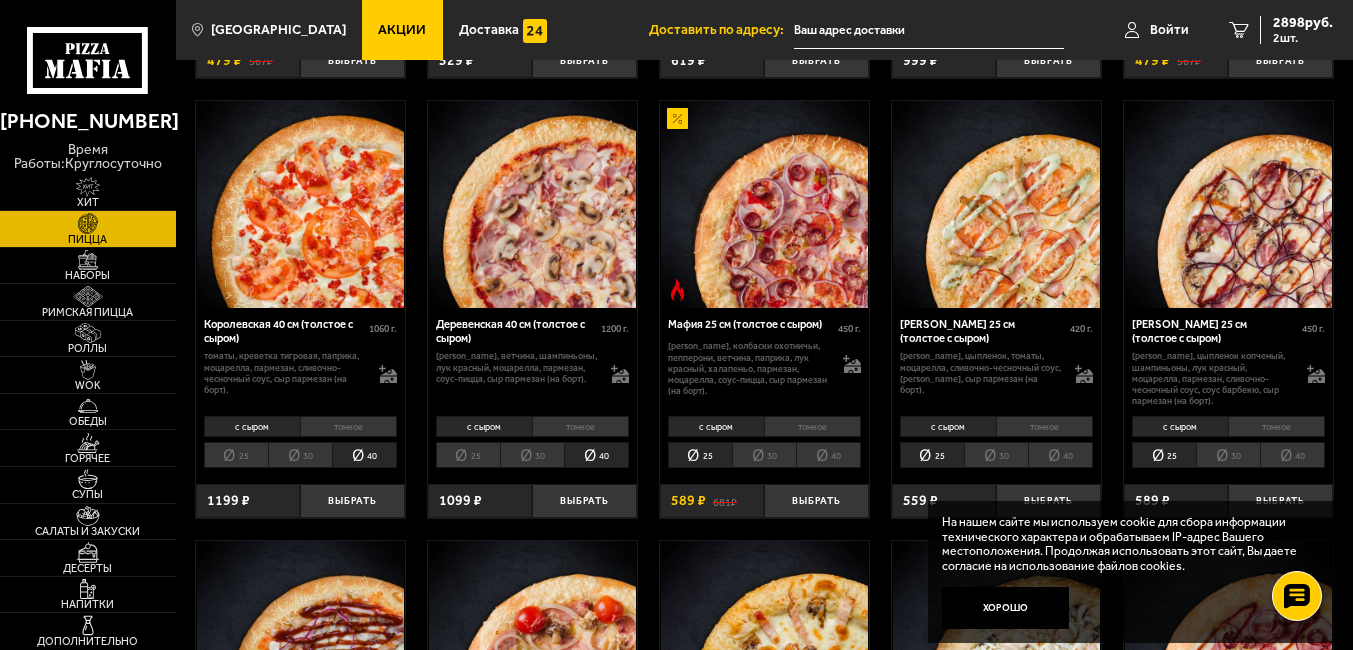 click on "30" at bounding box center [764, 455] 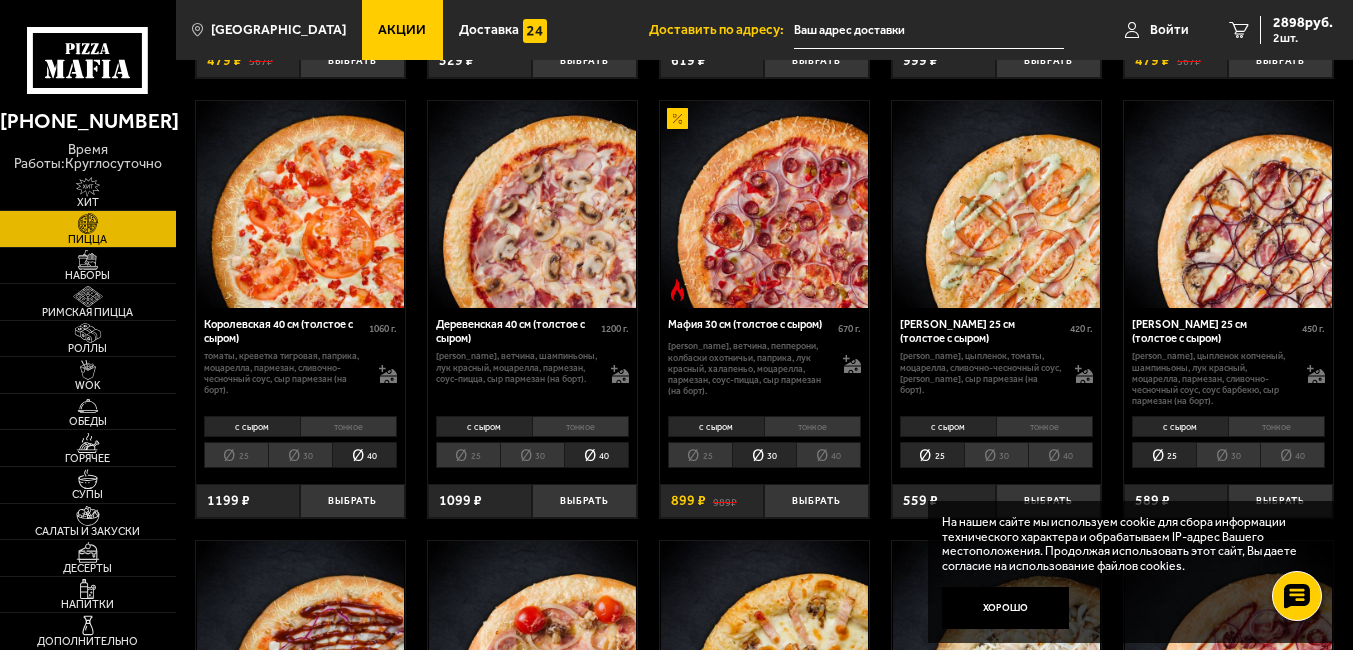 click on "40" at bounding box center (828, 455) 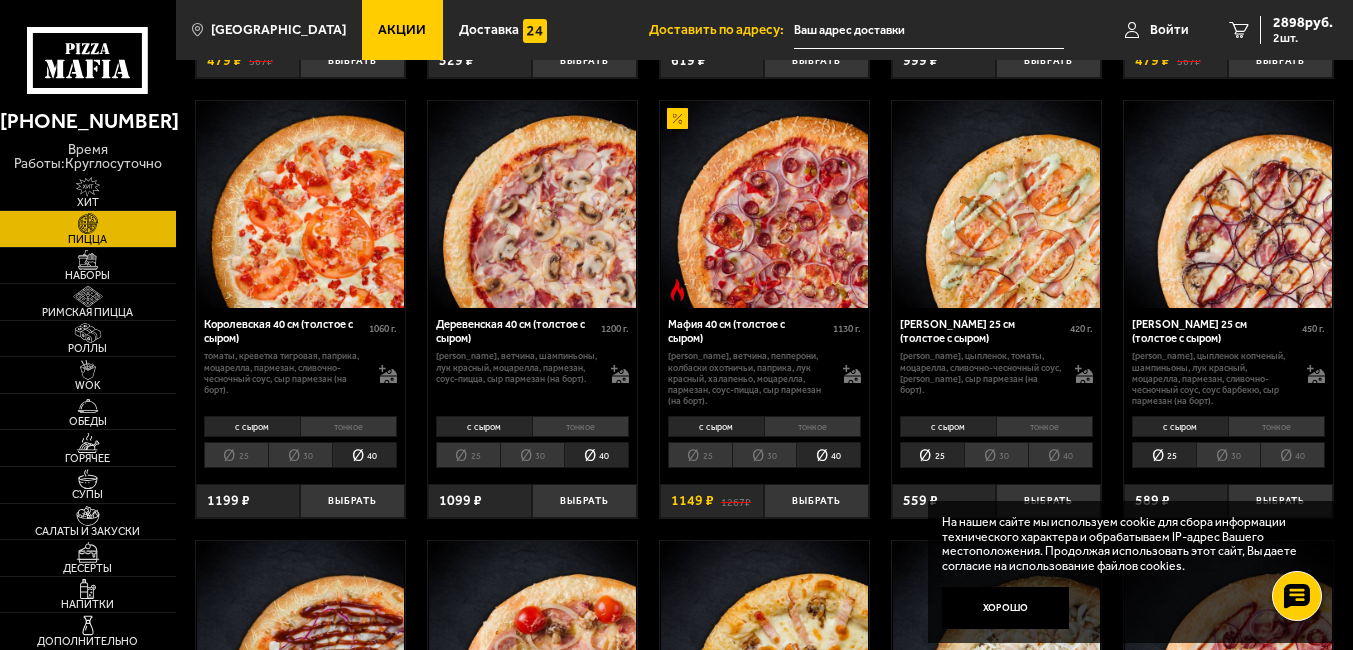 click on "30" at bounding box center (996, 455) 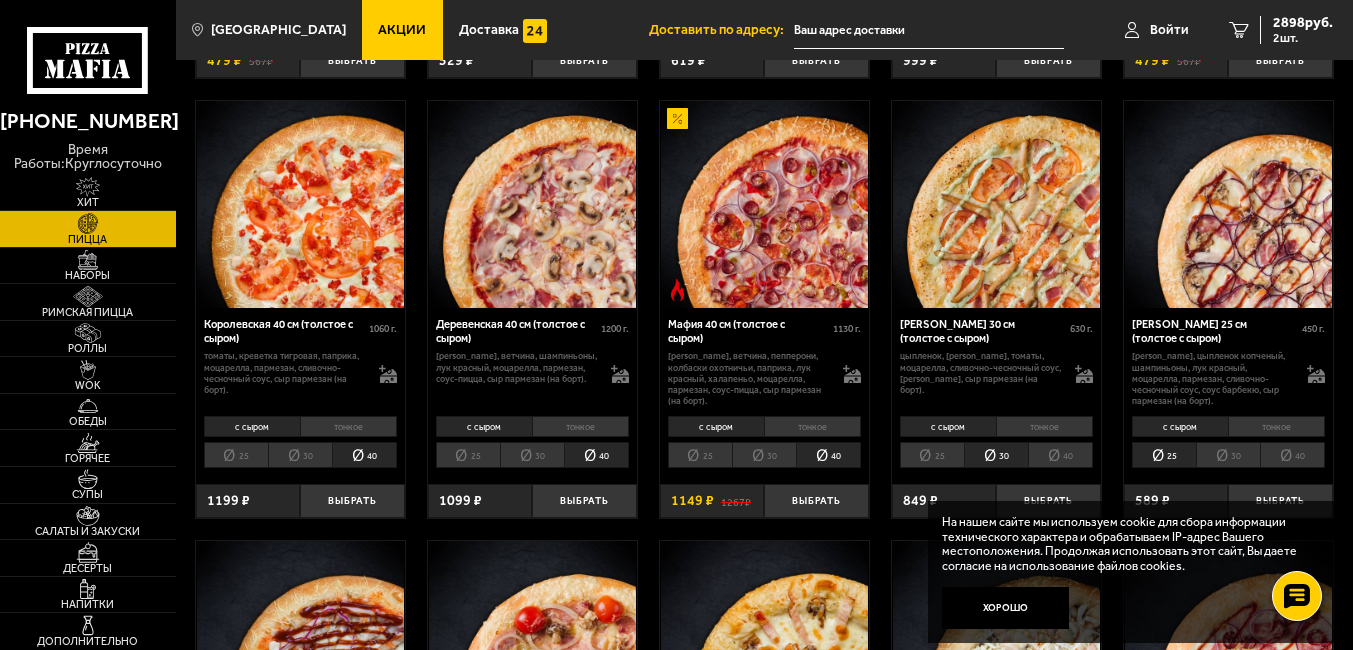 click on "40" at bounding box center (1060, 455) 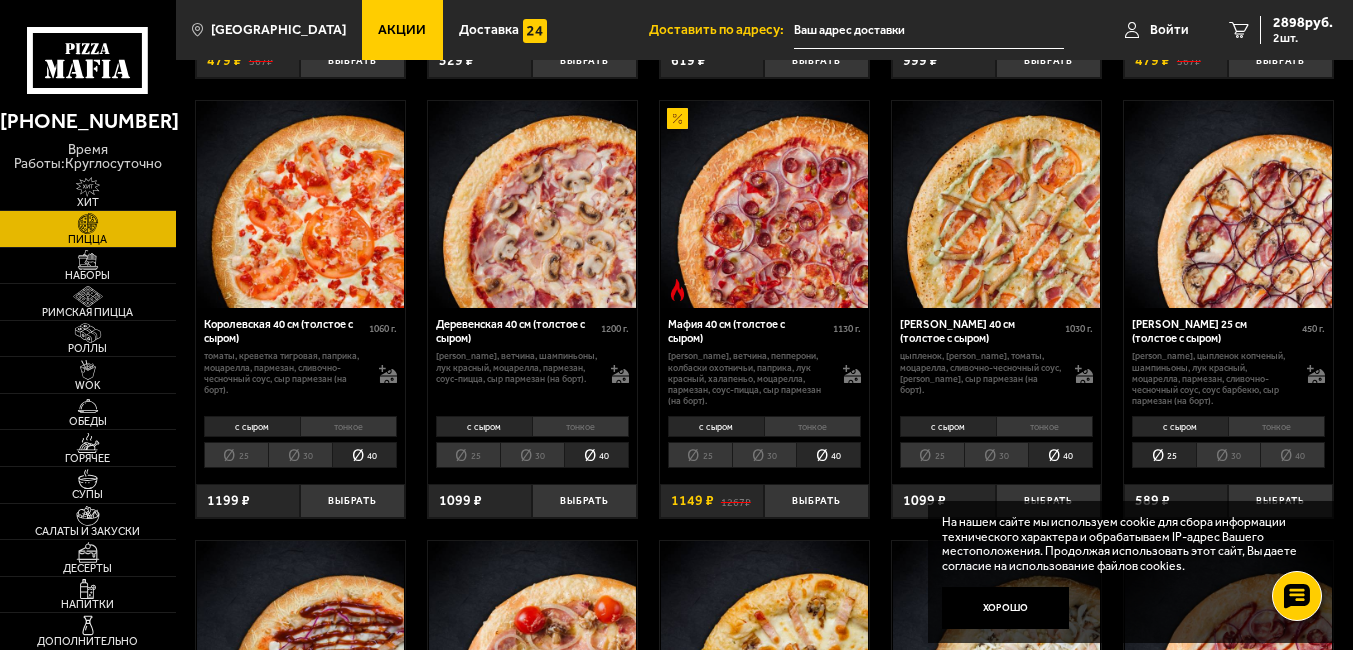 click on "30" at bounding box center [1228, 455] 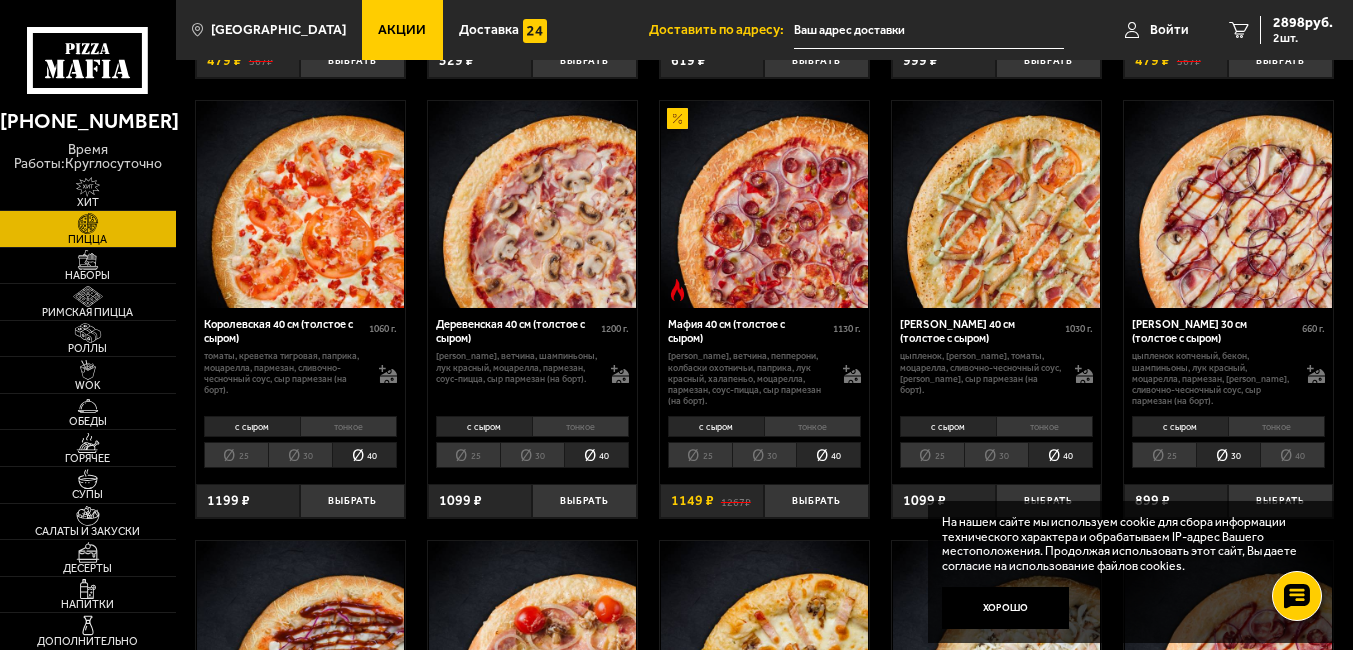 click on "40" at bounding box center (1292, 455) 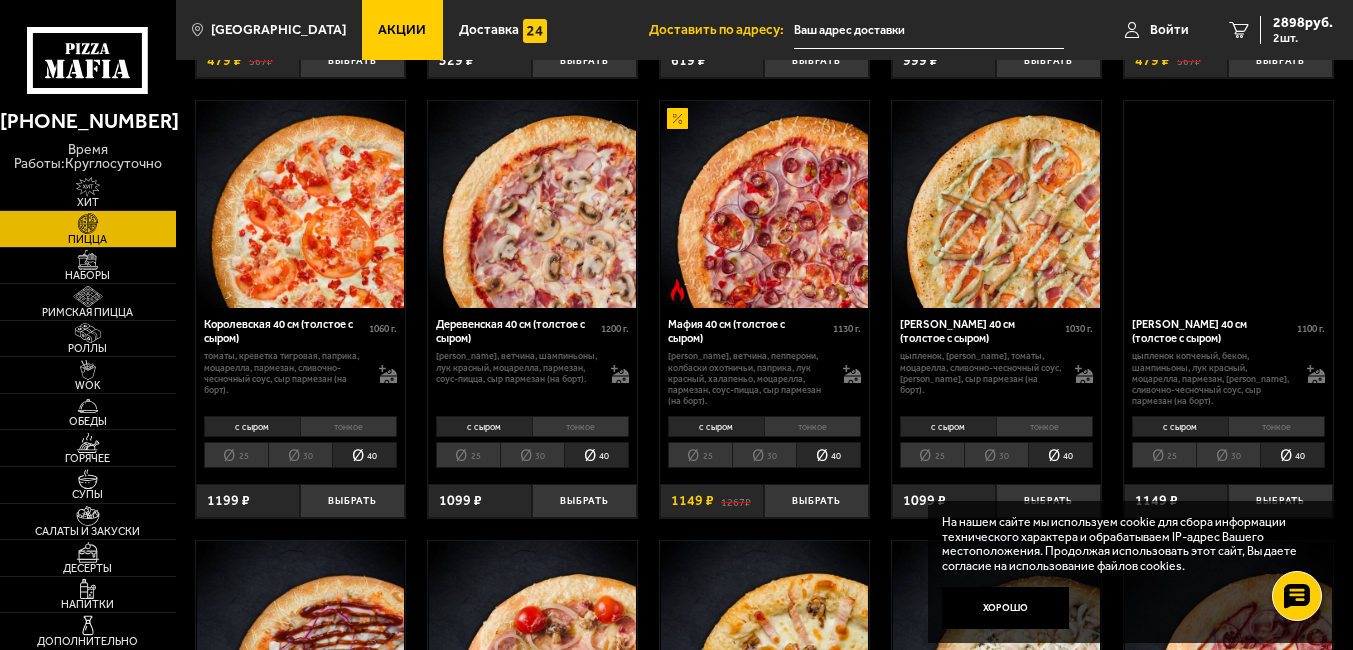 click on "40" at bounding box center [1292, 455] 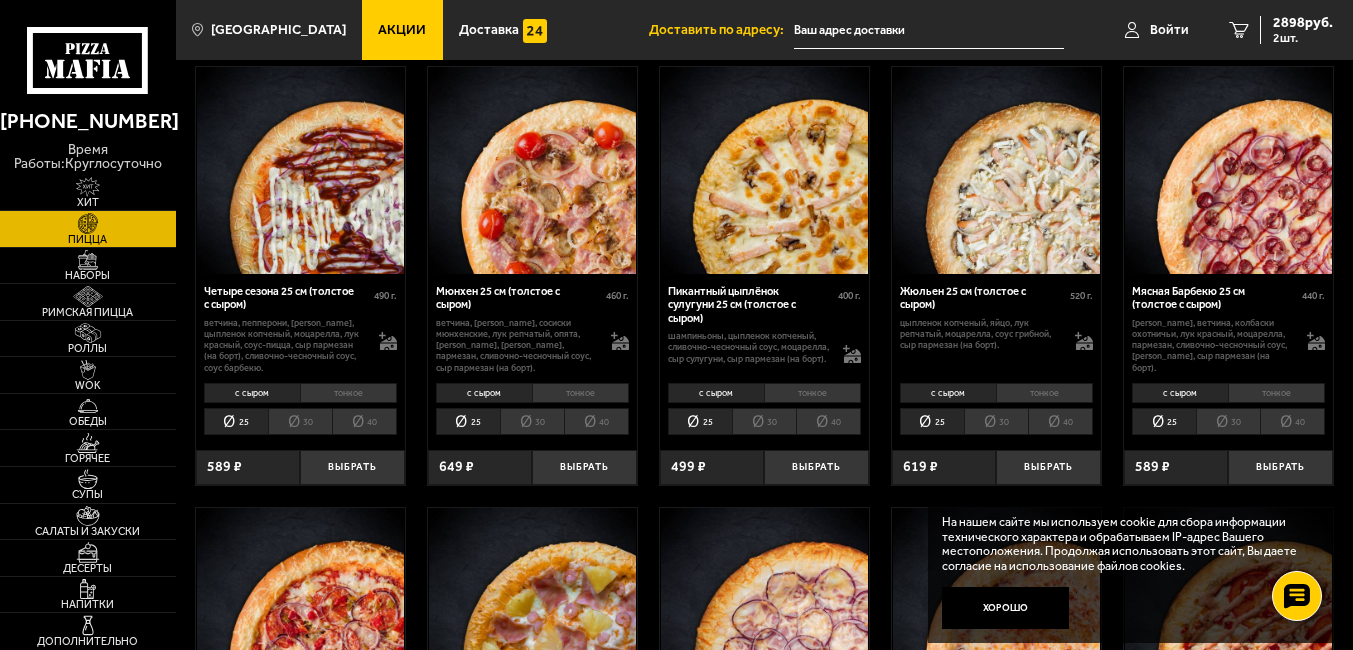 scroll, scrollTop: 1880, scrollLeft: 0, axis: vertical 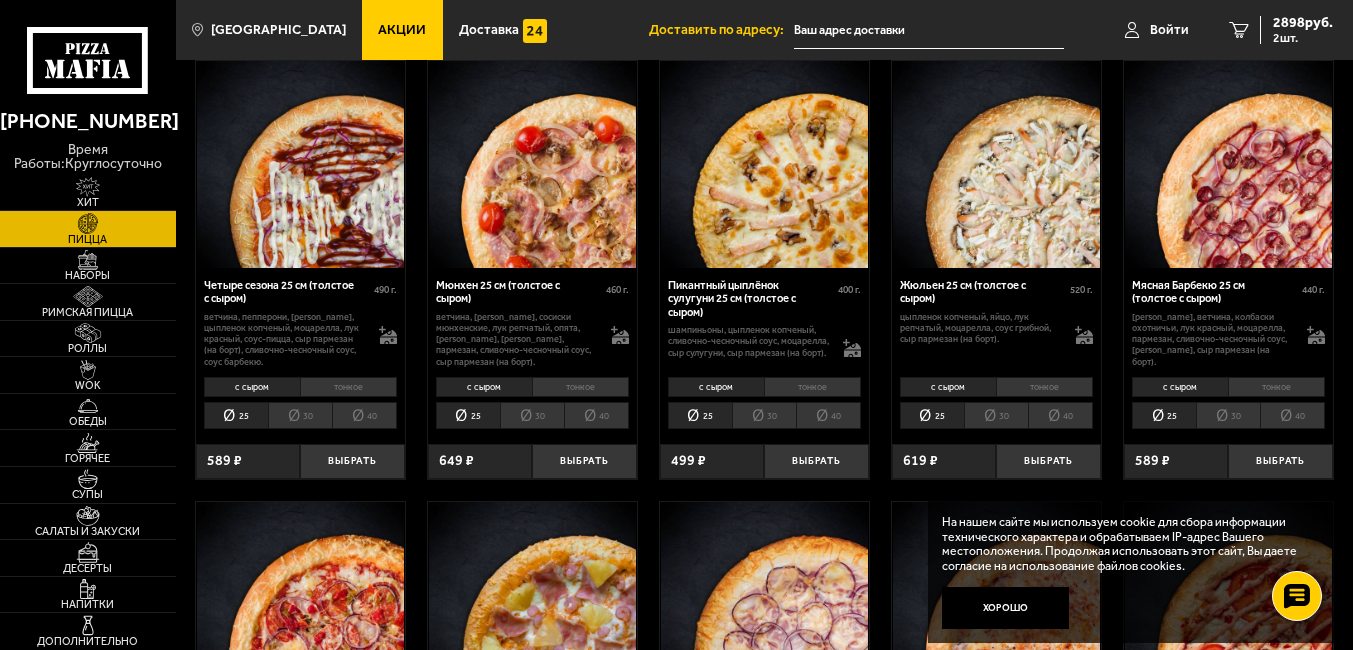 click on "30" at bounding box center [300, 415] 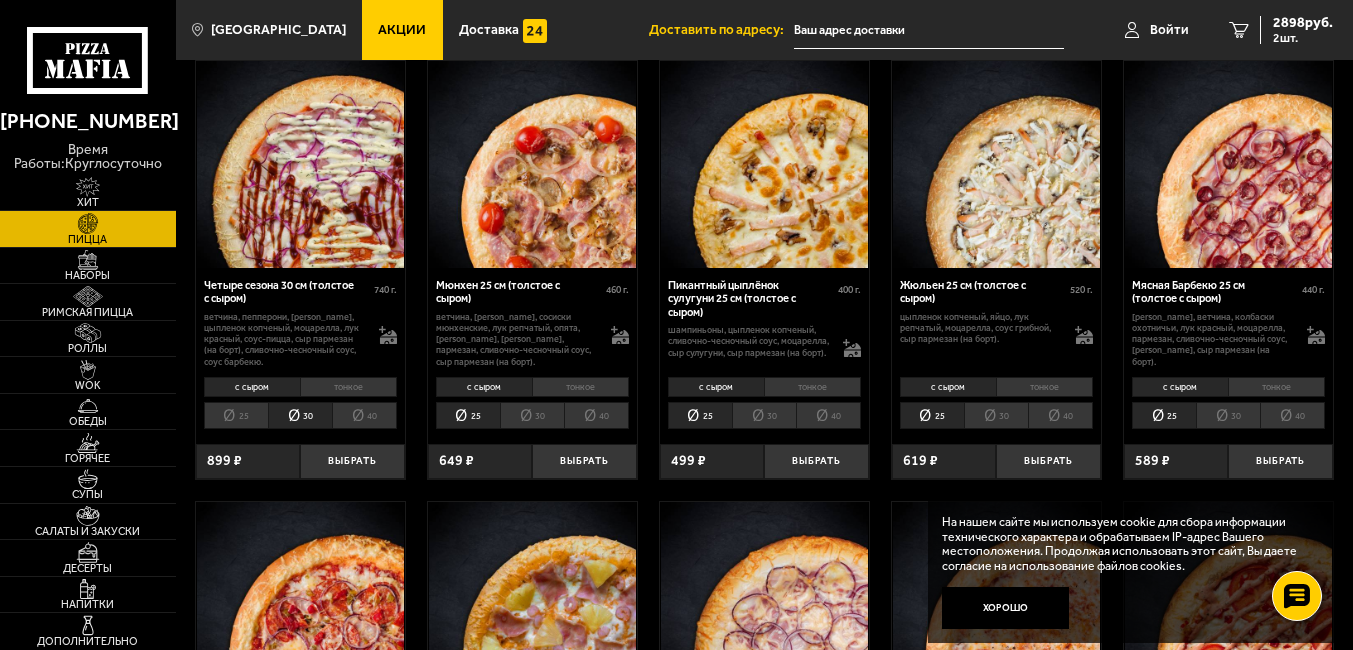 click on "40" at bounding box center (364, 415) 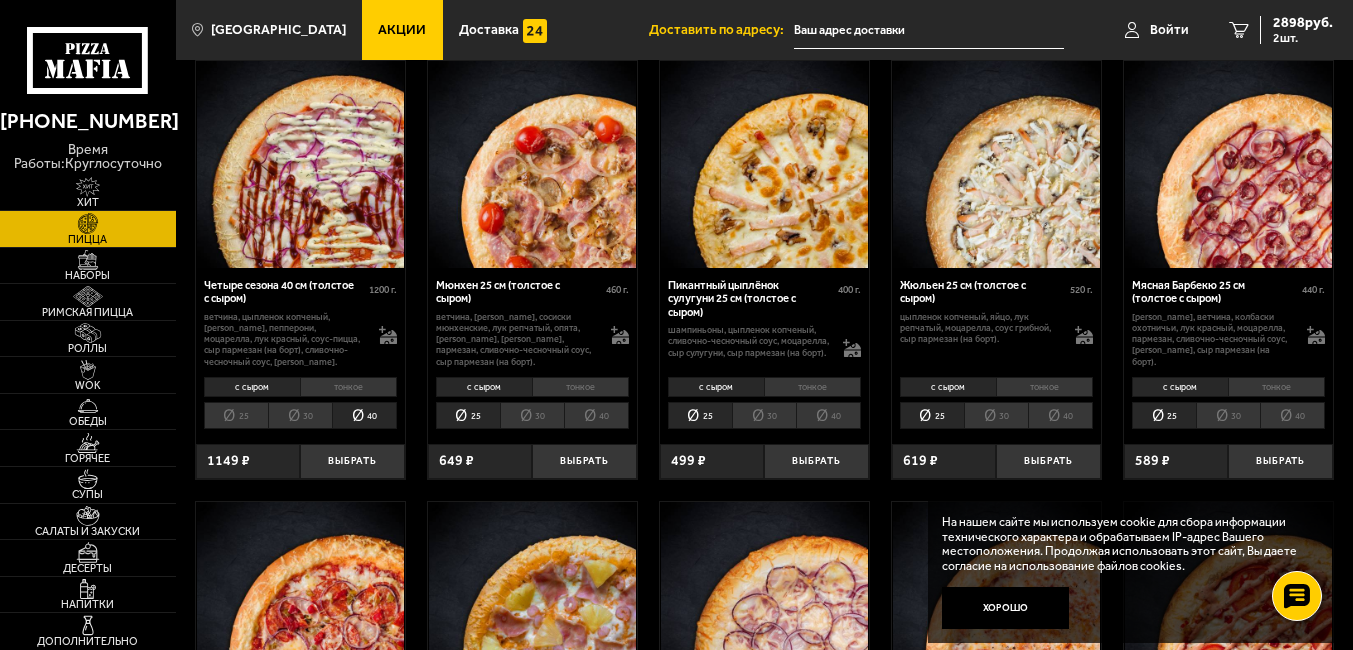click on "30" at bounding box center [532, 415] 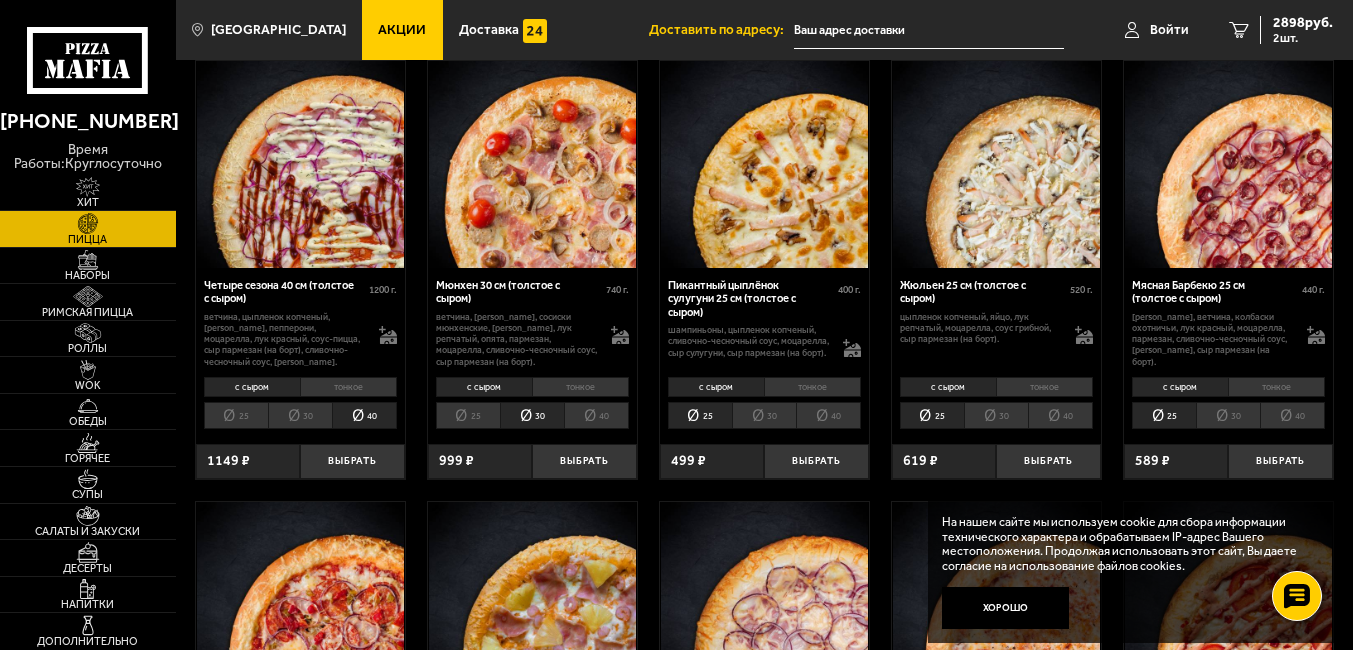 click on "40" at bounding box center (596, 415) 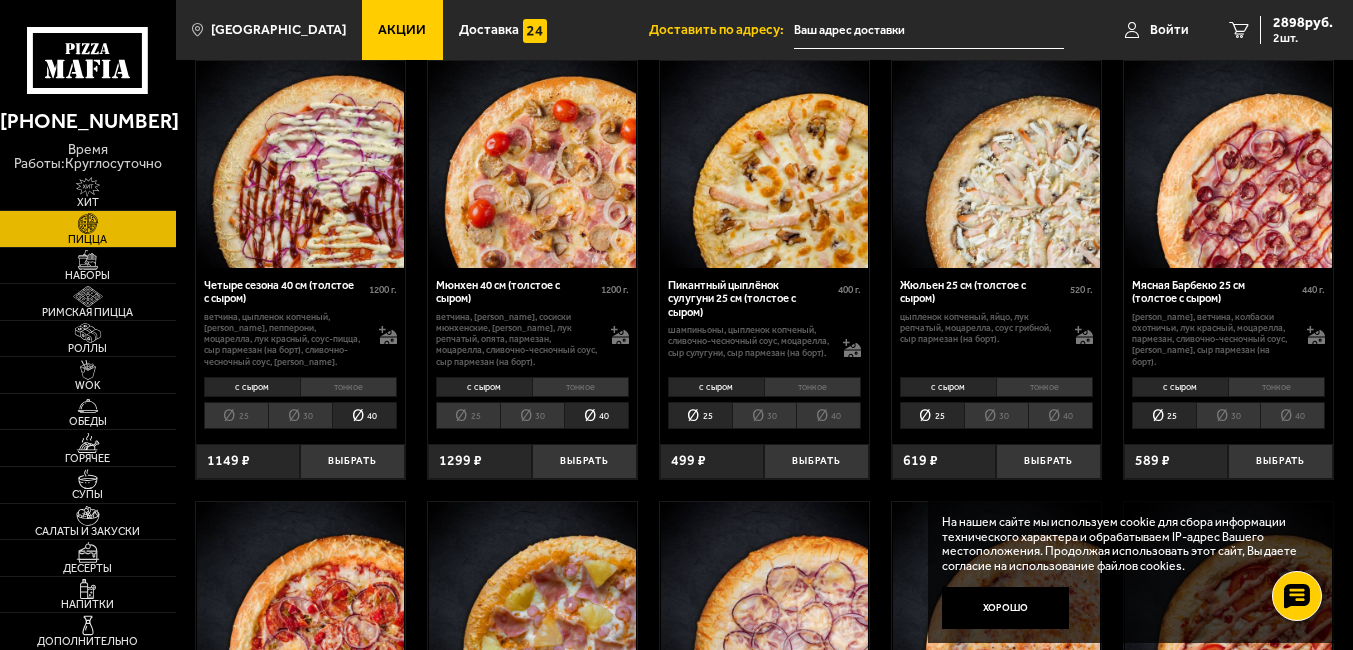 click on "30" at bounding box center (764, 415) 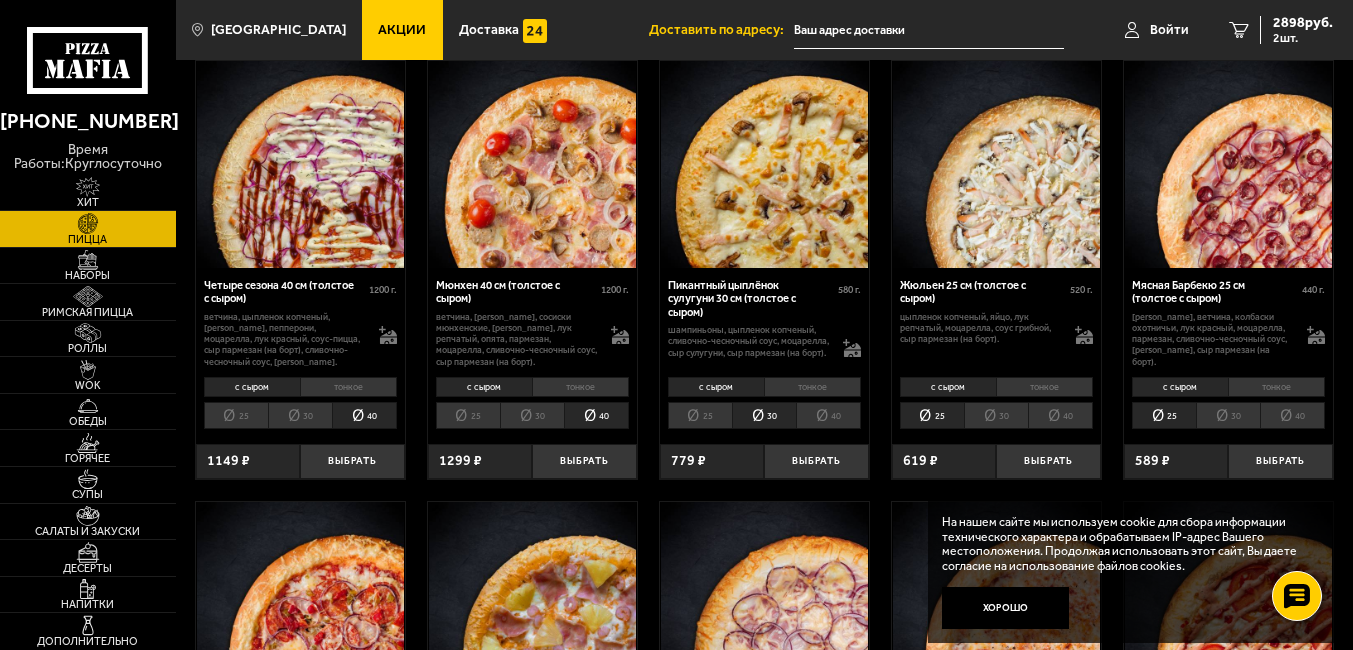 click on "40" at bounding box center [828, 415] 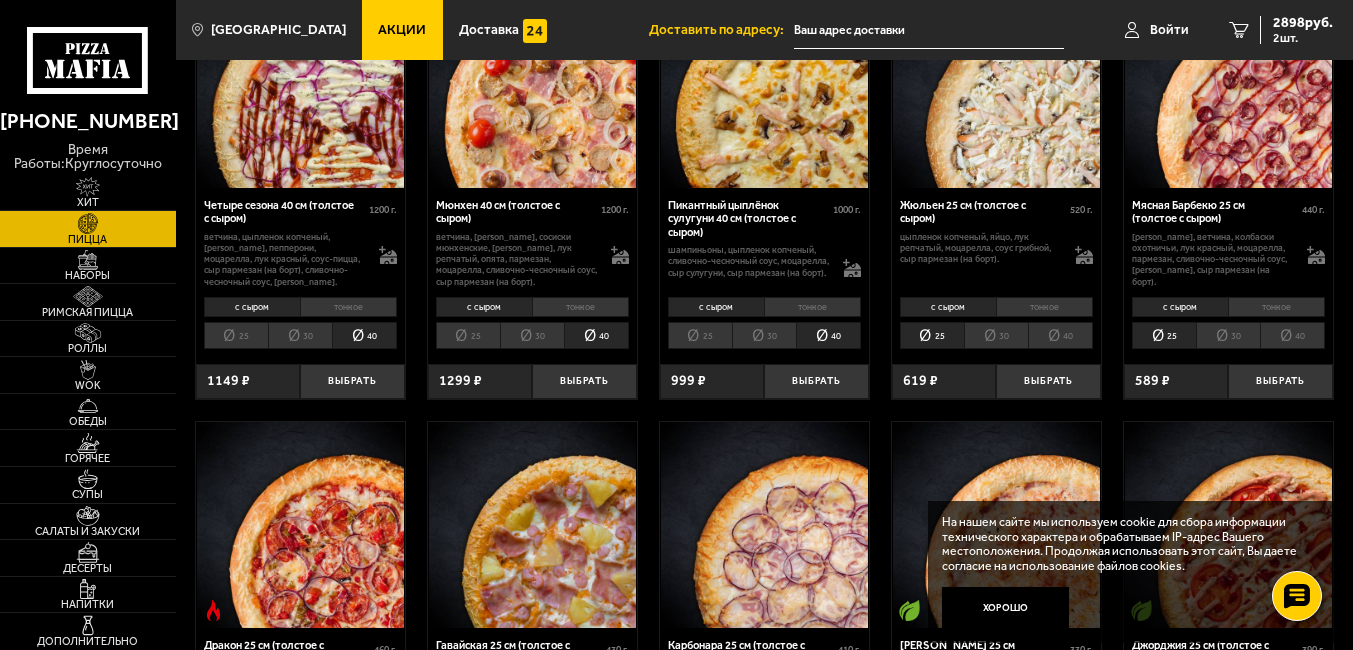 scroll, scrollTop: 2528, scrollLeft: 0, axis: vertical 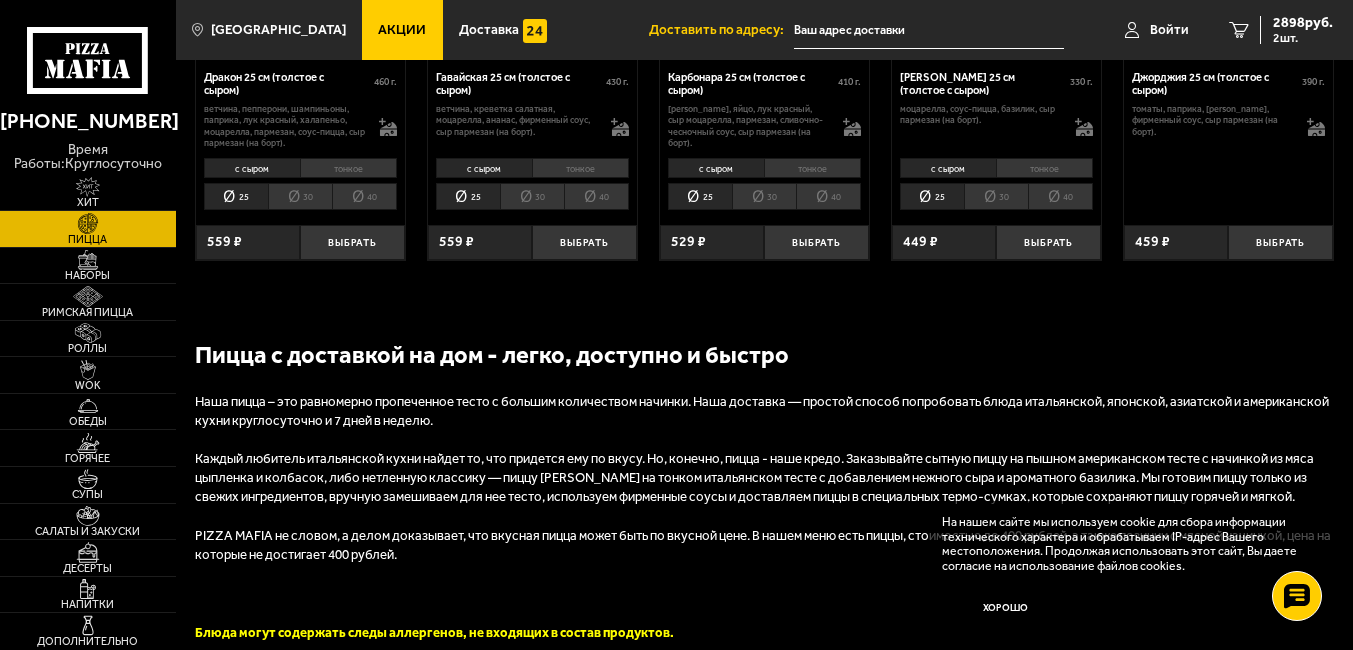 click on "30" at bounding box center (996, 196) 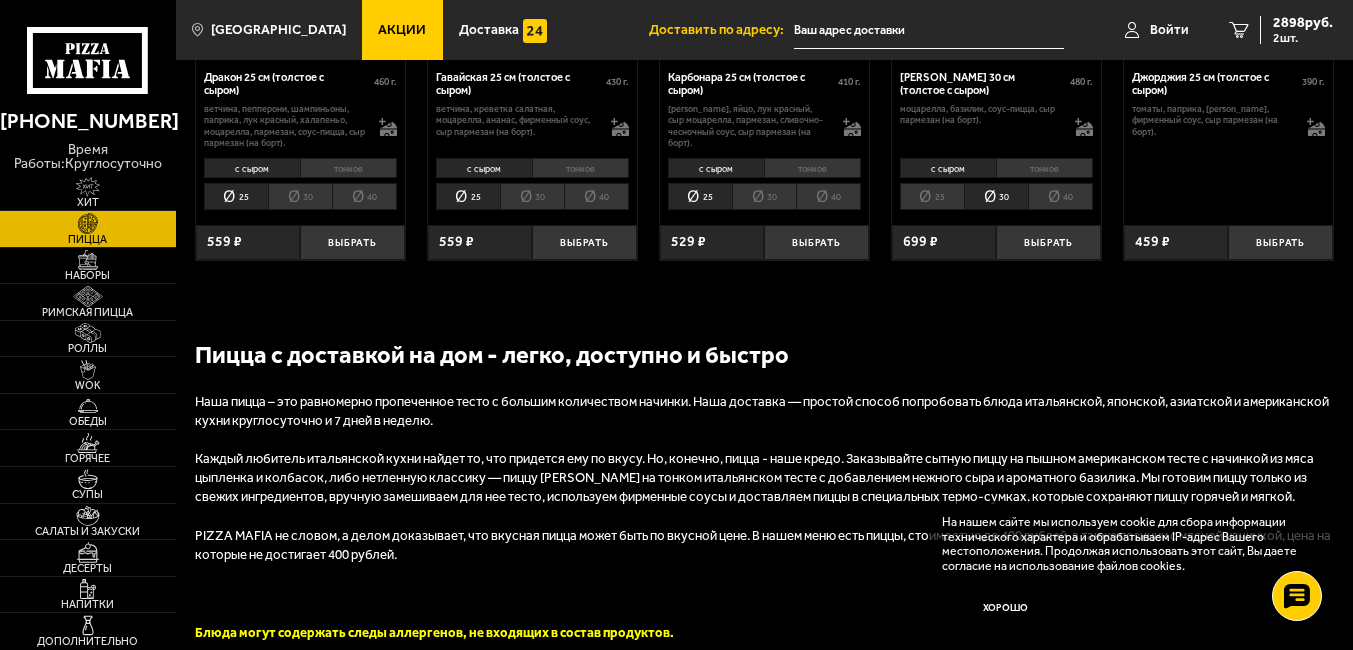 click on "30" at bounding box center (996, 196) 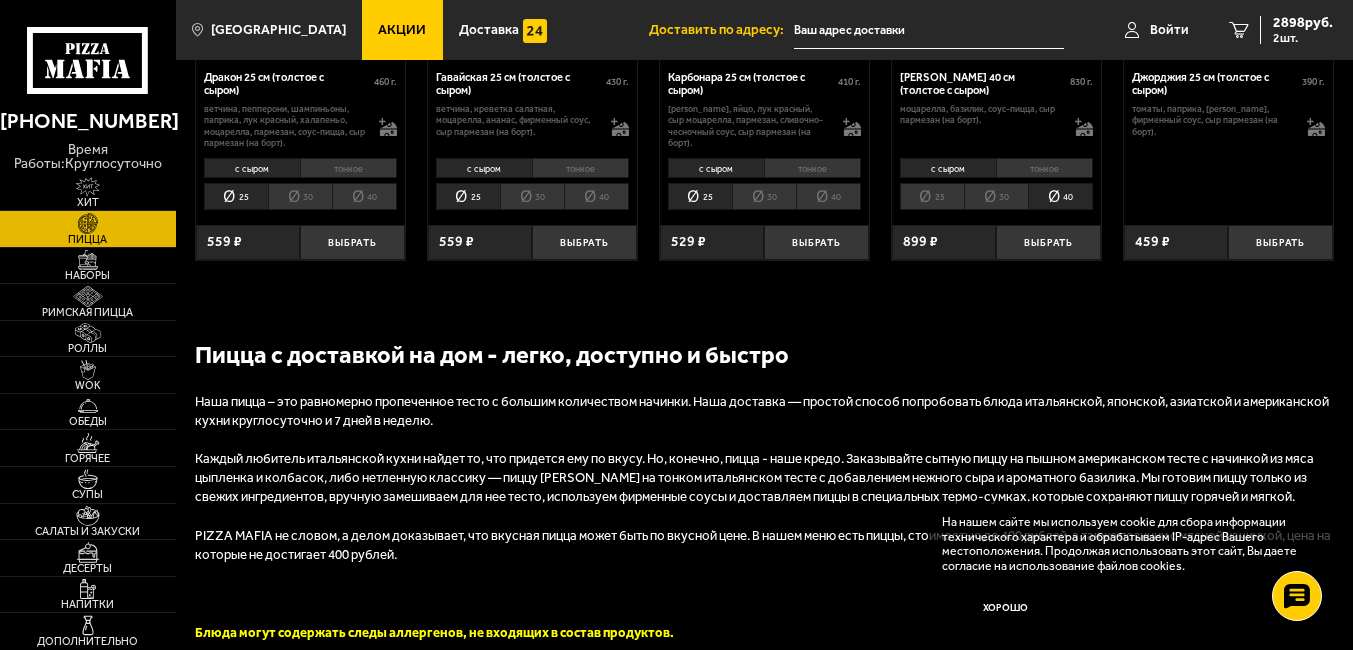 click on "40" at bounding box center [828, 196] 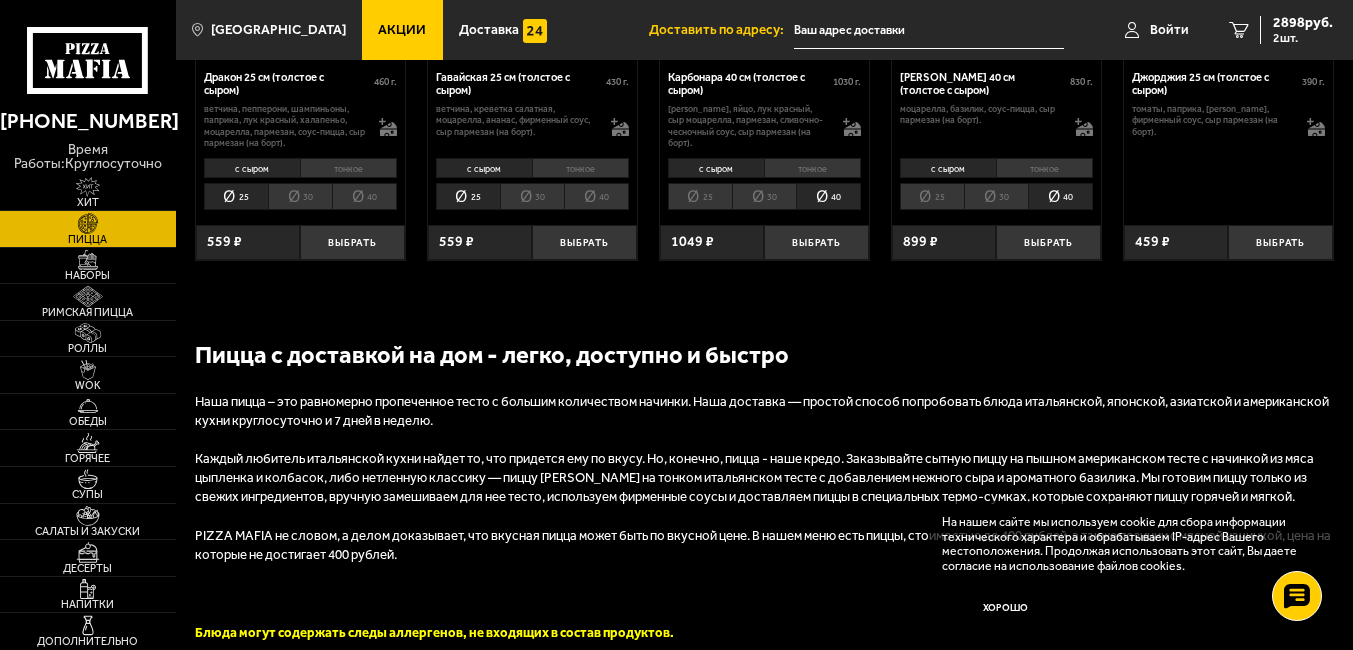 click on "30" at bounding box center [764, 196] 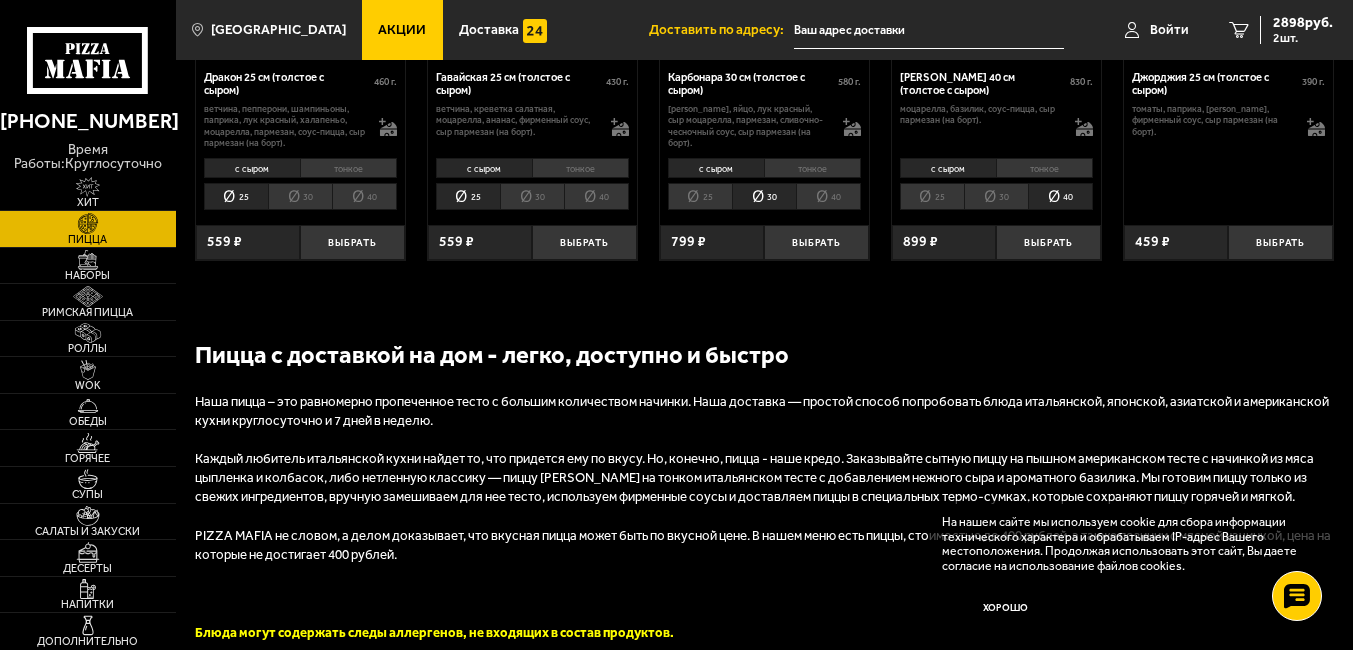click on "40" at bounding box center [596, 196] 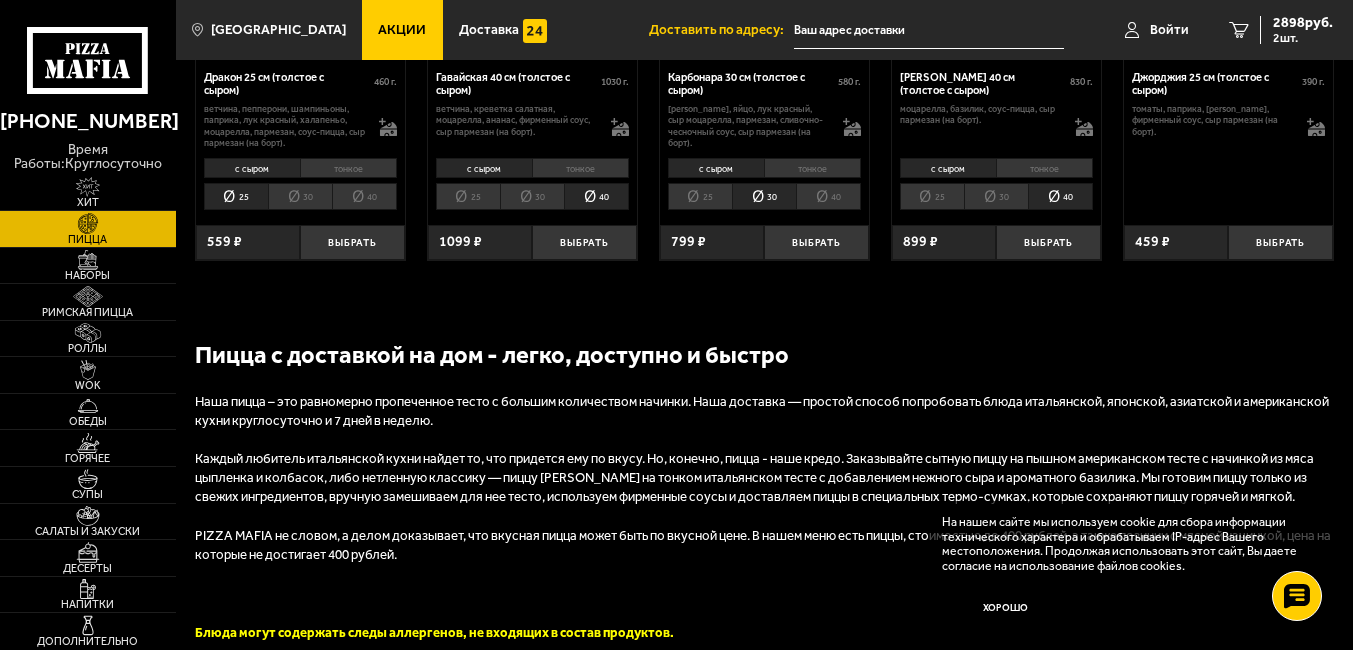 click on "30" at bounding box center [532, 196] 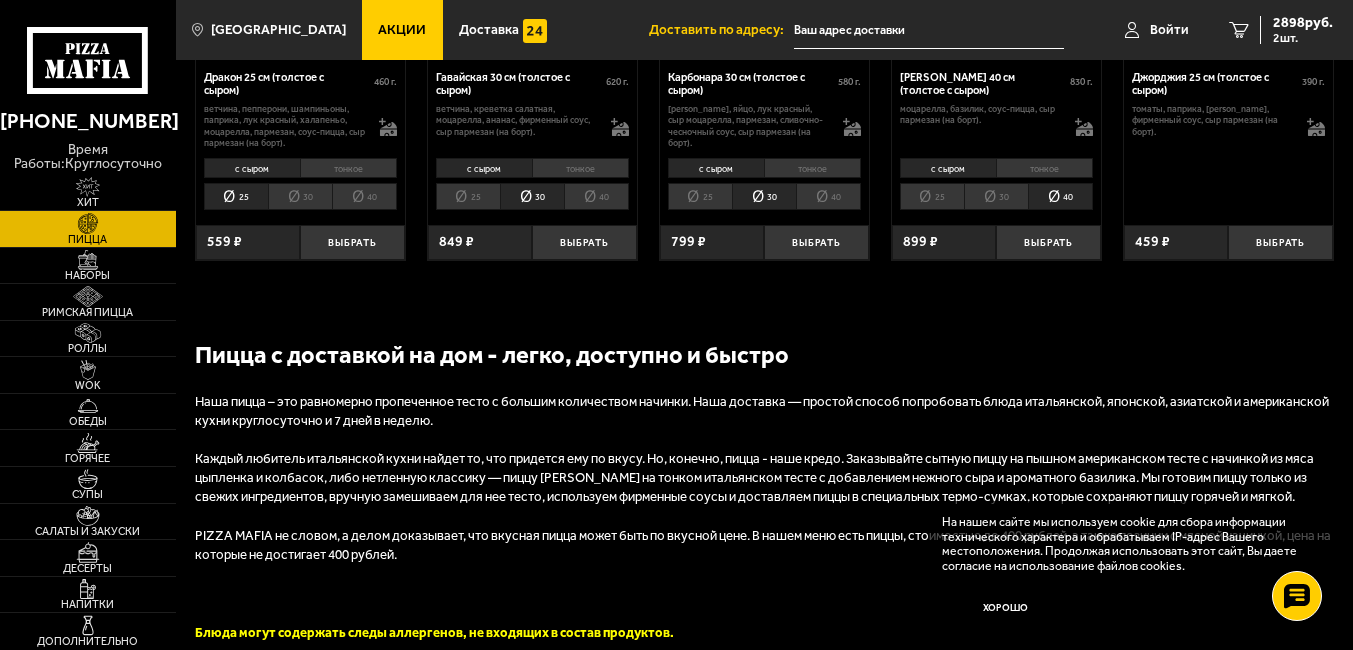 click on "40" at bounding box center (364, 196) 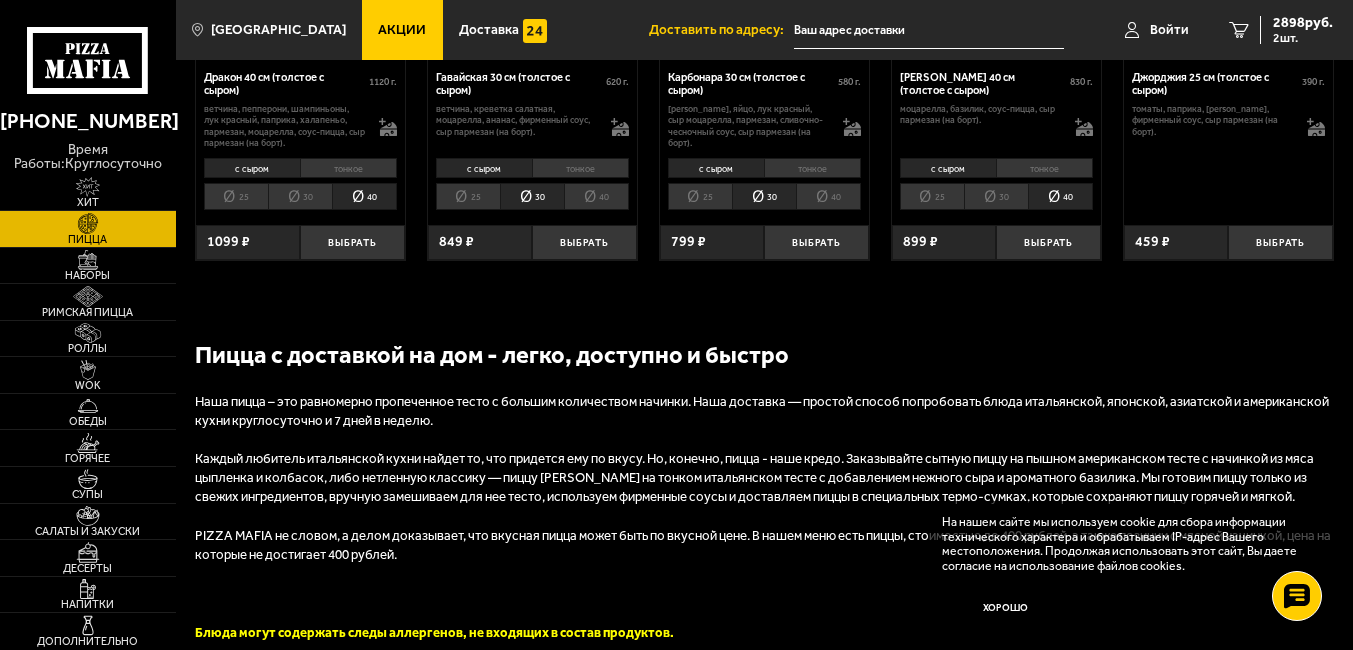 click on "30" at bounding box center [300, 196] 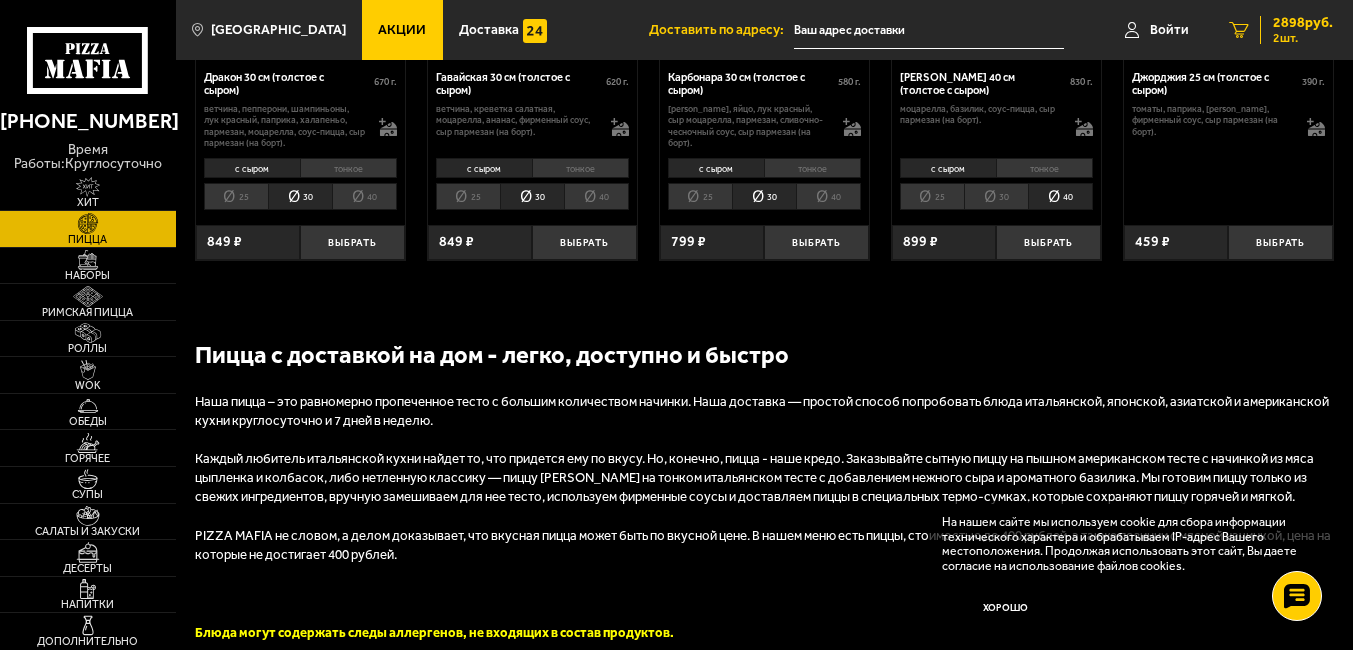 click on "2898  руб." at bounding box center (1303, 23) 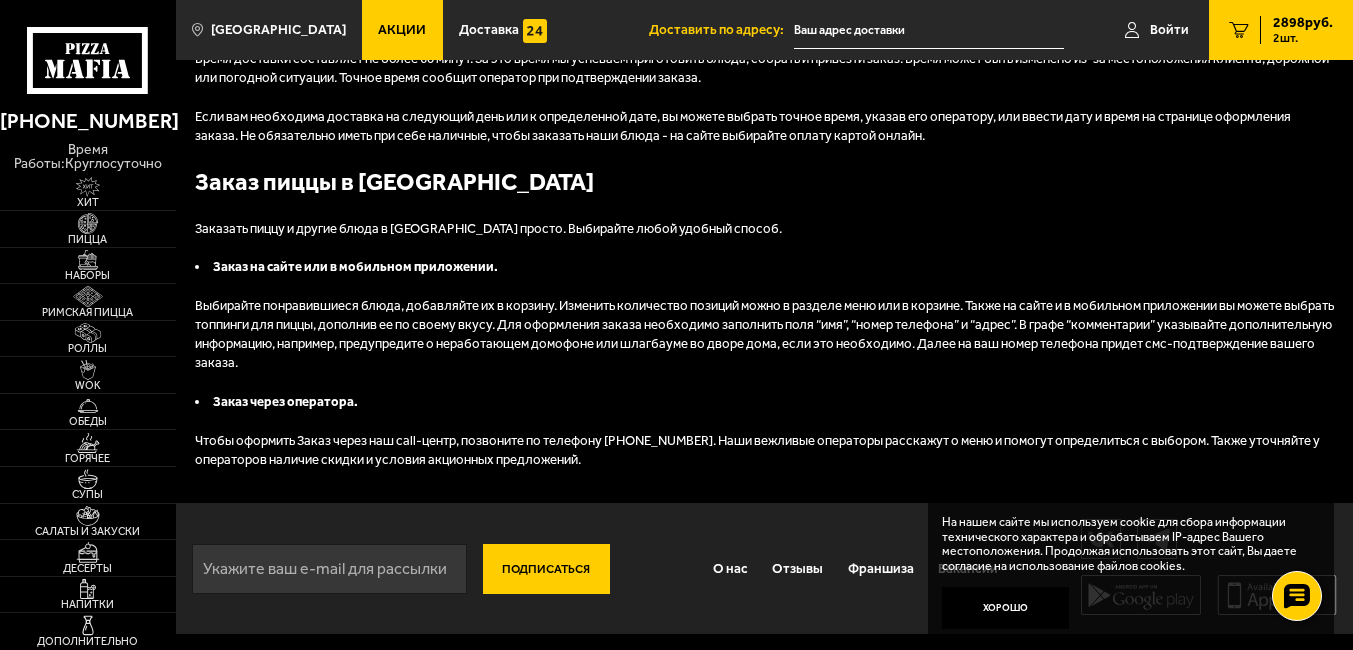 scroll, scrollTop: 0, scrollLeft: 0, axis: both 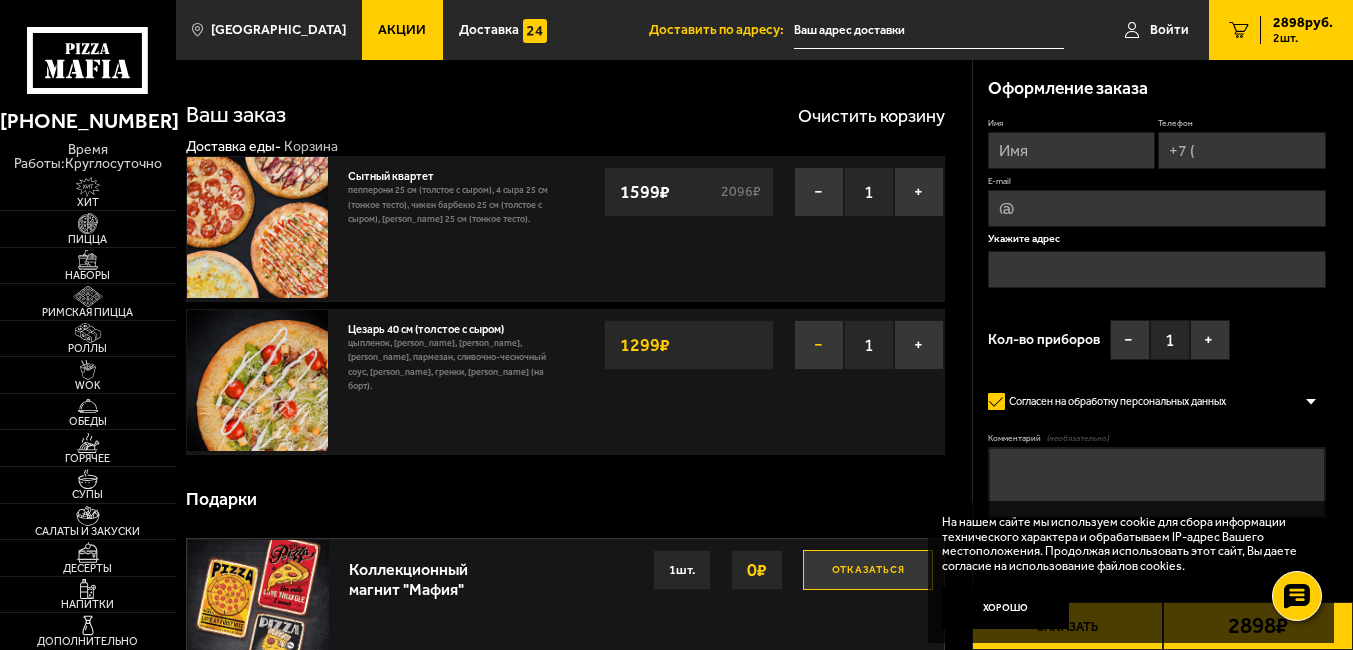 click on "−" at bounding box center [819, 345] 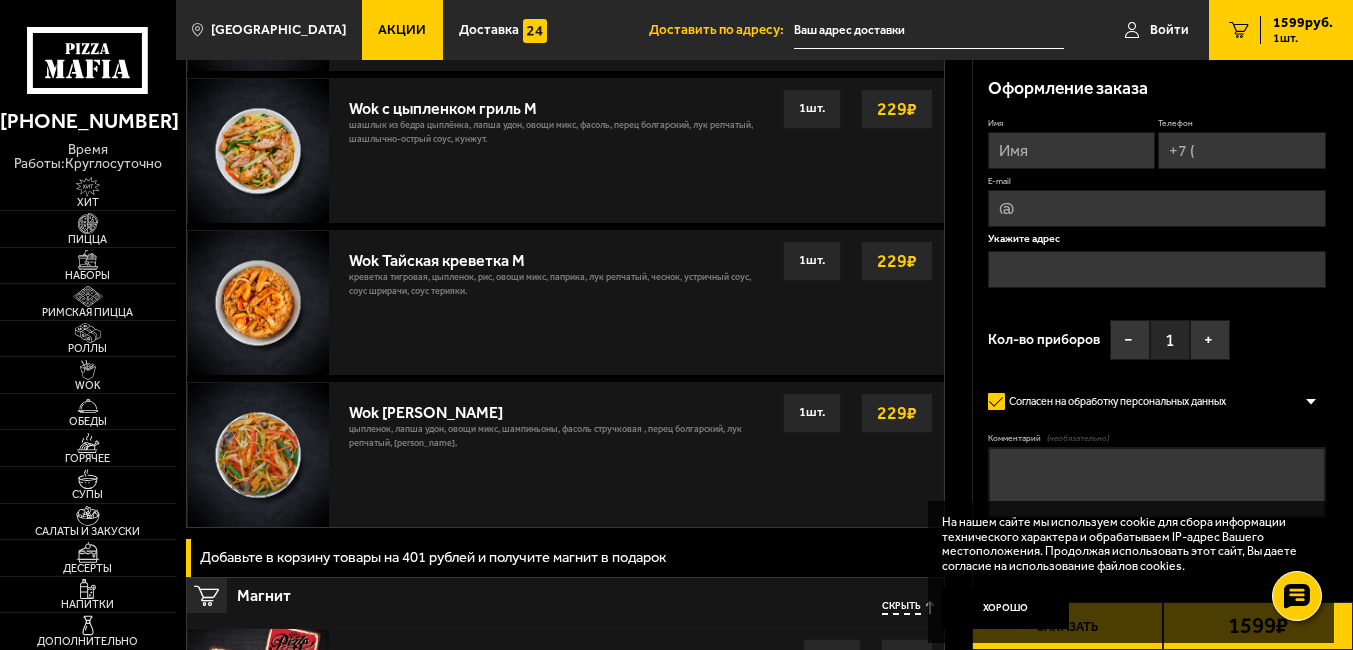 scroll, scrollTop: 1341, scrollLeft: 0, axis: vertical 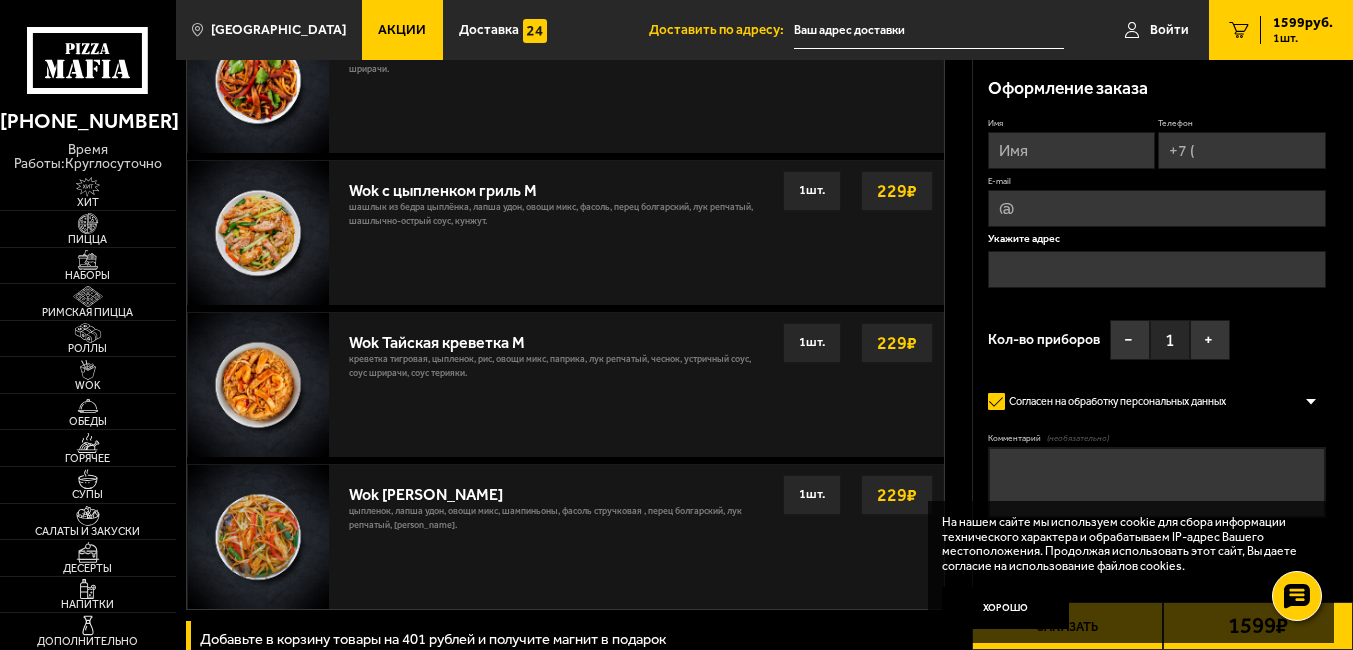 click on "Комментарий   (необязательно)" at bounding box center [1157, 482] 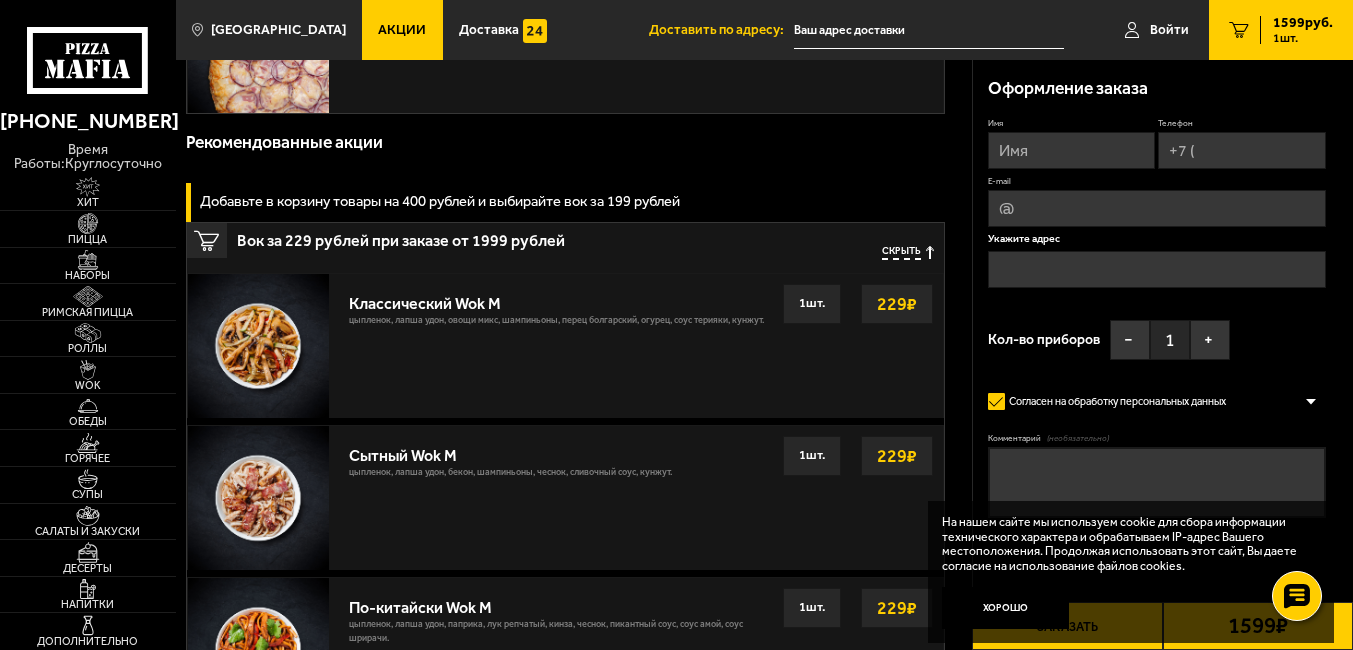 scroll, scrollTop: 204, scrollLeft: 0, axis: vertical 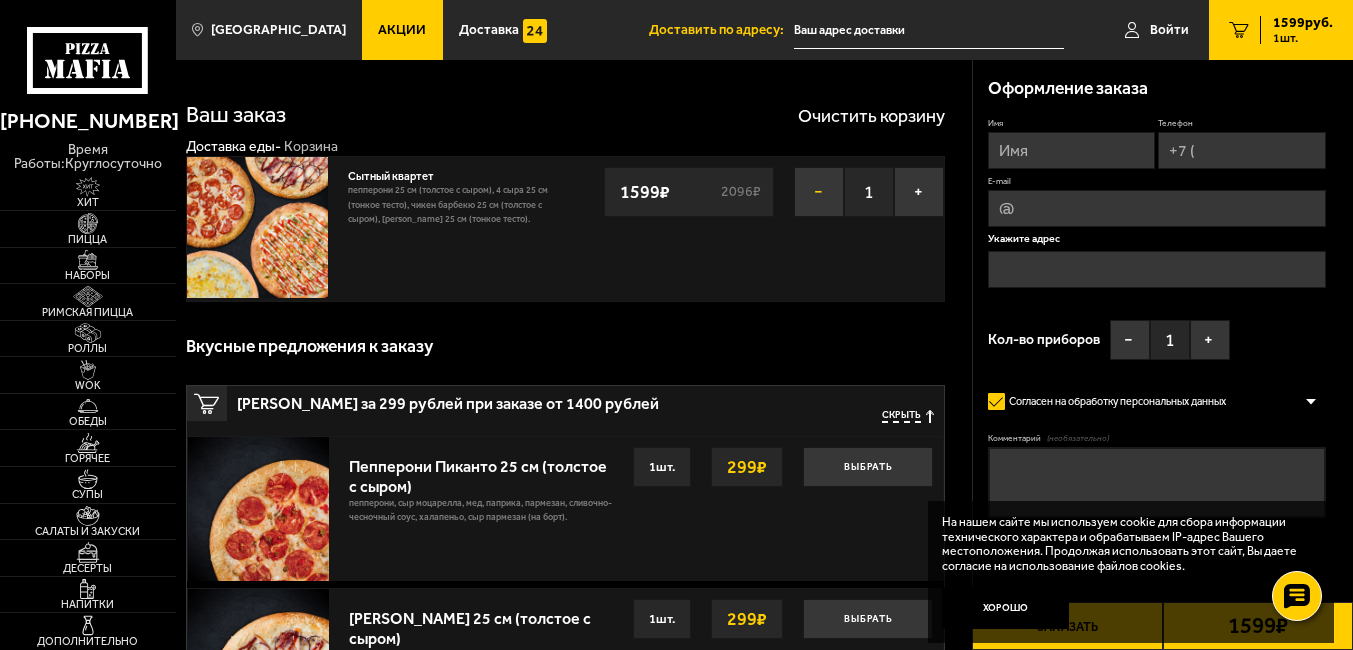 click on "−" at bounding box center [819, 192] 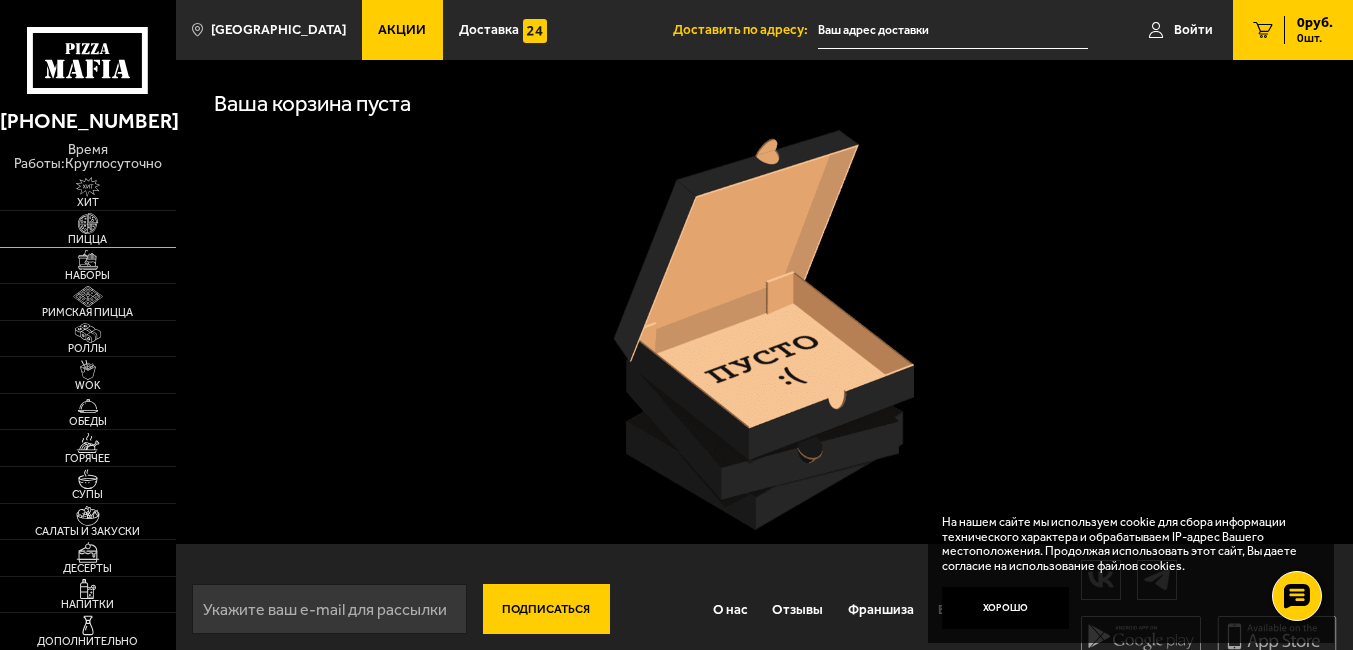 click at bounding box center (88, 223) 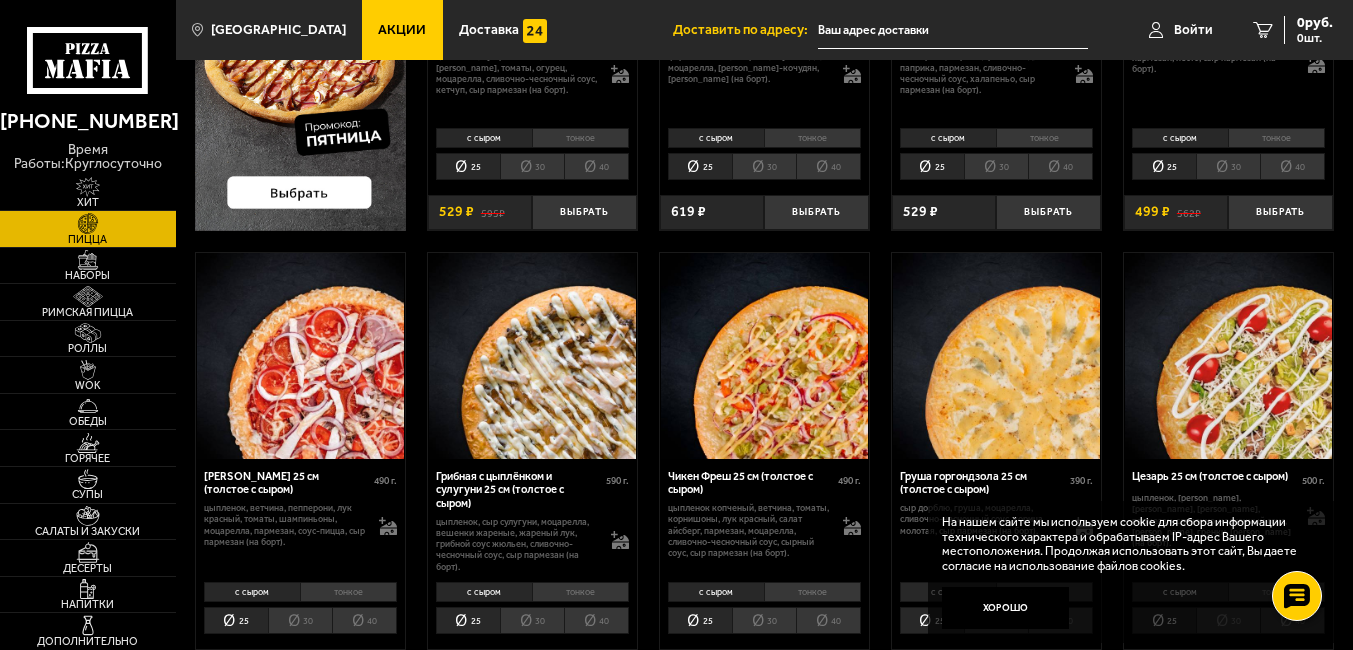 scroll, scrollTop: 360, scrollLeft: 0, axis: vertical 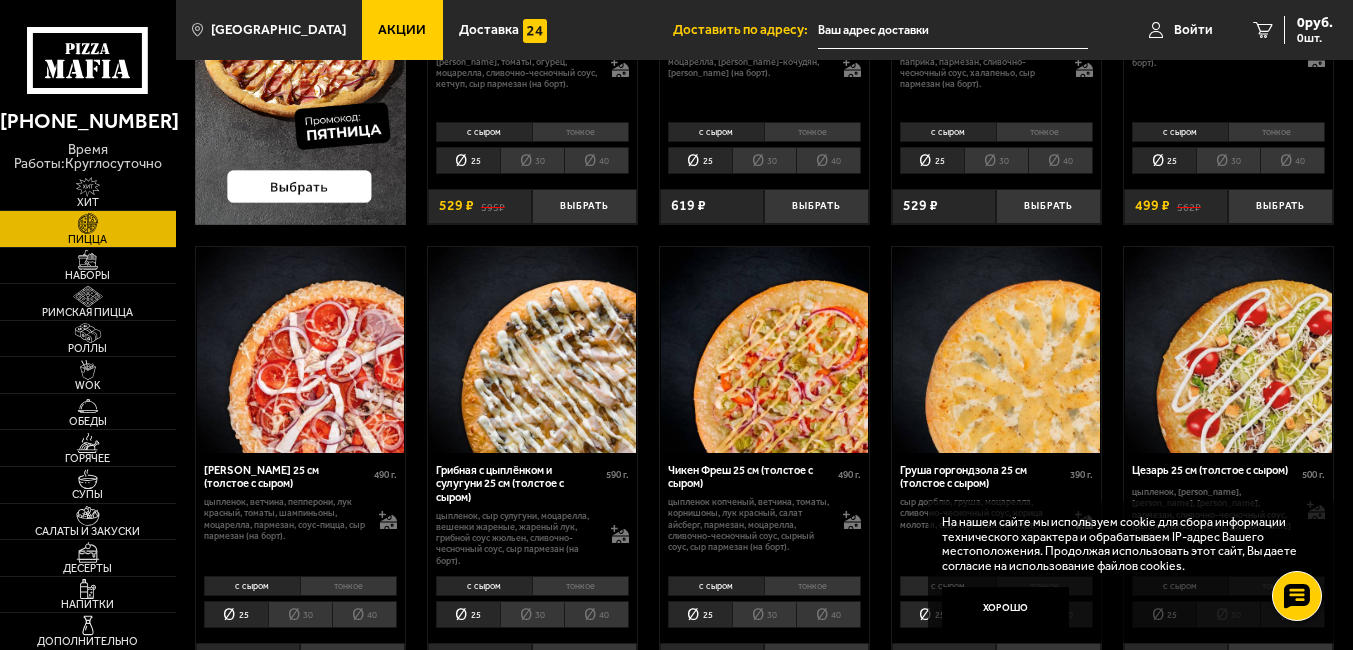 click on "40" at bounding box center (596, 614) 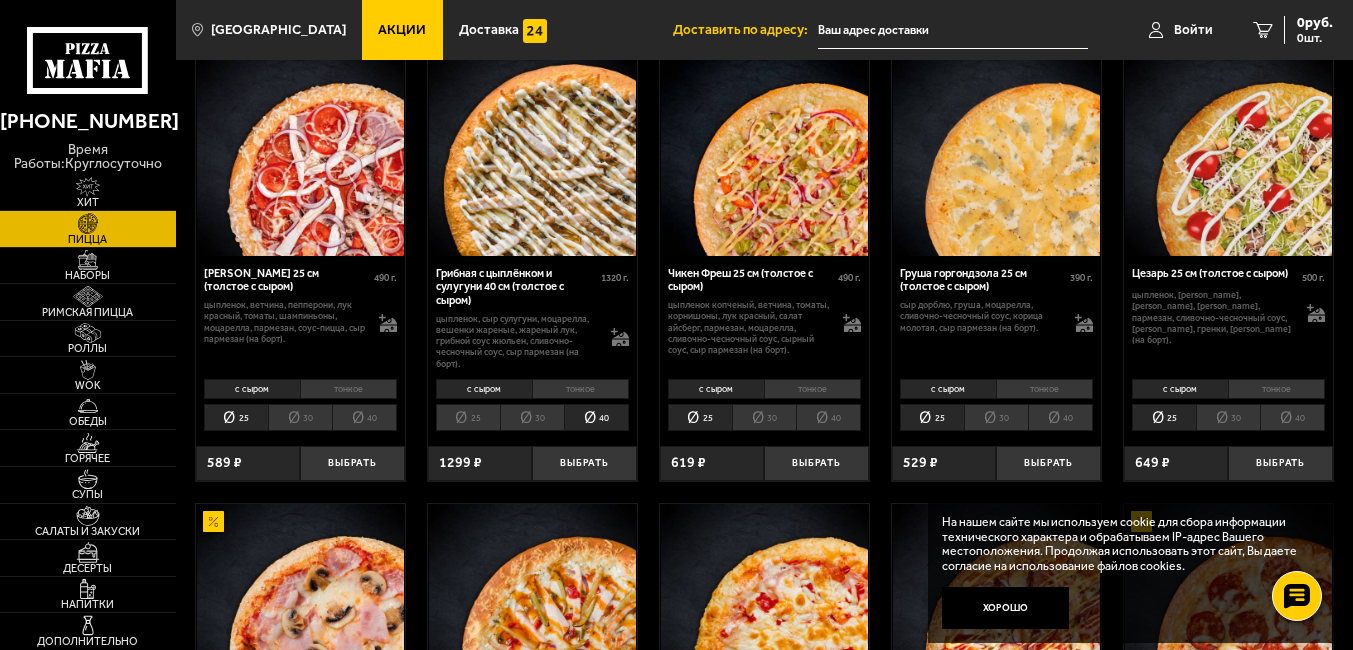 scroll, scrollTop: 560, scrollLeft: 0, axis: vertical 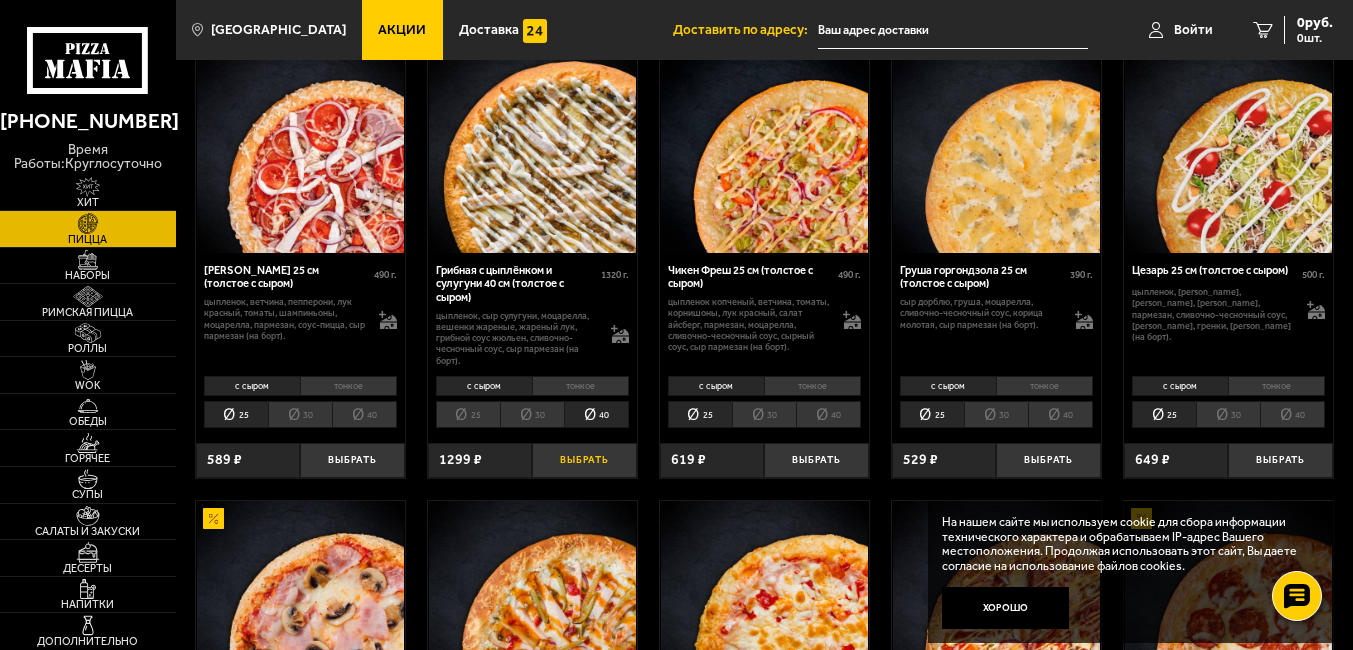 click on "Выбрать" at bounding box center (584, 460) 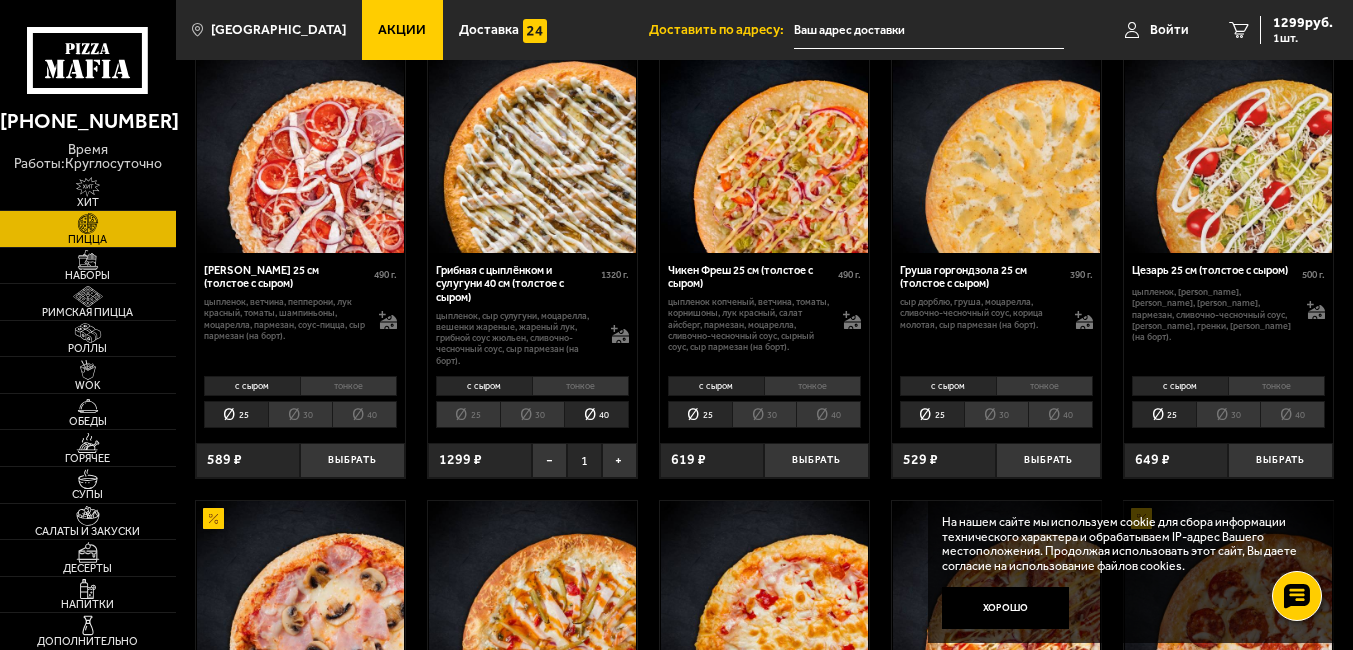 scroll, scrollTop: 0, scrollLeft: 0, axis: both 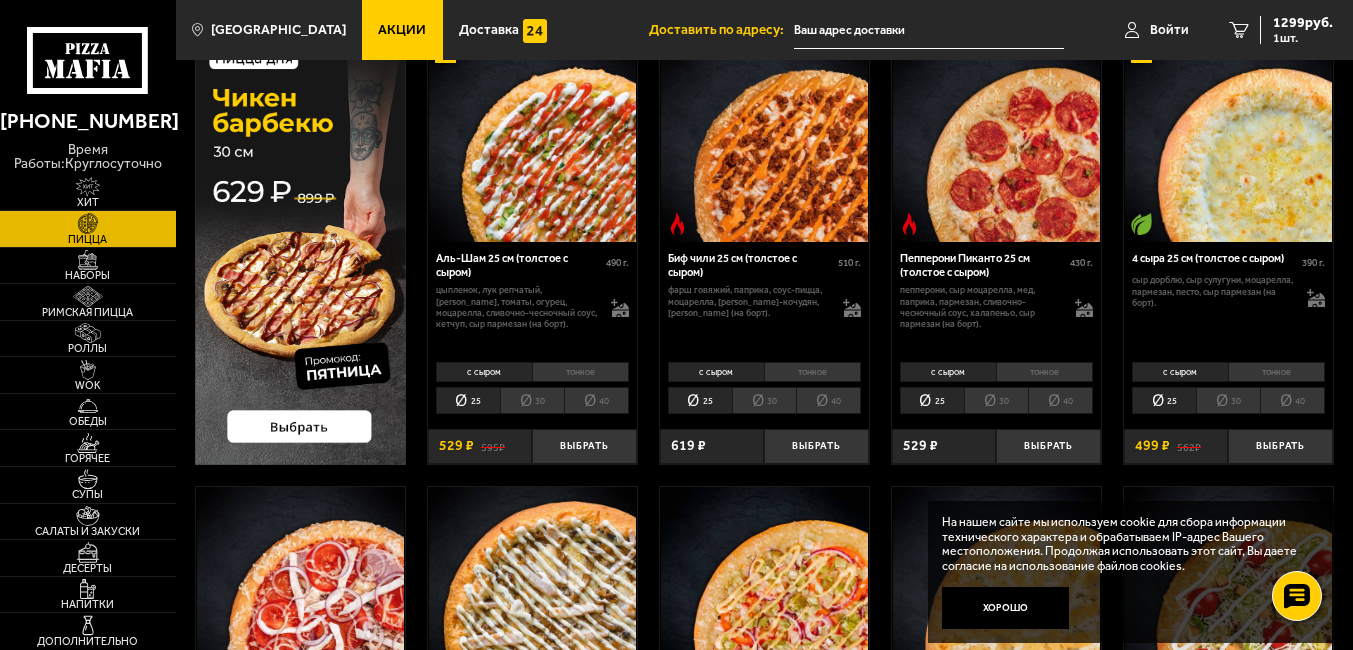 click on "40" at bounding box center (1292, 400) 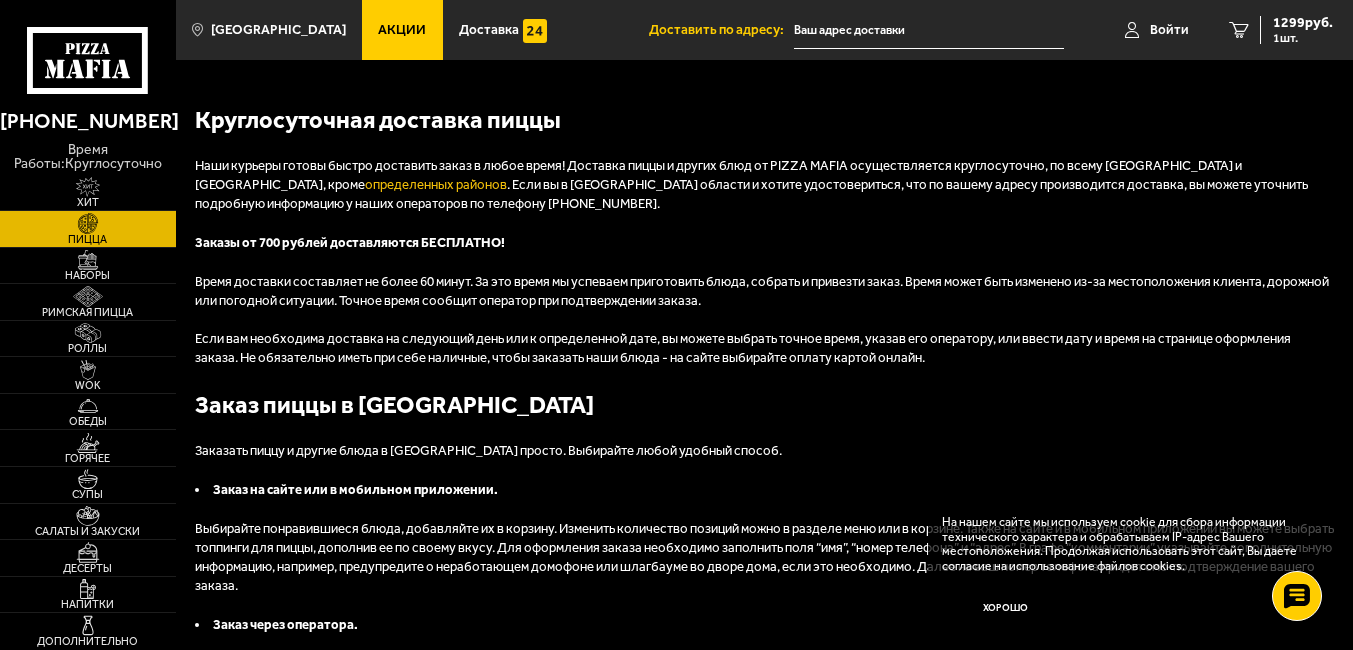 scroll, scrollTop: 2960, scrollLeft: 0, axis: vertical 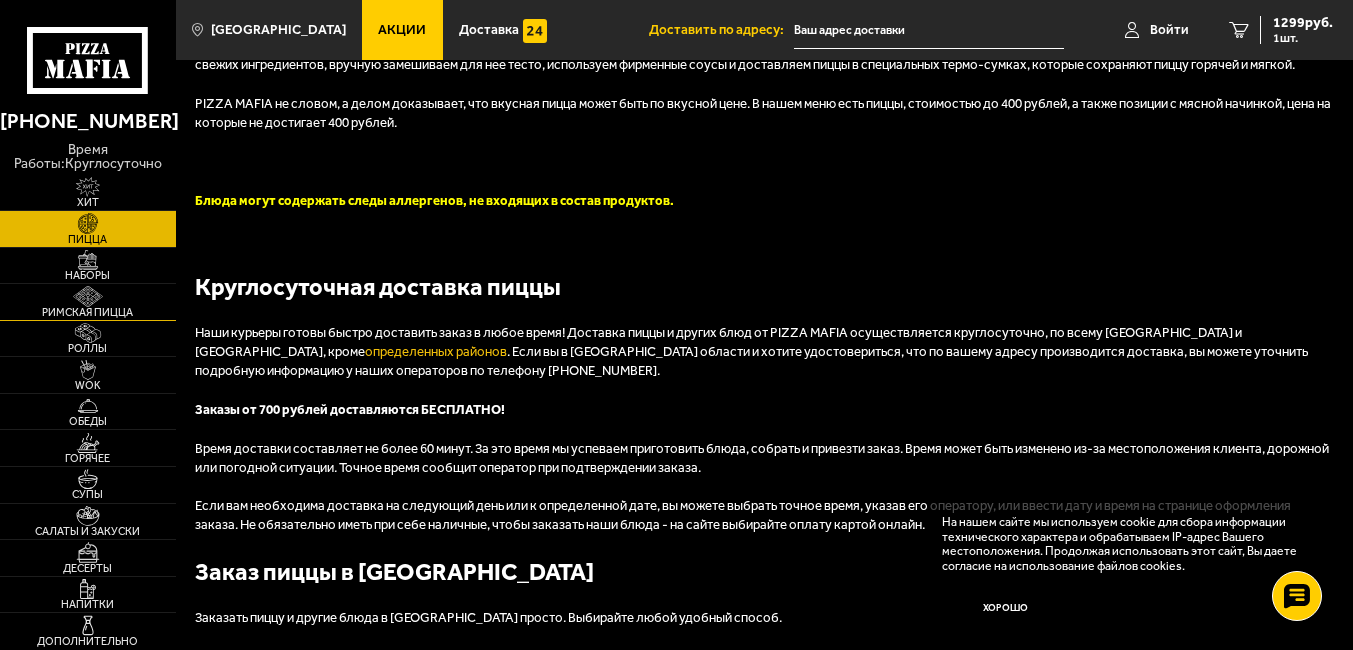 click at bounding box center (88, 296) 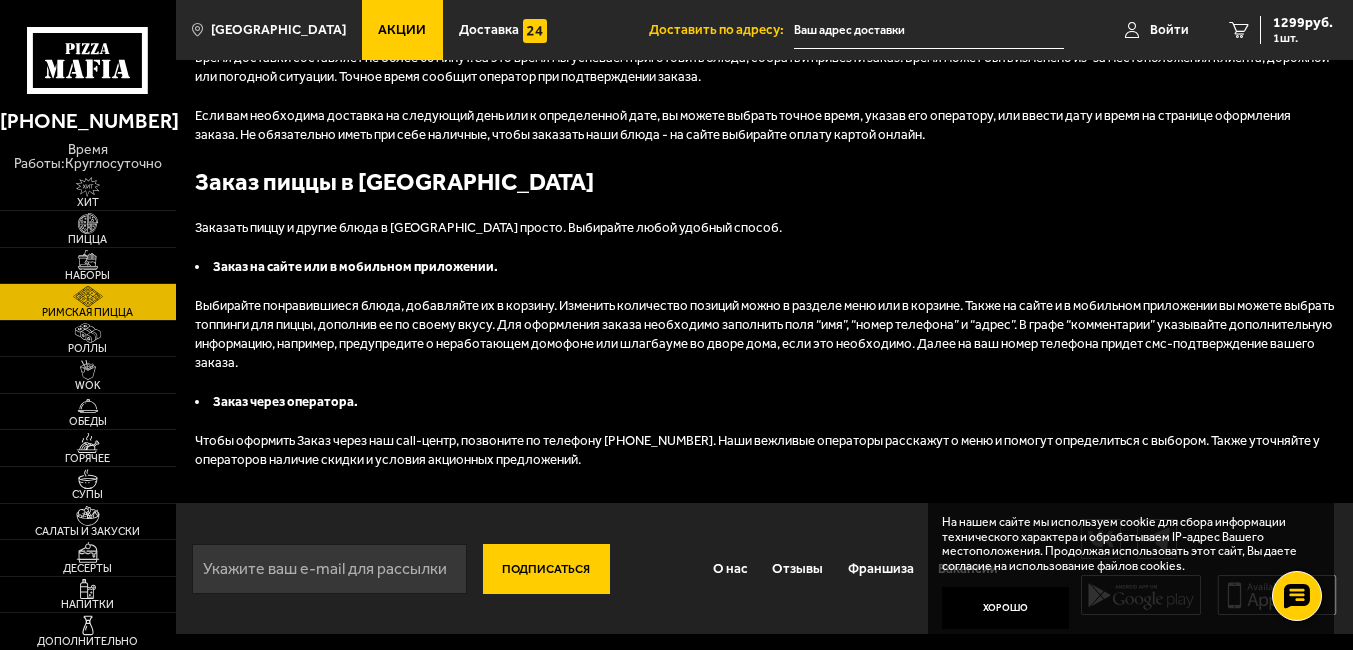 scroll, scrollTop: 0, scrollLeft: 0, axis: both 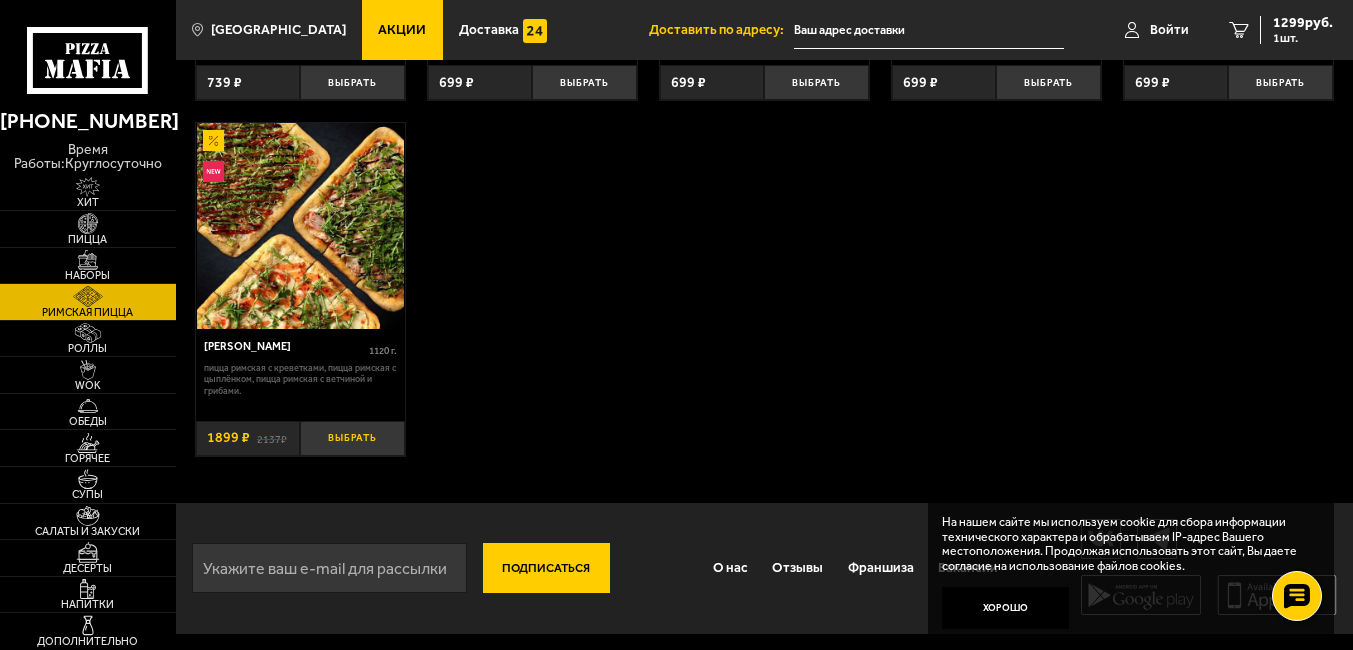 click on "Выбрать" at bounding box center [352, 438] 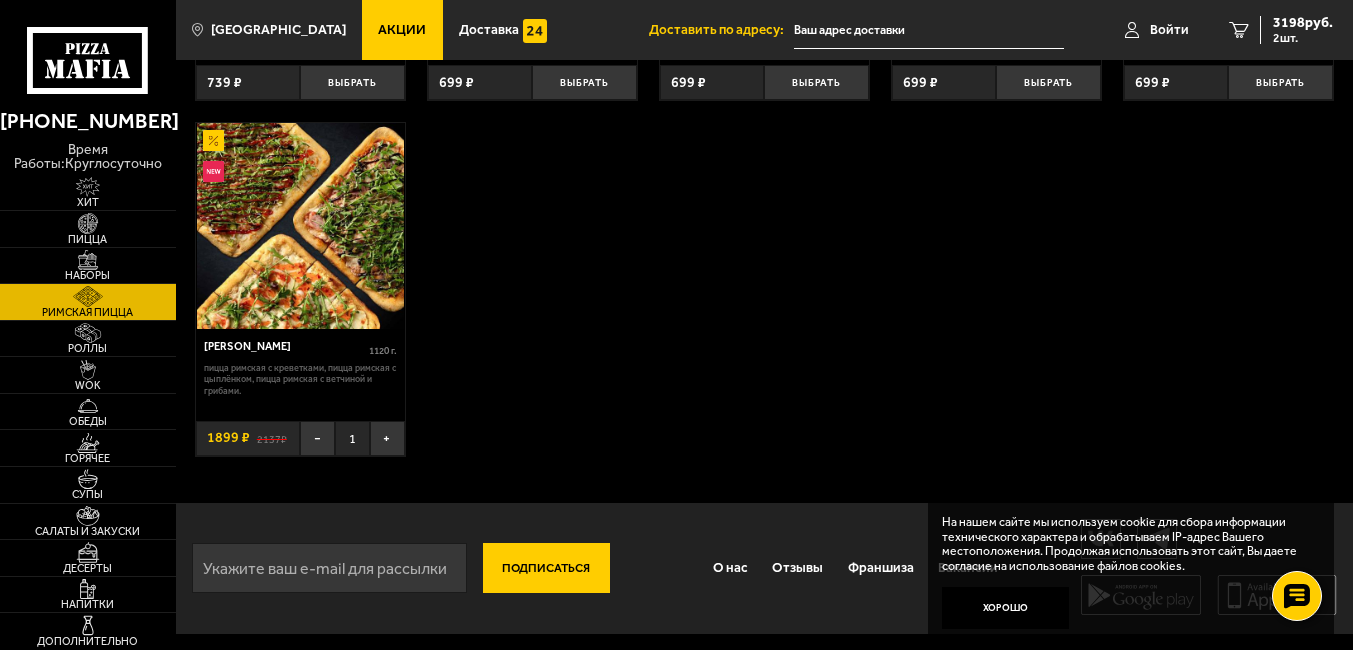 click at bounding box center [929, 30] 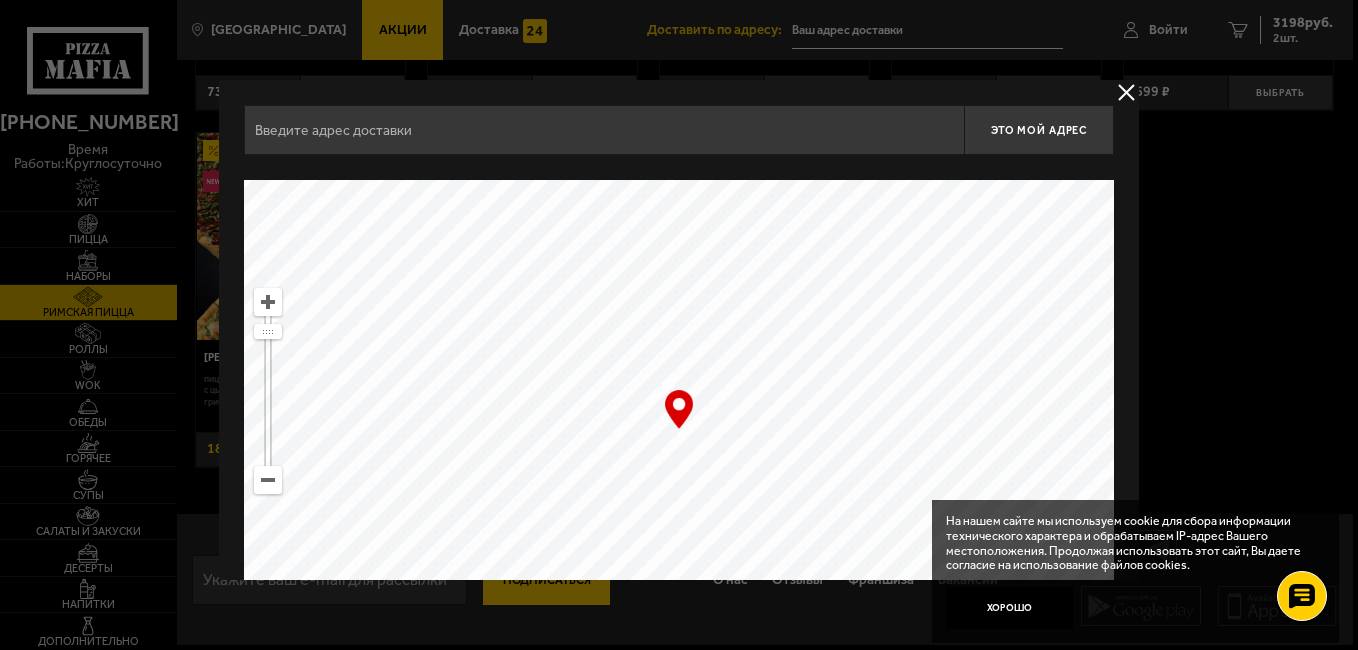 click at bounding box center [679, 325] 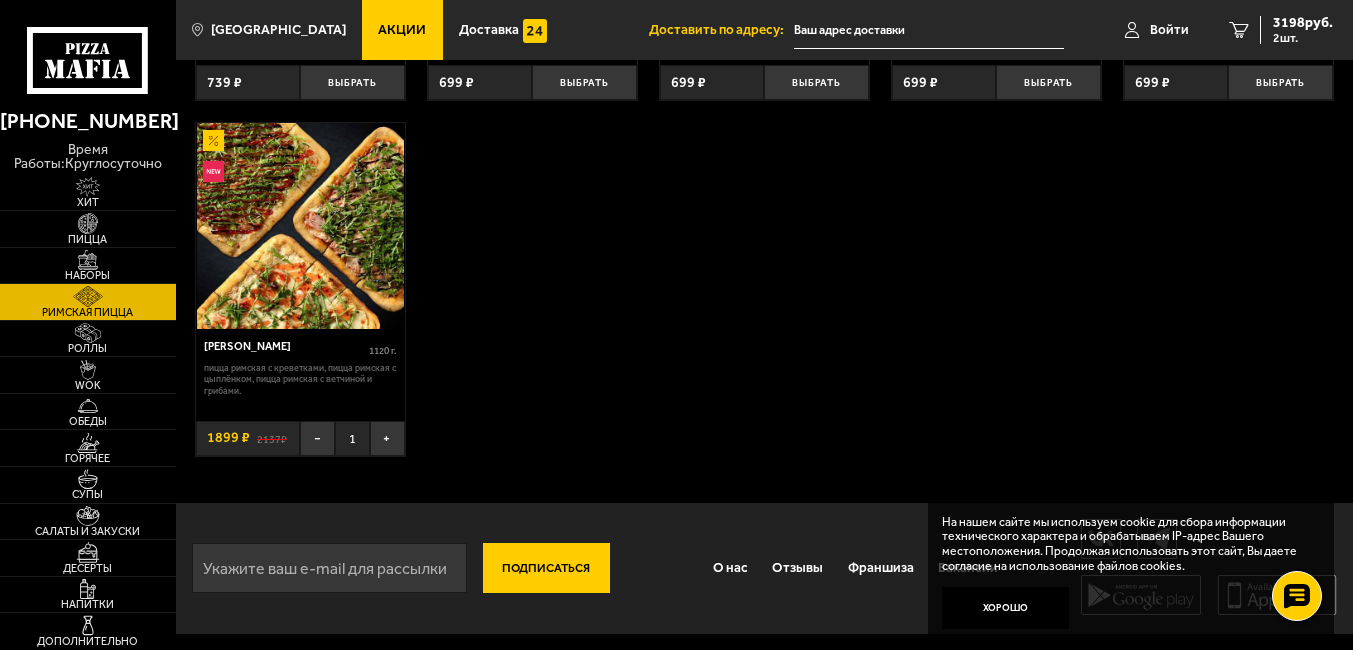 click at bounding box center (929, 30) 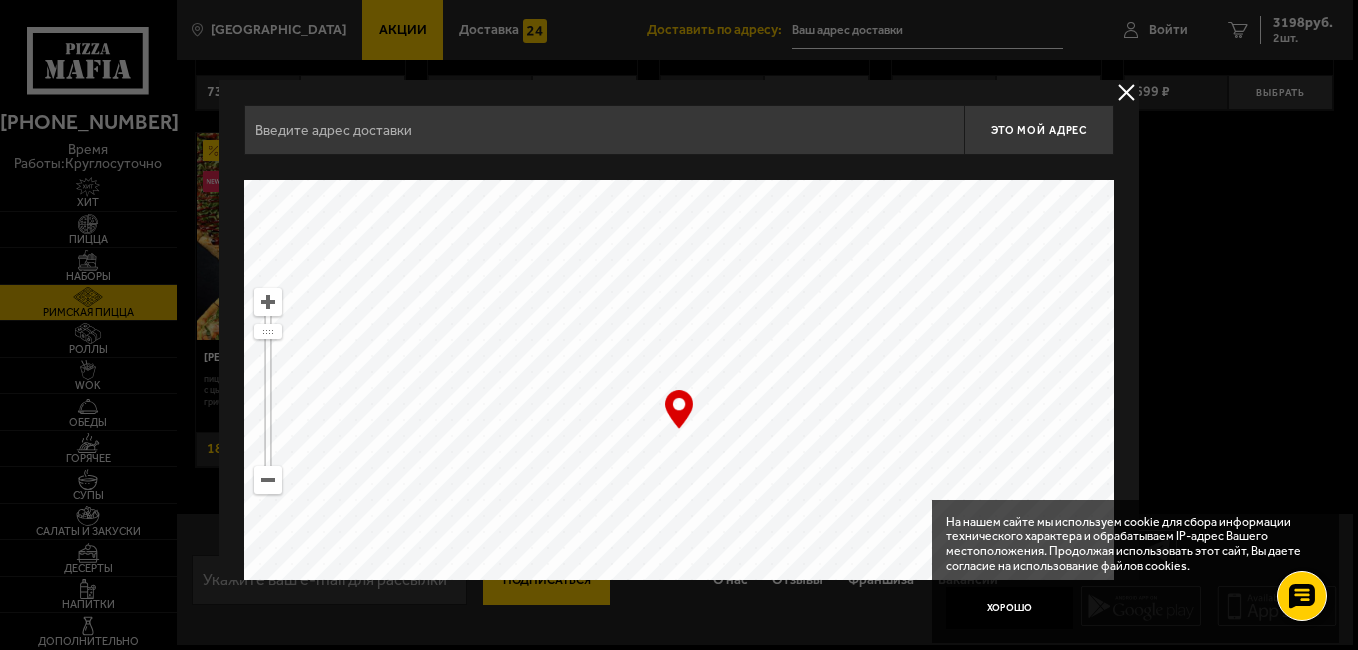 click at bounding box center [679, 325] 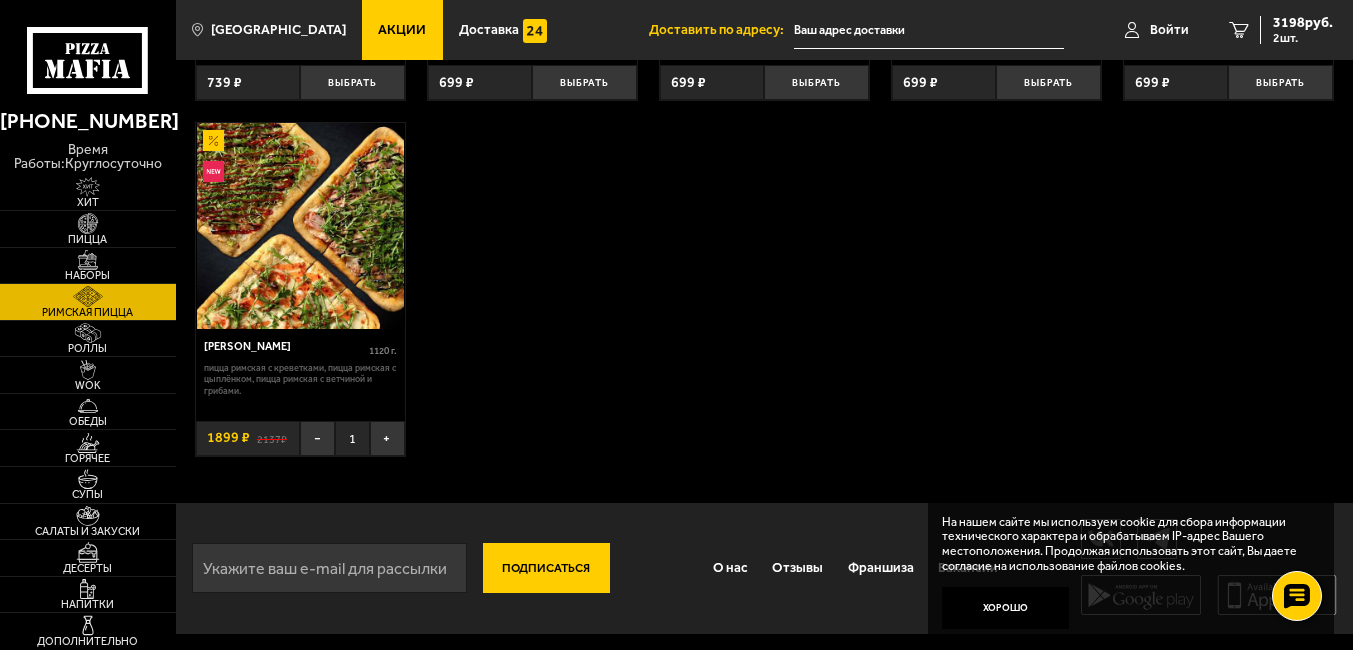 click at bounding box center [929, 30] 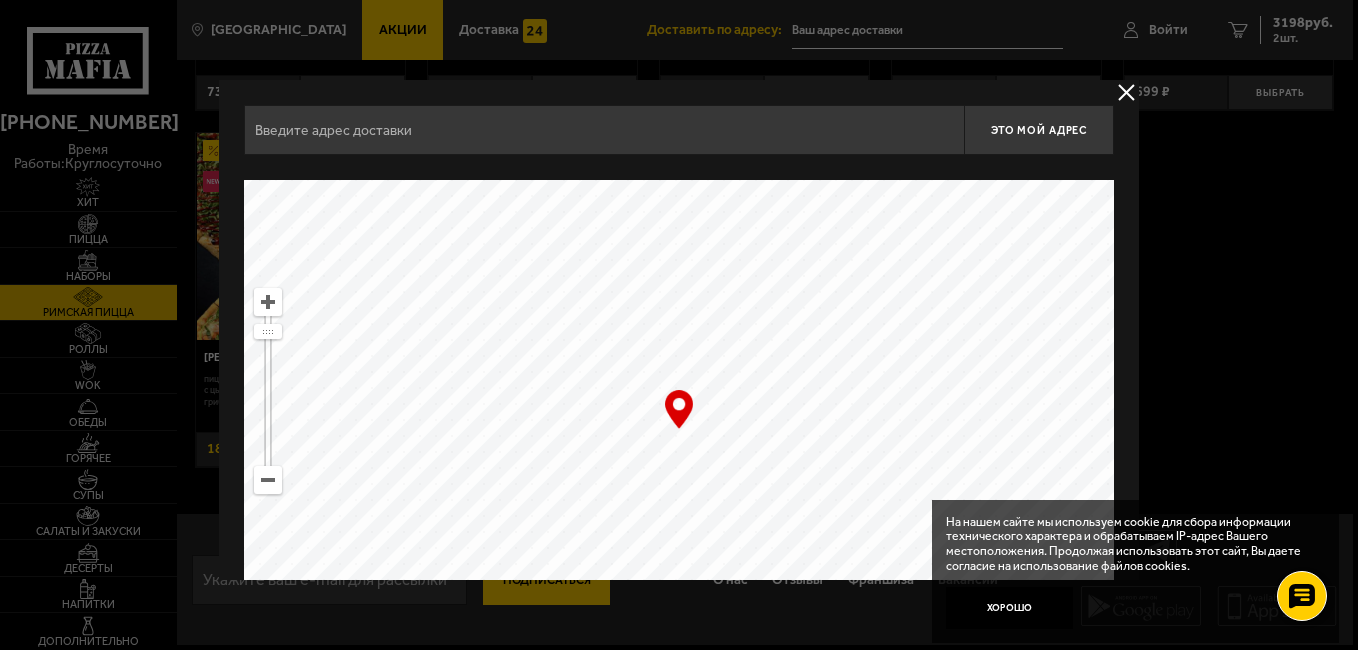 click at bounding box center [679, 325] 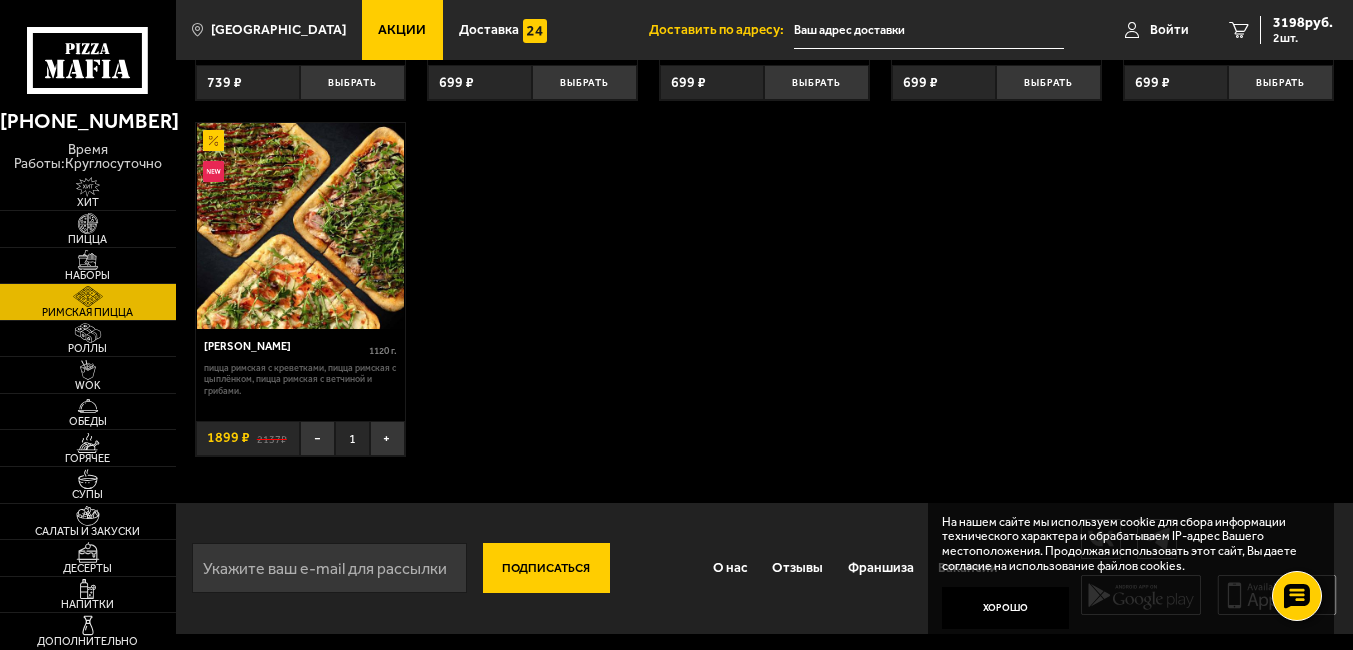 click at bounding box center [929, 30] 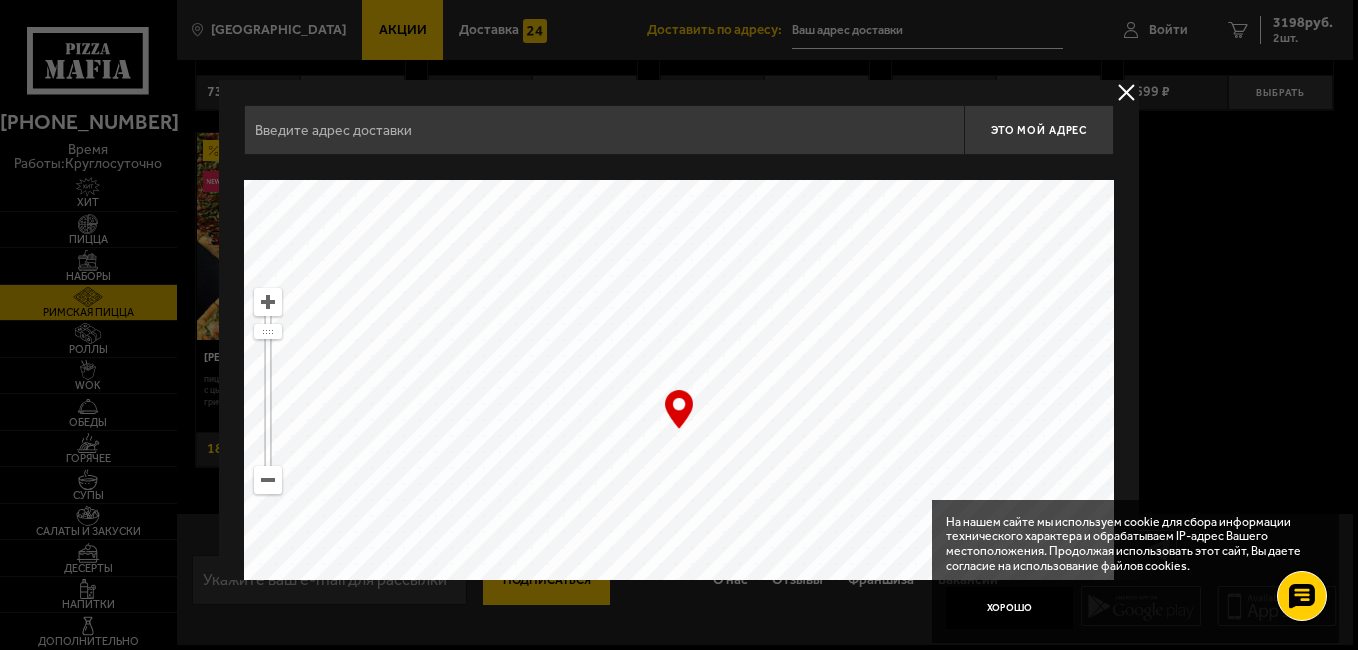 click at bounding box center [604, 130] 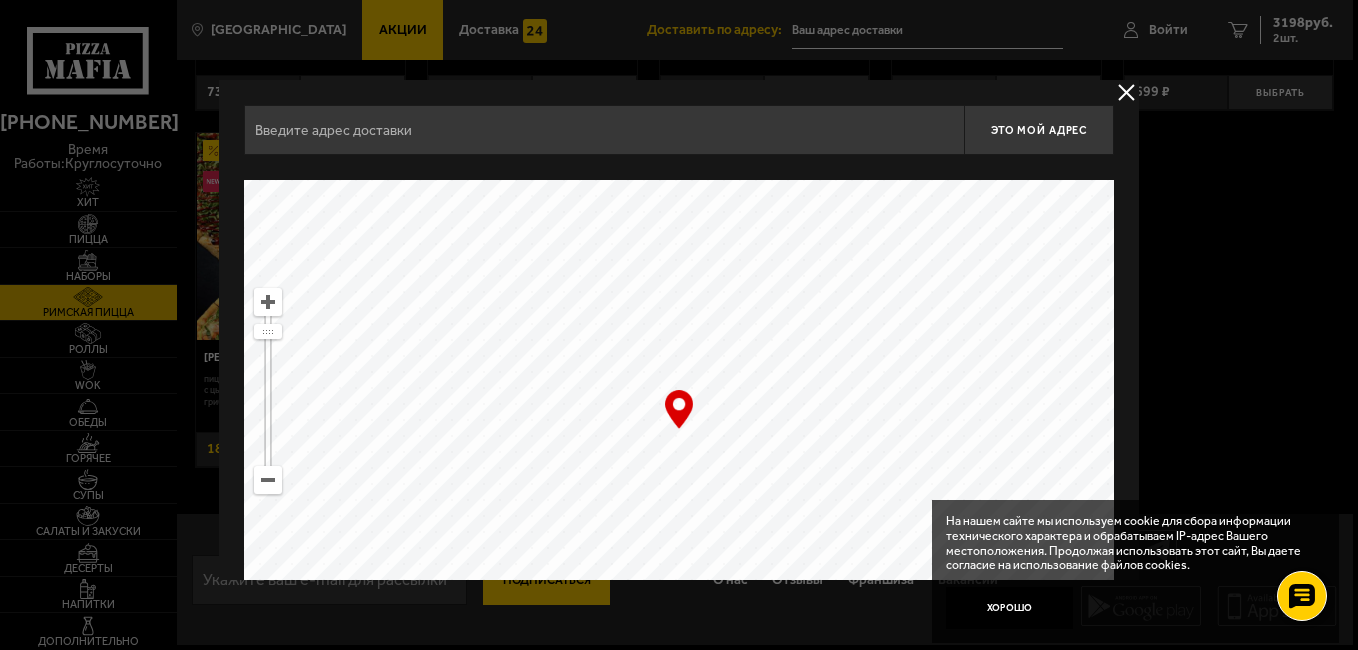 type on "e" 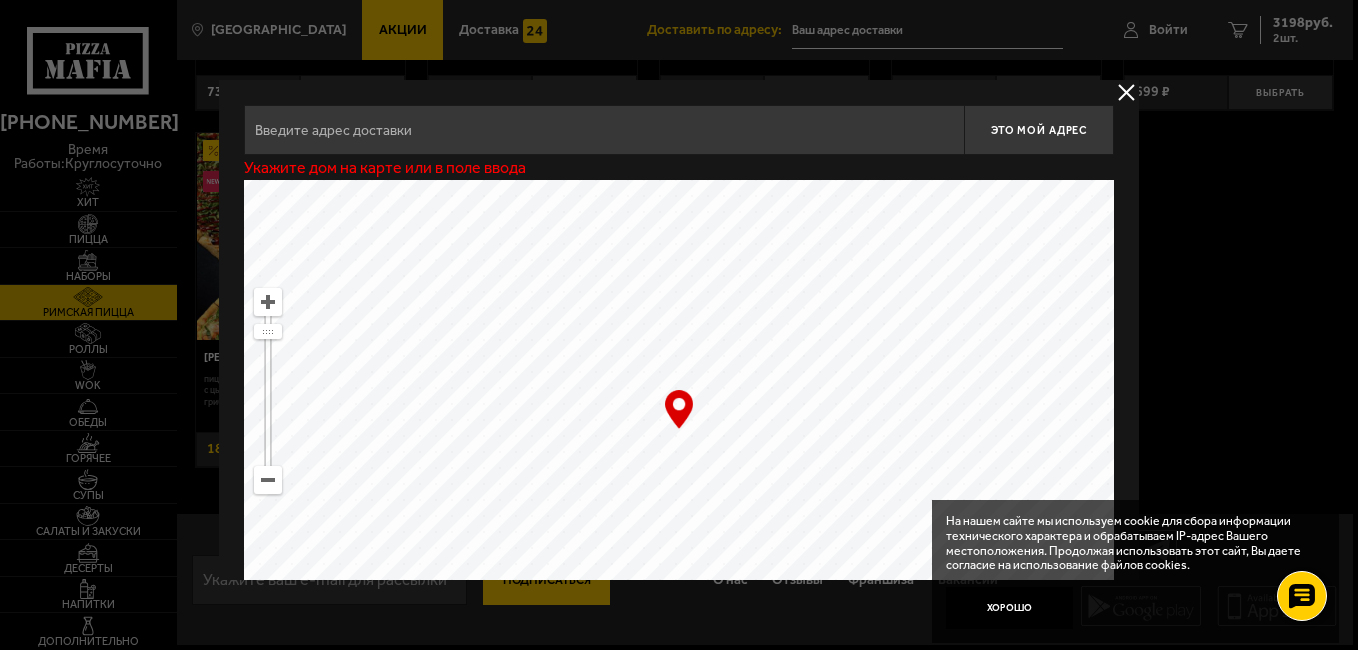type on "e" 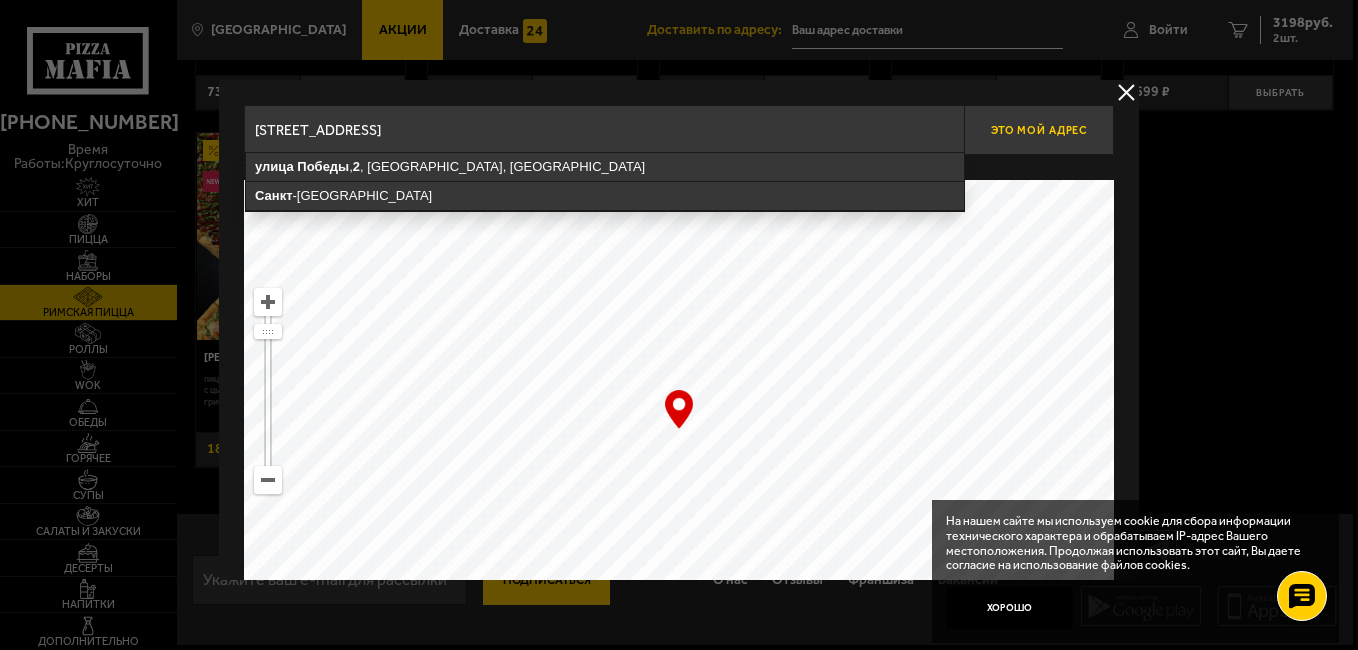 type on "[STREET_ADDRESS]" 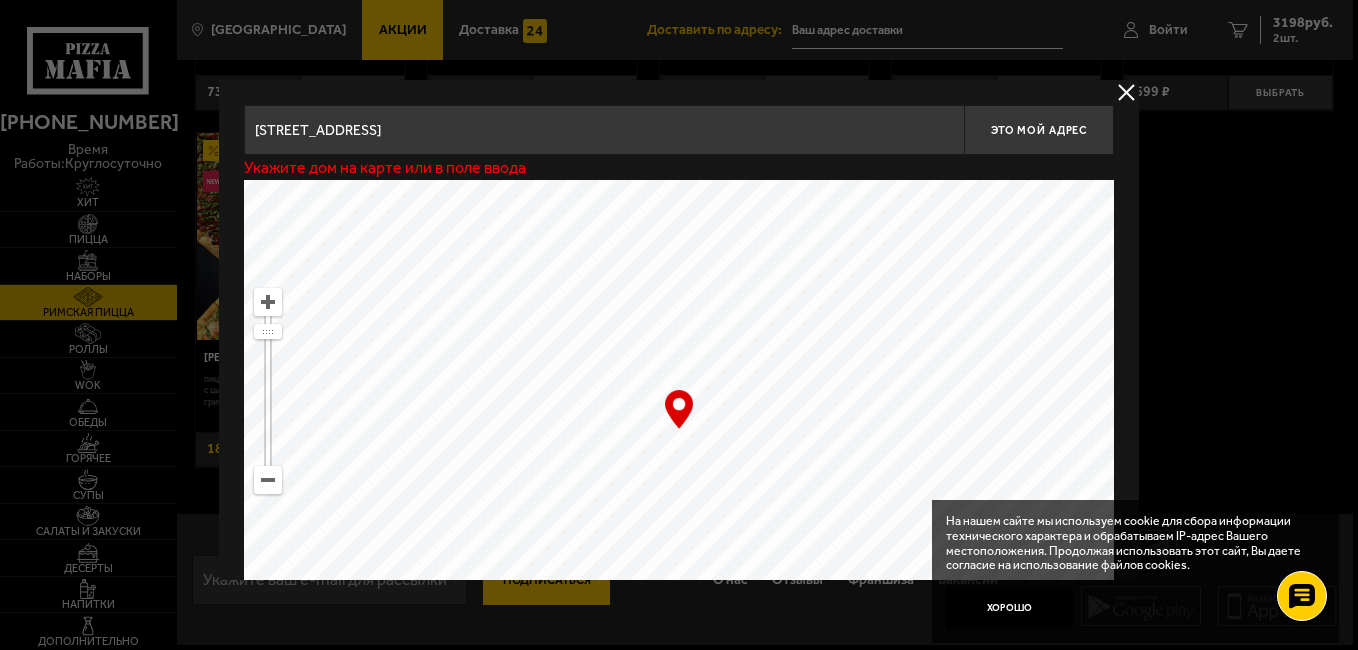 click on "[STREET_ADDRESS] область Это мой адрес" at bounding box center (679, 130) 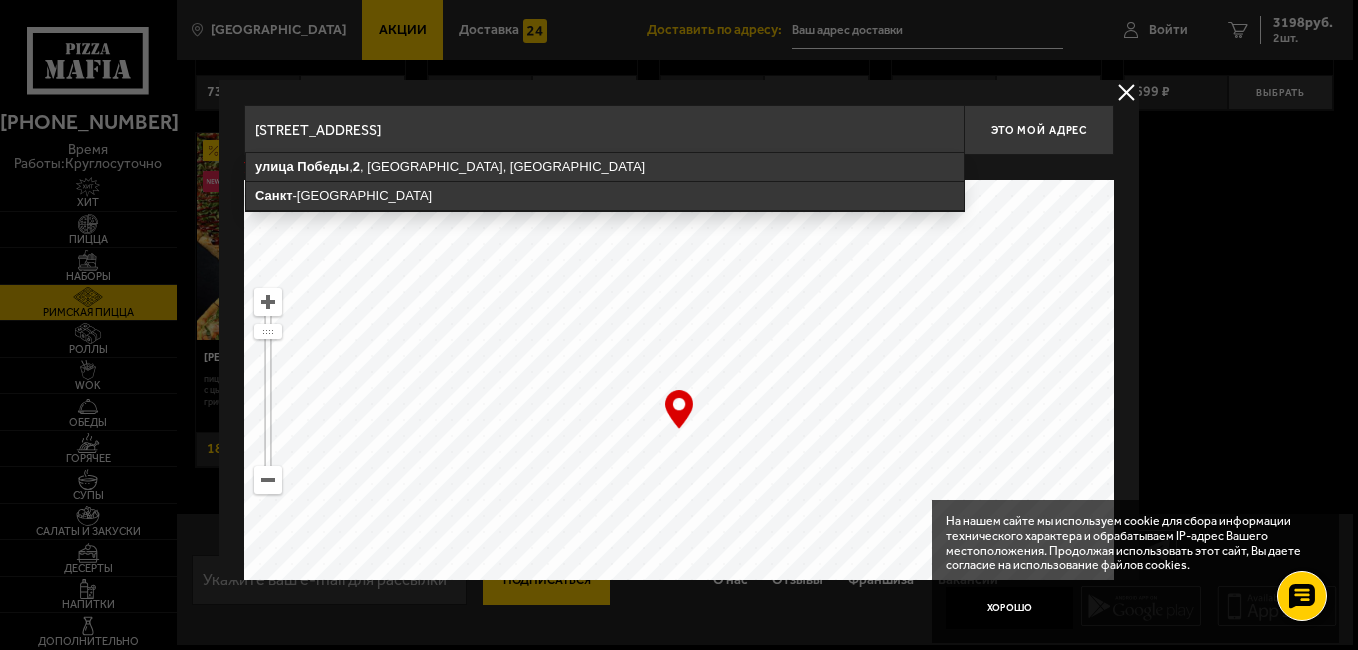 click on "[STREET_ADDRESS]" at bounding box center (604, 130) 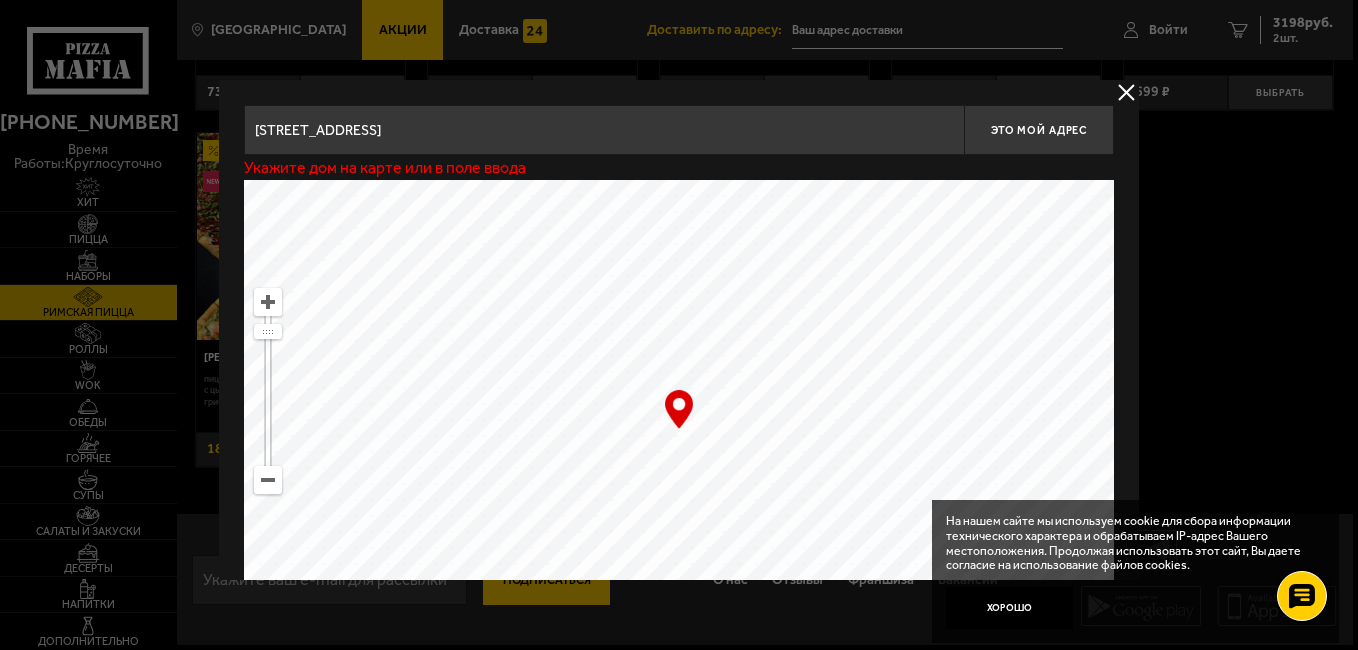 click at bounding box center [1126, 92] 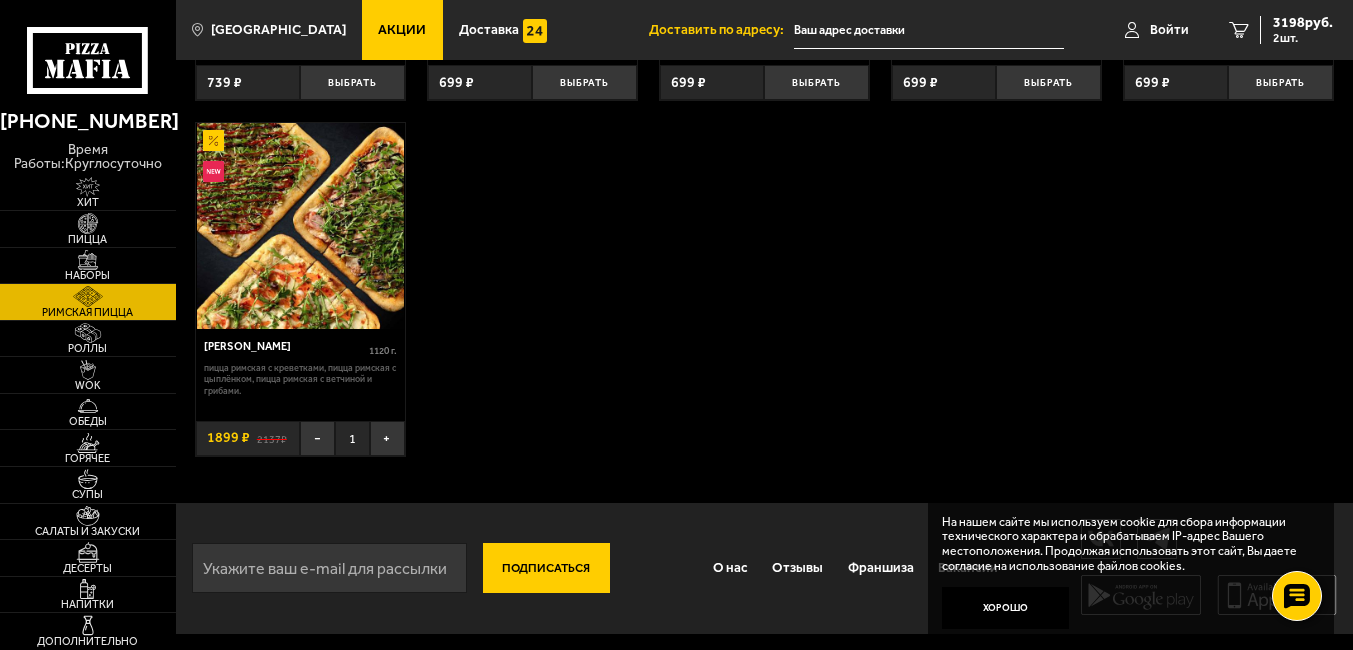 click at bounding box center [929, 30] 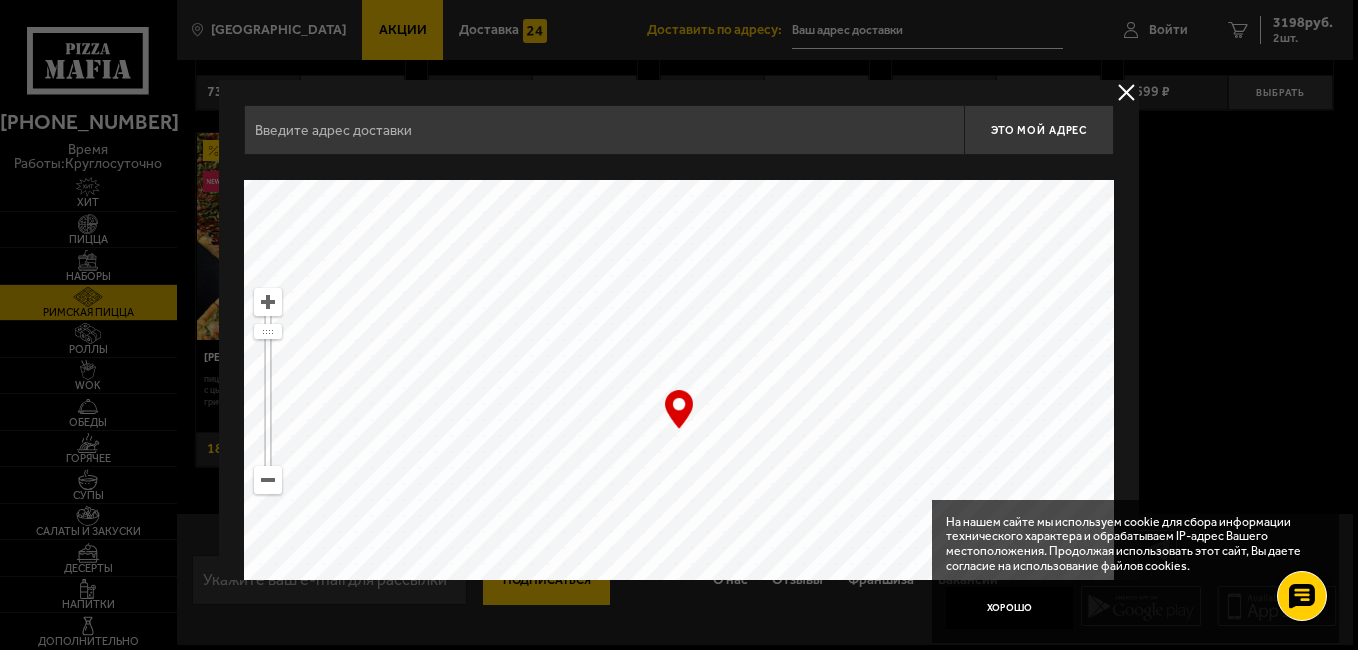 click at bounding box center (604, 130) 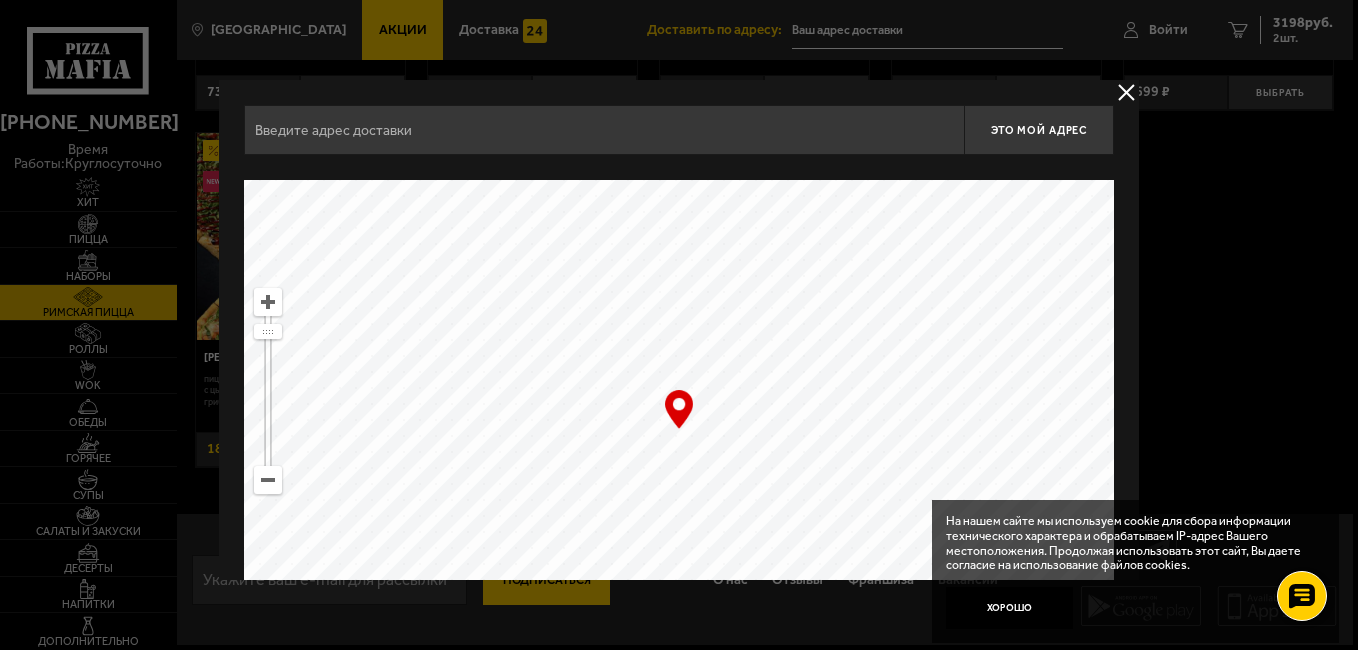 click at bounding box center (1126, 92) 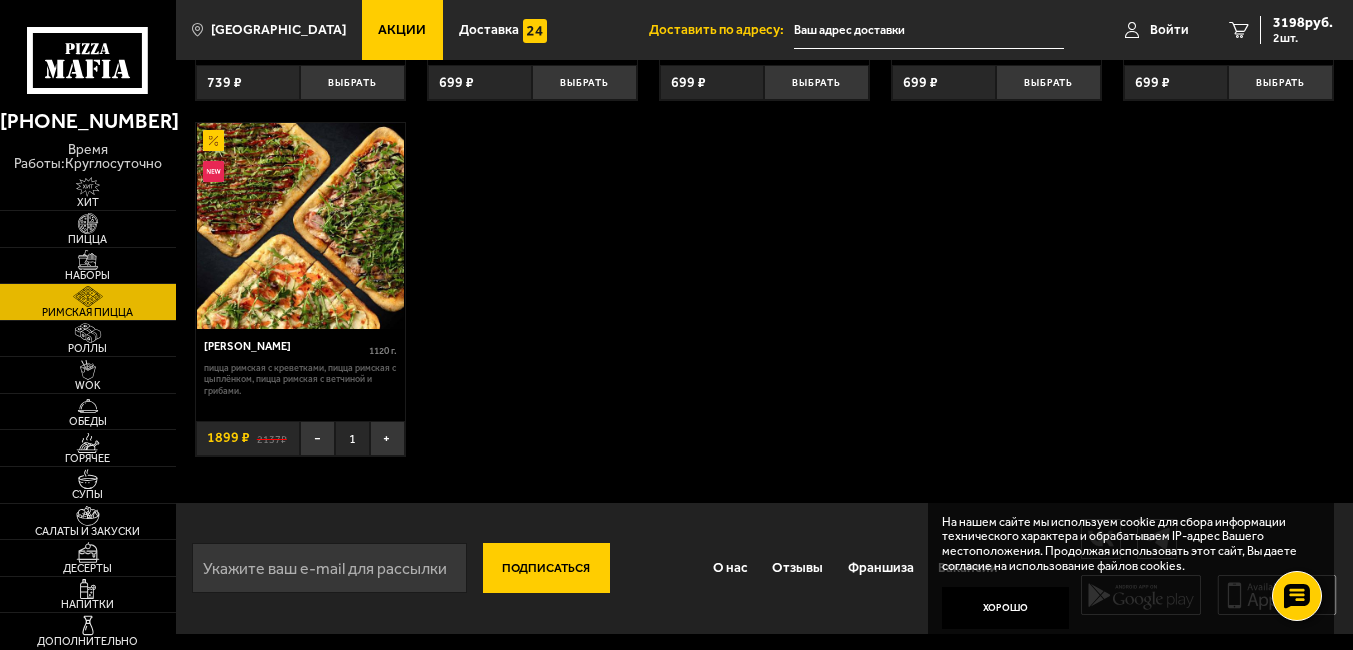 click at bounding box center [929, 30] 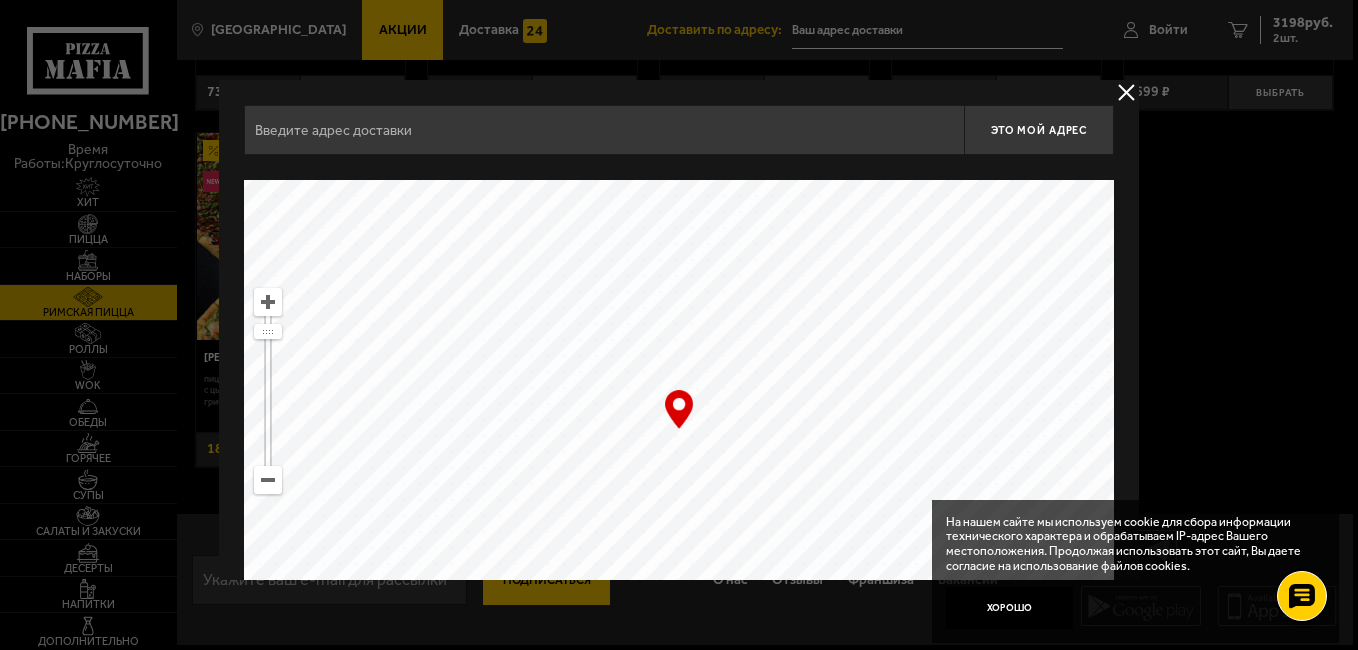 click at bounding box center (604, 130) 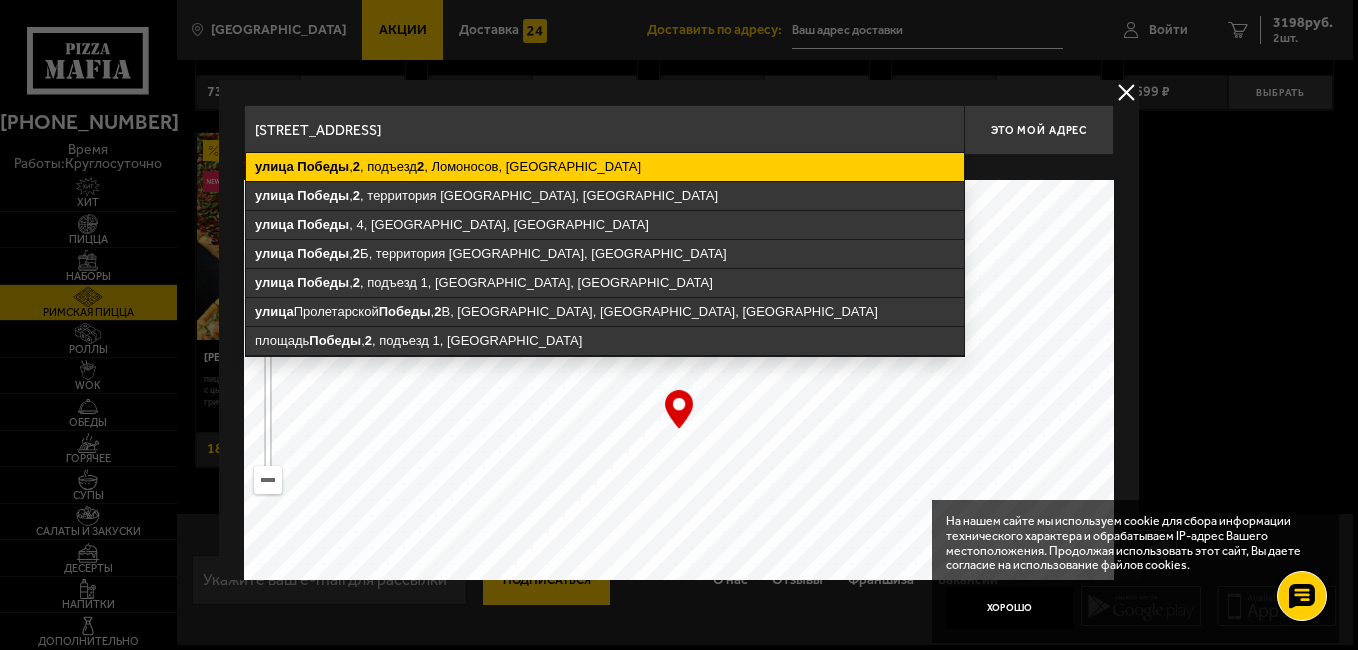 click on "[STREET_ADDRESS]" at bounding box center (605, 167) 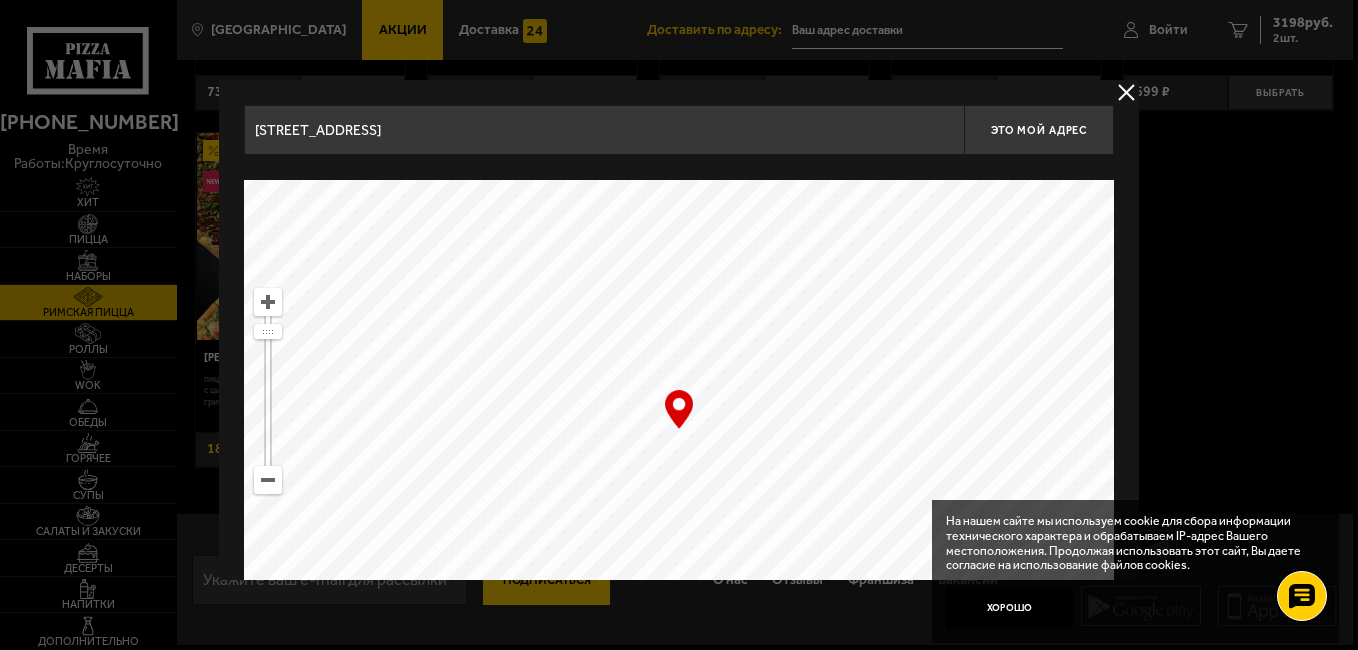click on "Найдите адрес перетащив карту" at bounding box center (679, 167) 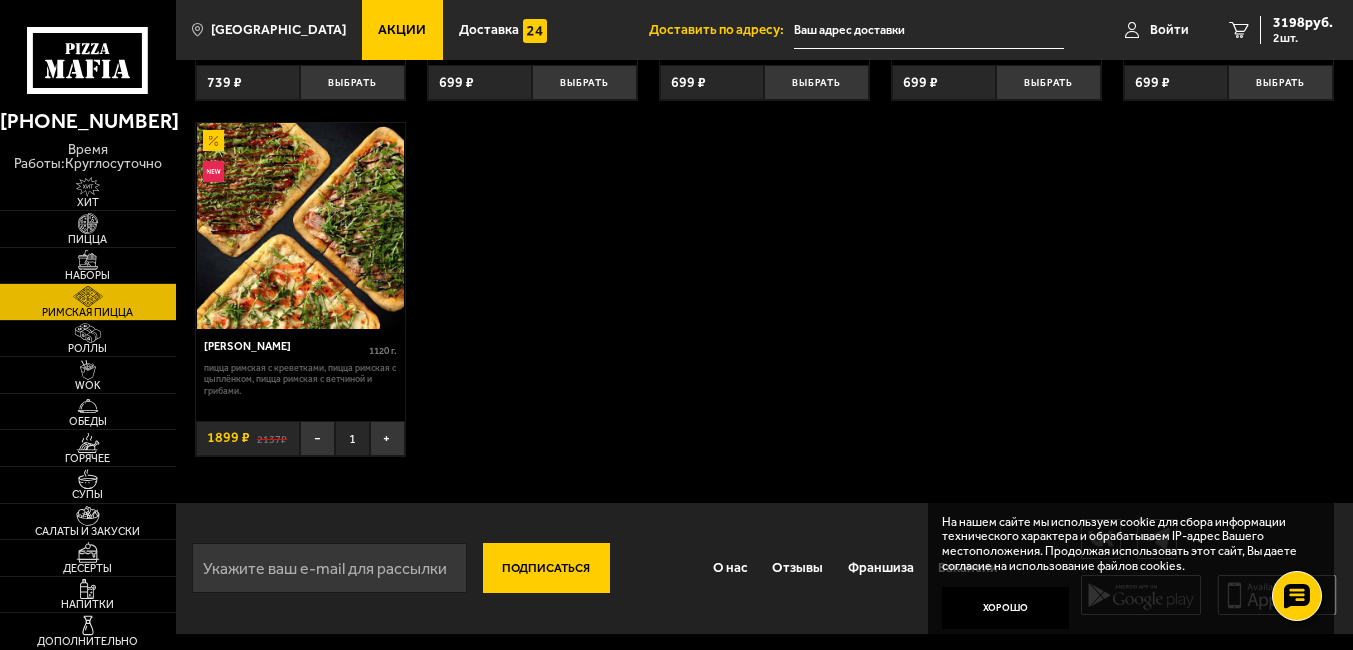 click at bounding box center (929, 30) 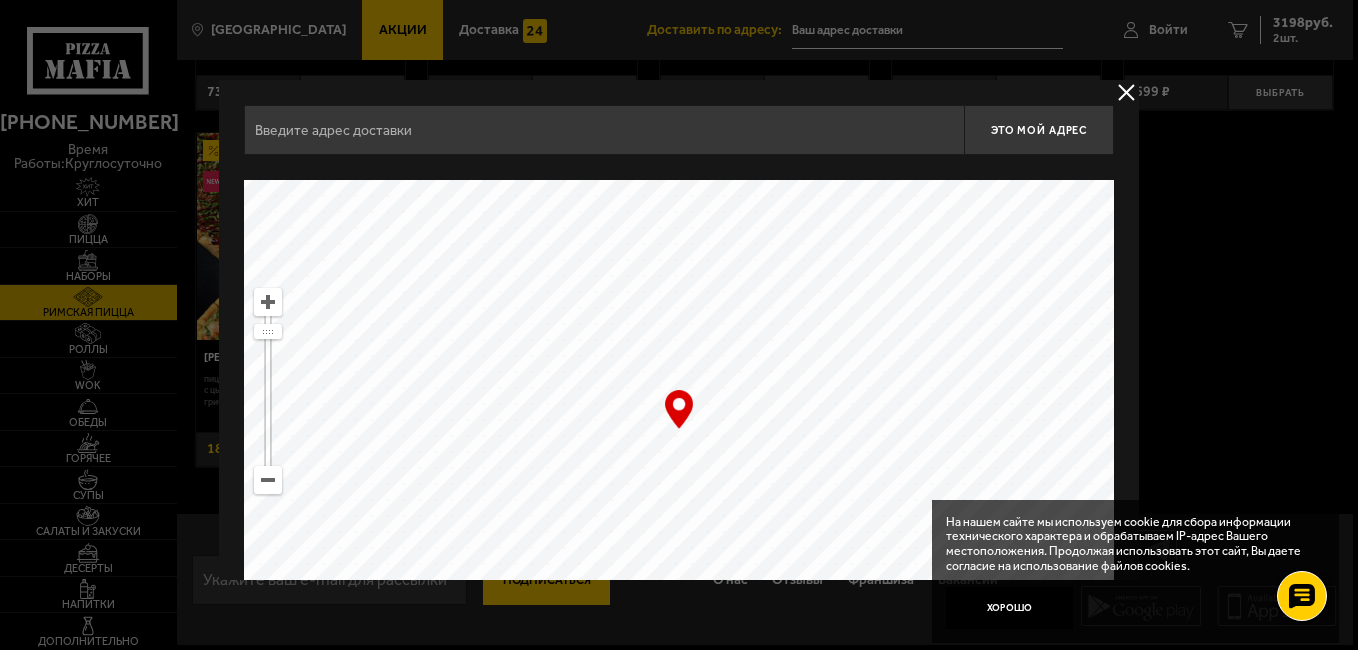 click at bounding box center (604, 130) 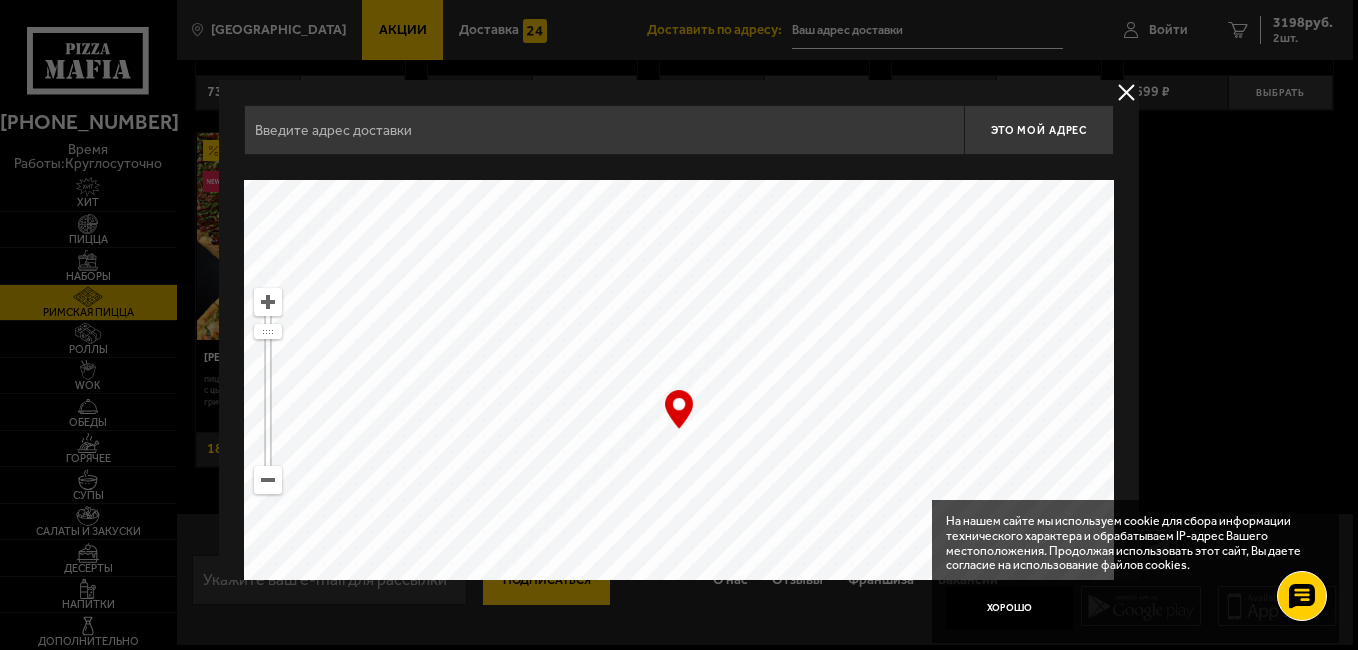 type on "e" 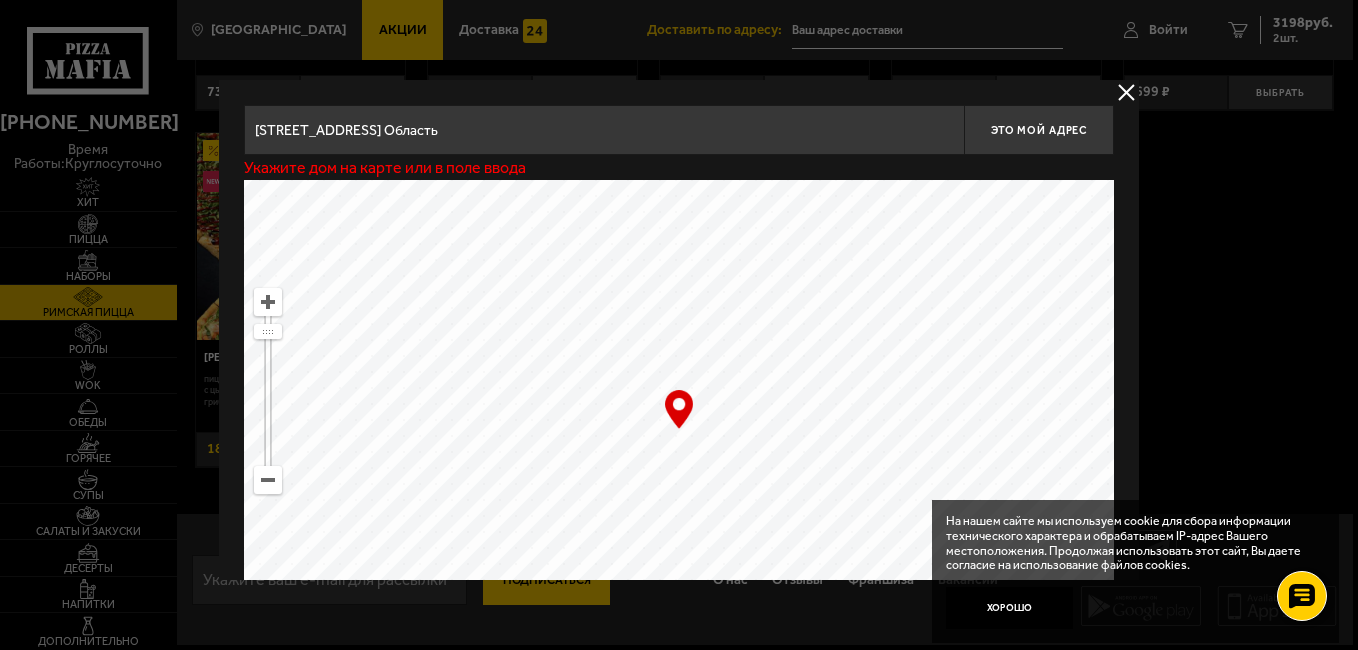 click at bounding box center (679, 430) 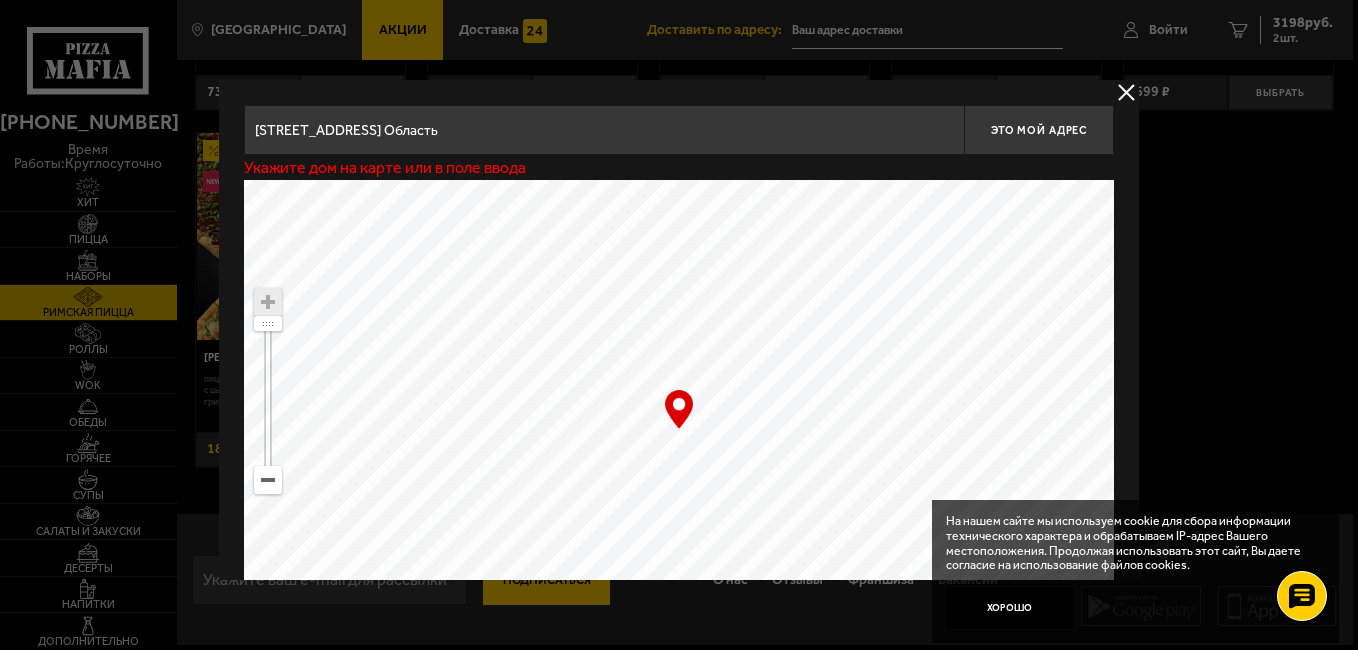click at bounding box center (268, 302) 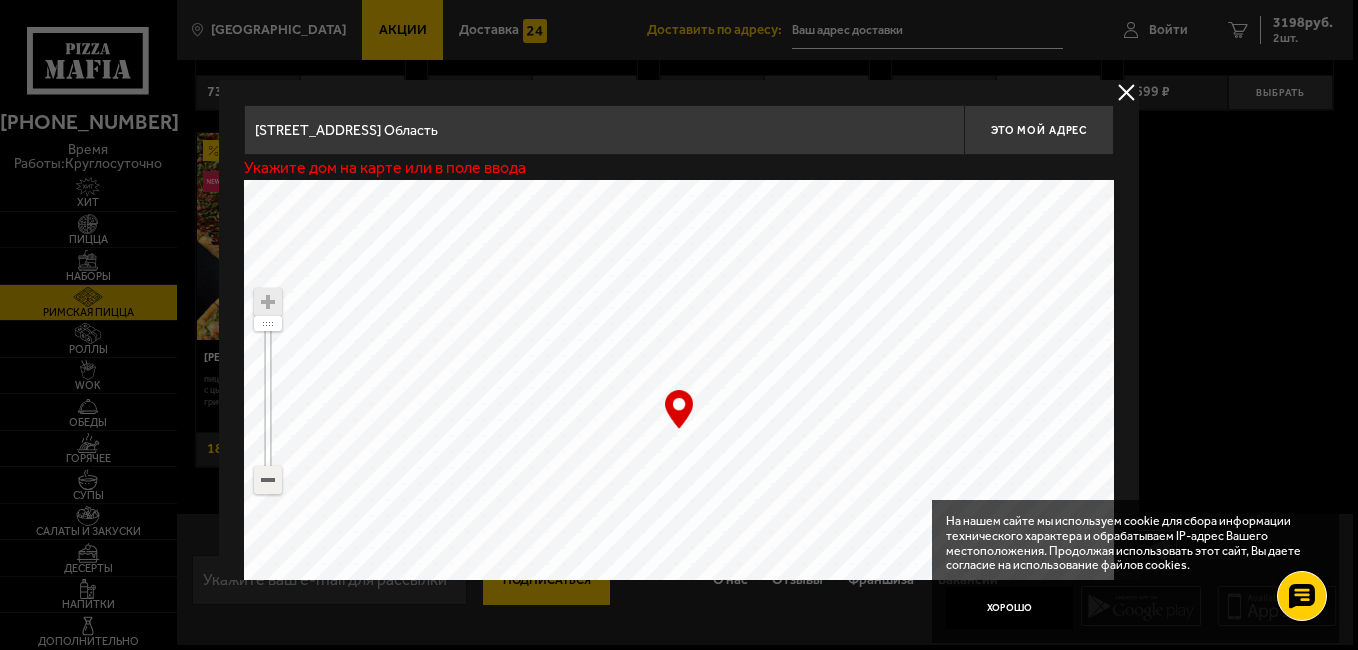 click at bounding box center [268, 480] 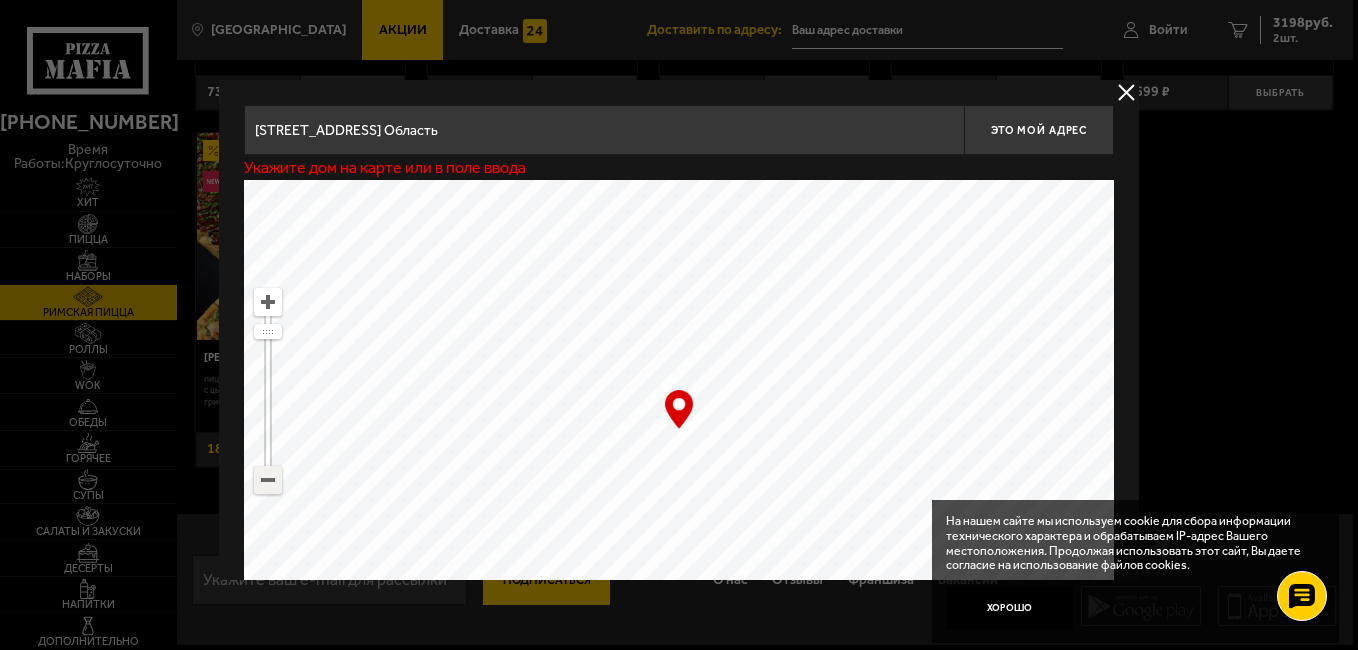 click at bounding box center (268, 480) 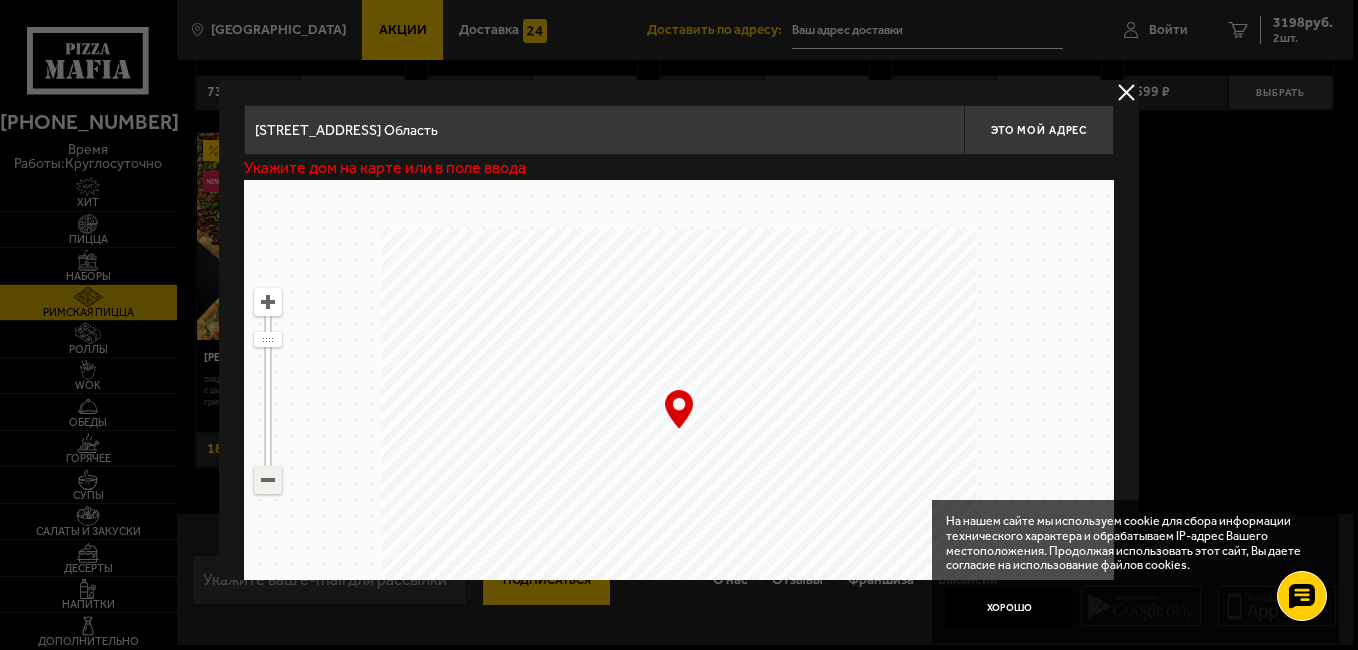 click at bounding box center [268, 480] 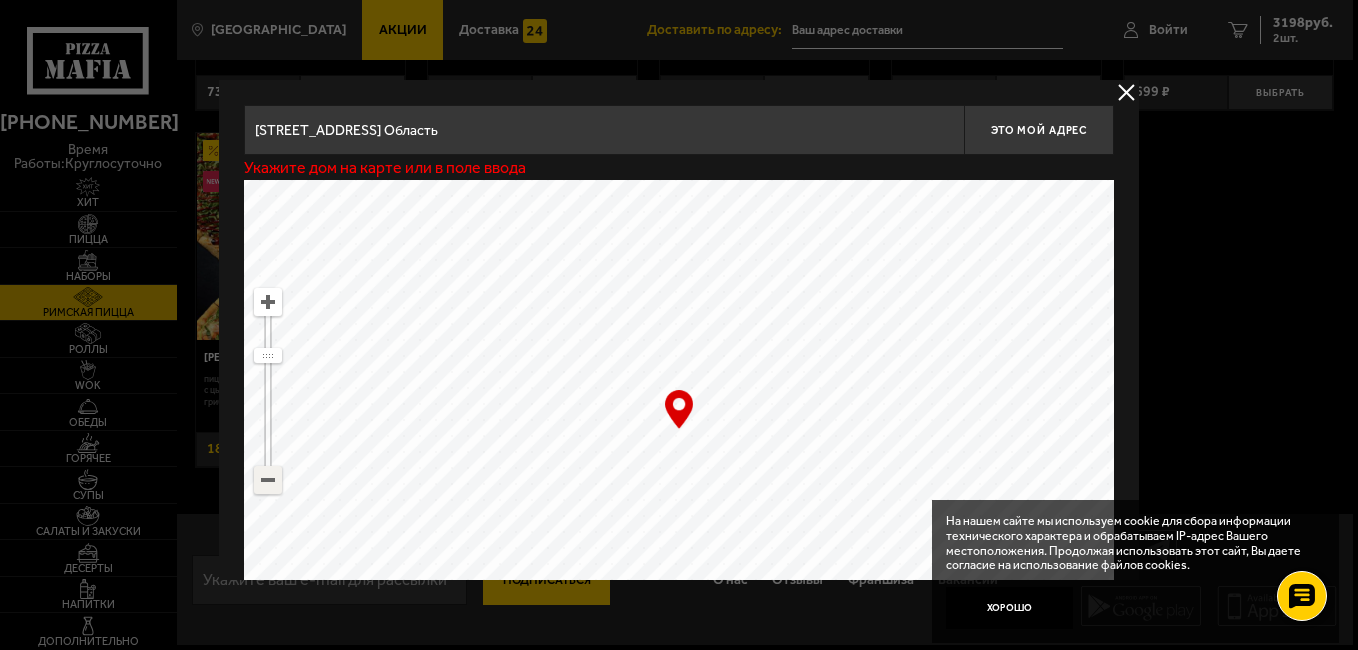 click at bounding box center [268, 480] 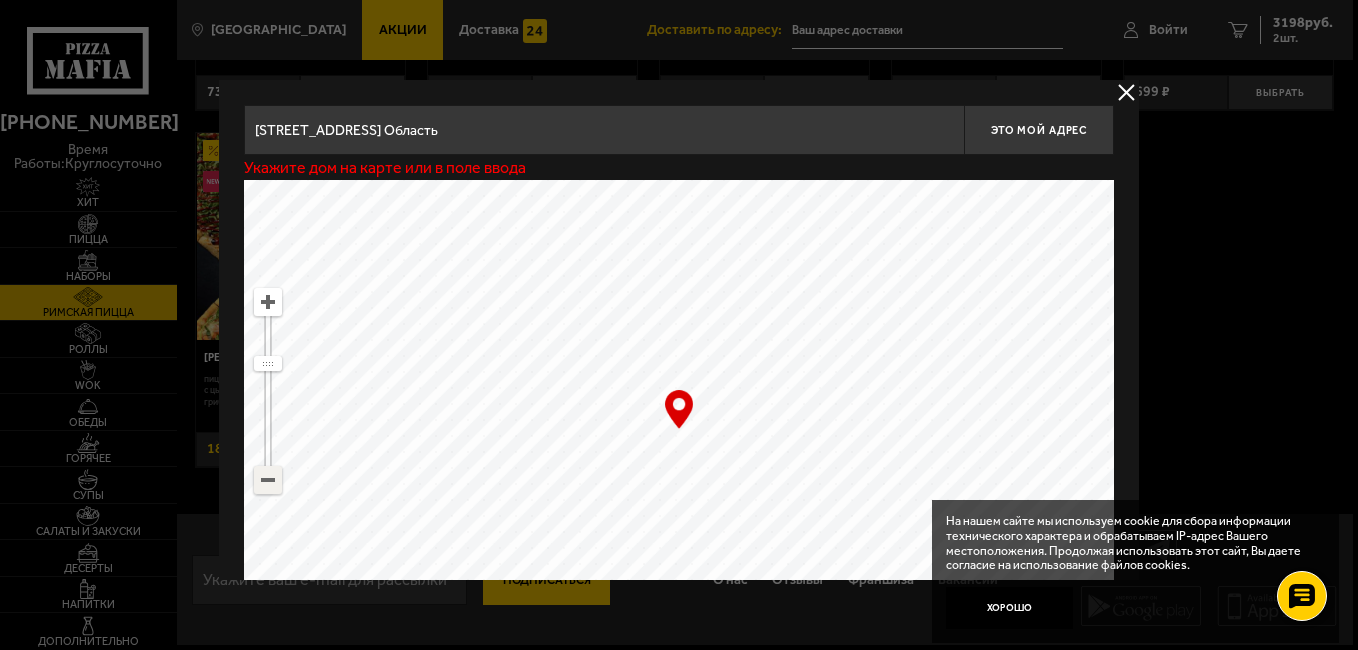 click at bounding box center (268, 480) 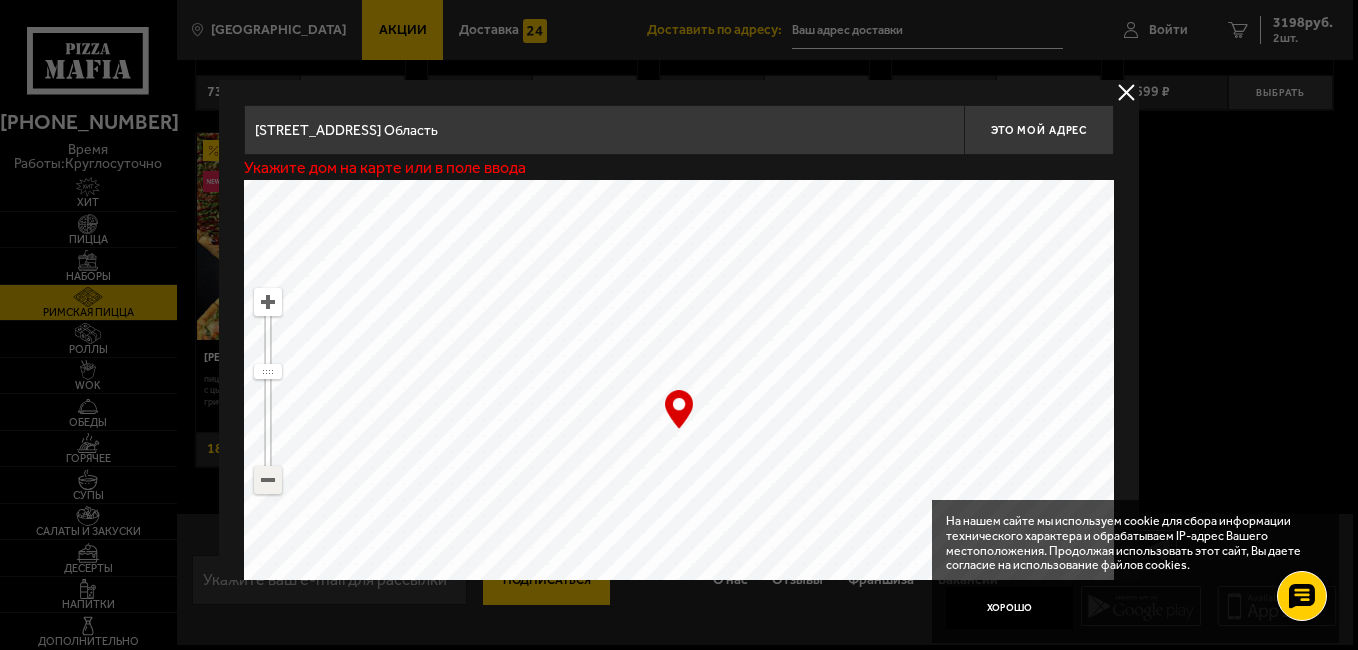click at bounding box center [268, 480] 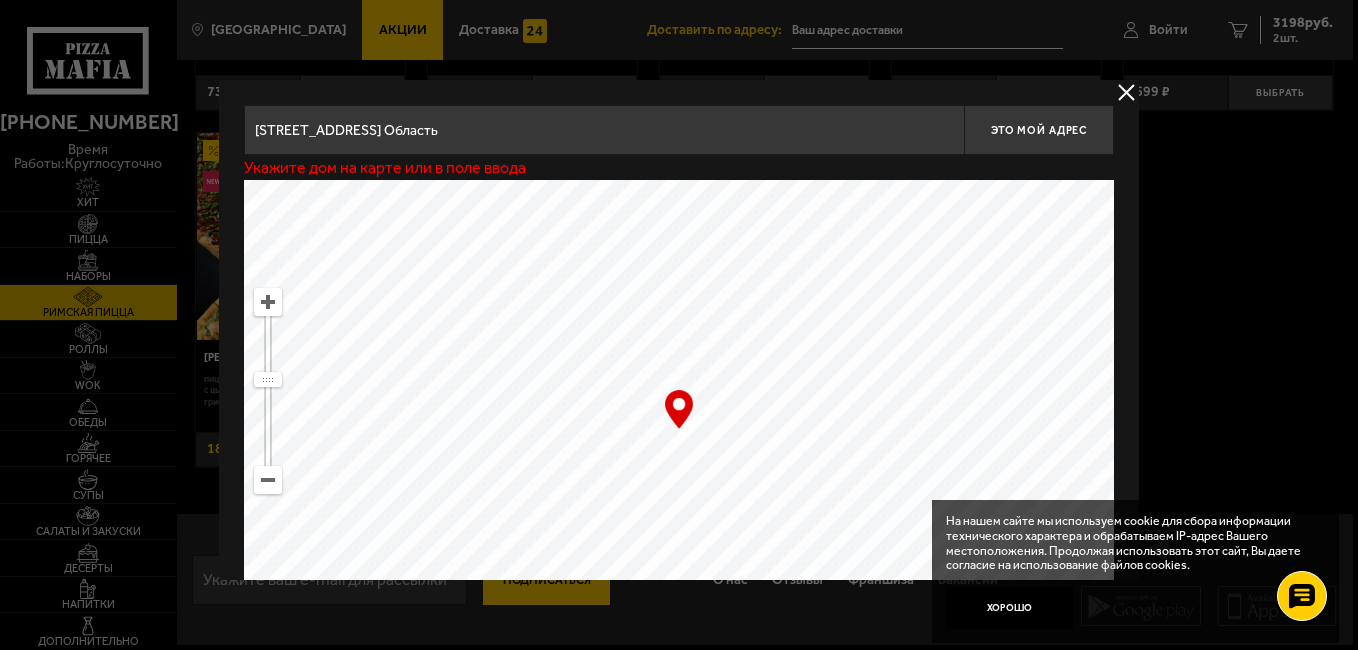 click at bounding box center (679, 430) 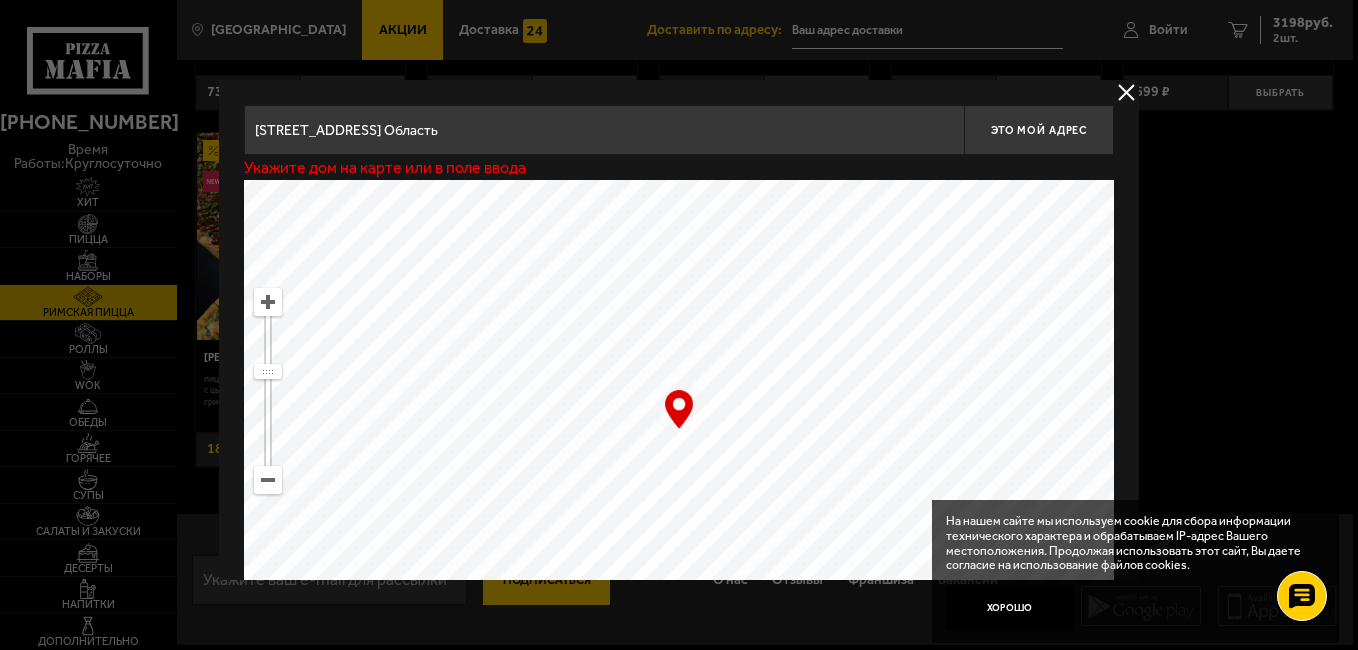 click at bounding box center [679, 430] 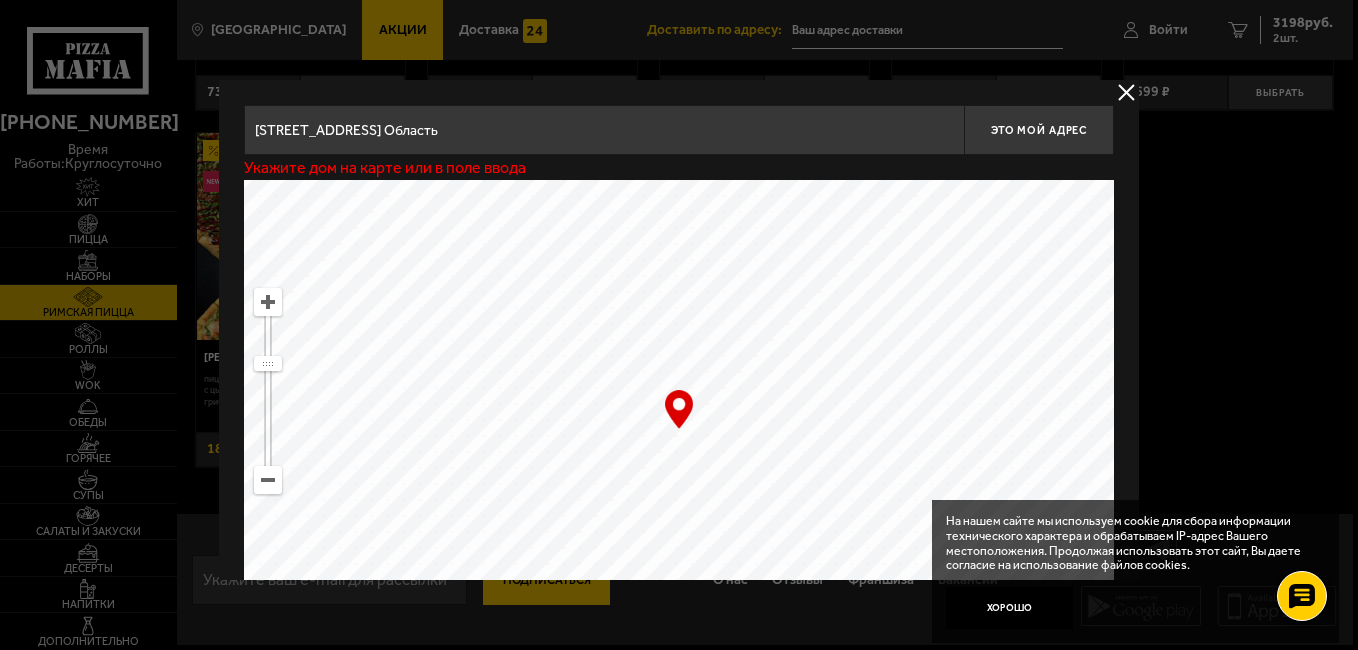 click at bounding box center [679, 430] 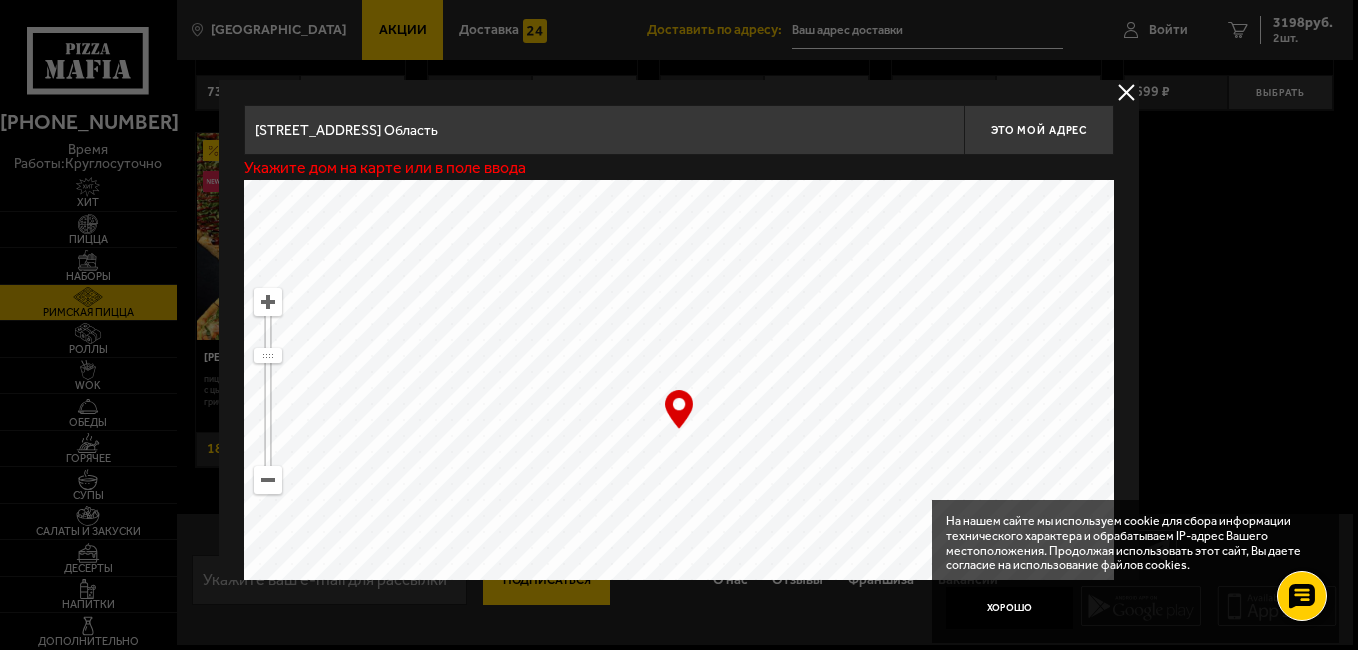 click at bounding box center [679, 430] 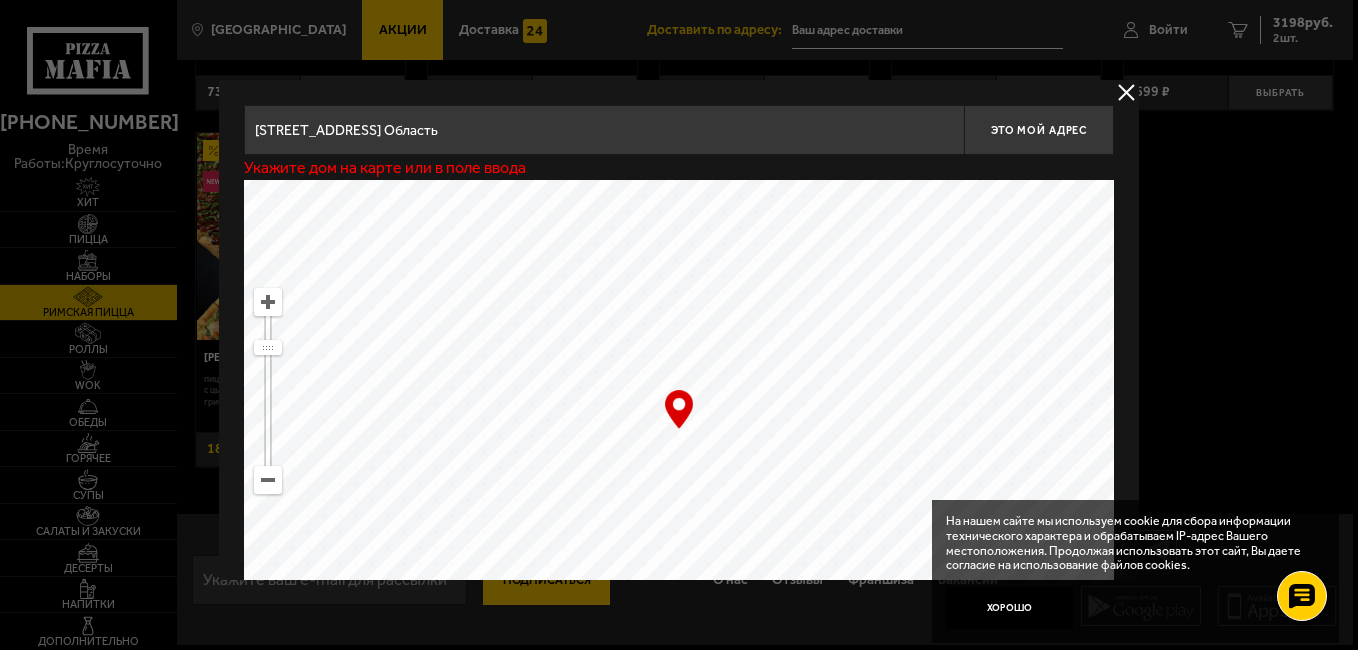 click at bounding box center (679, 430) 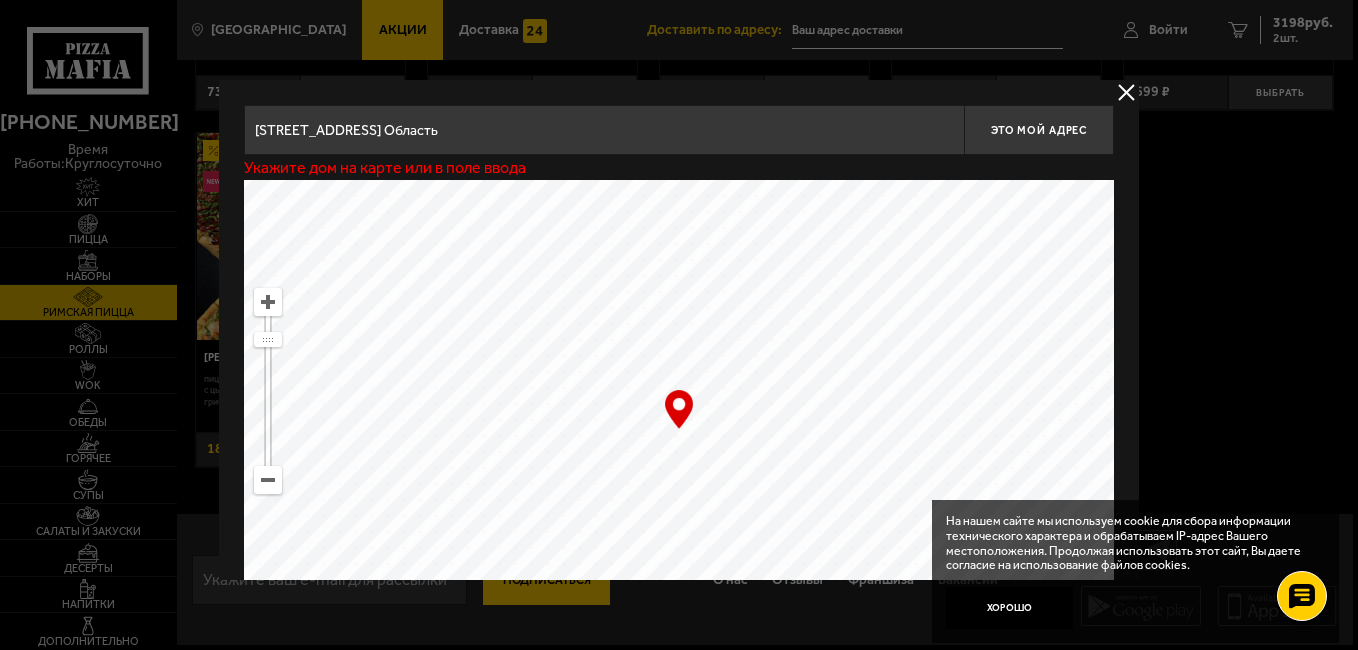 click at bounding box center [679, 430] 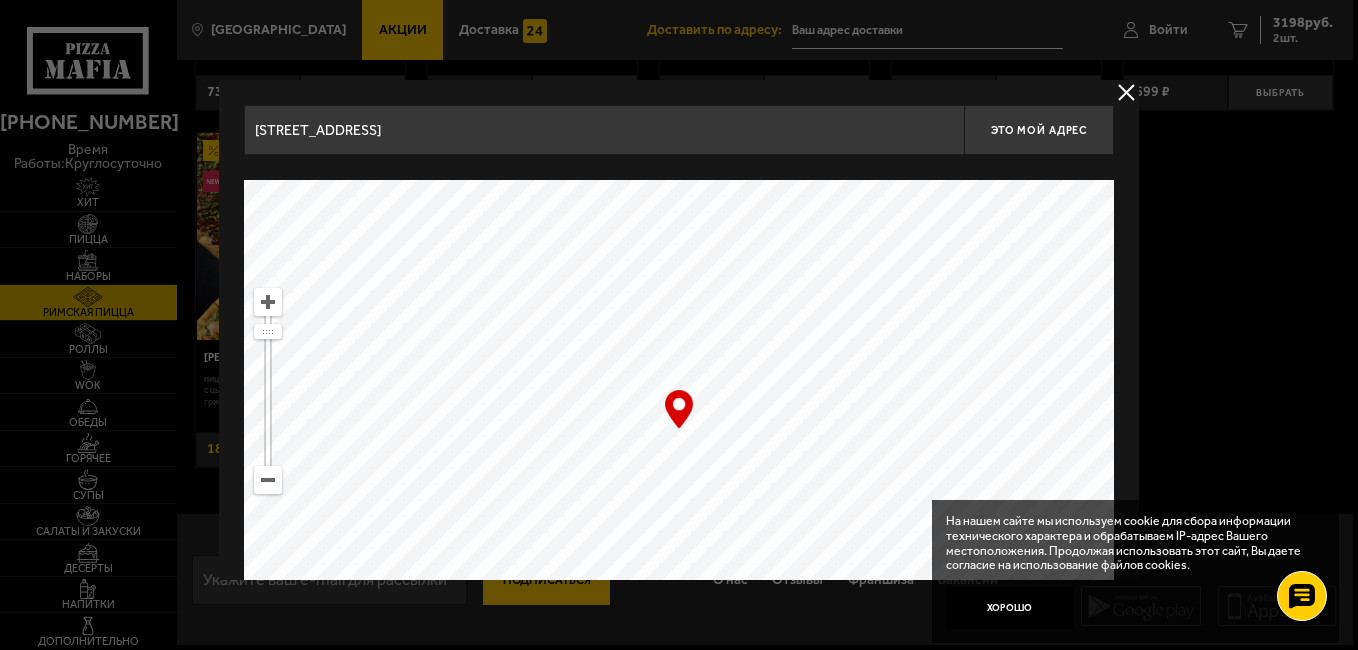 click at bounding box center (679, 430) 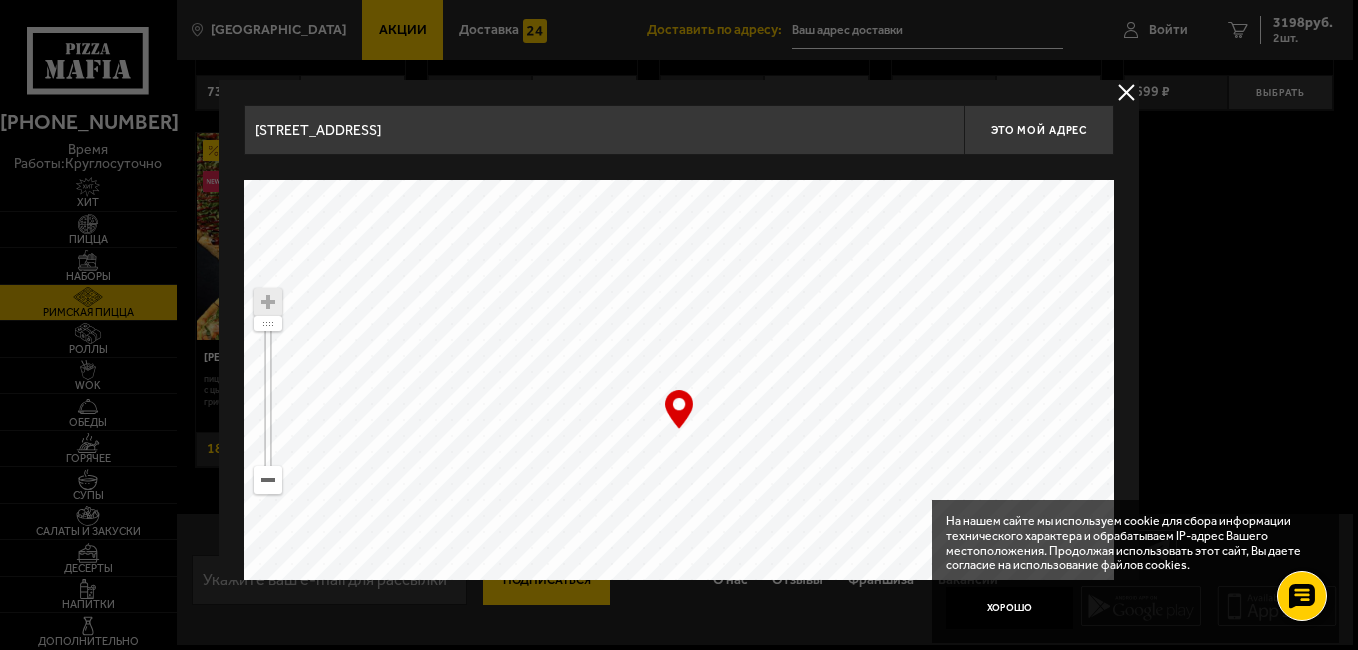 type on "[STREET_ADDRESS]" 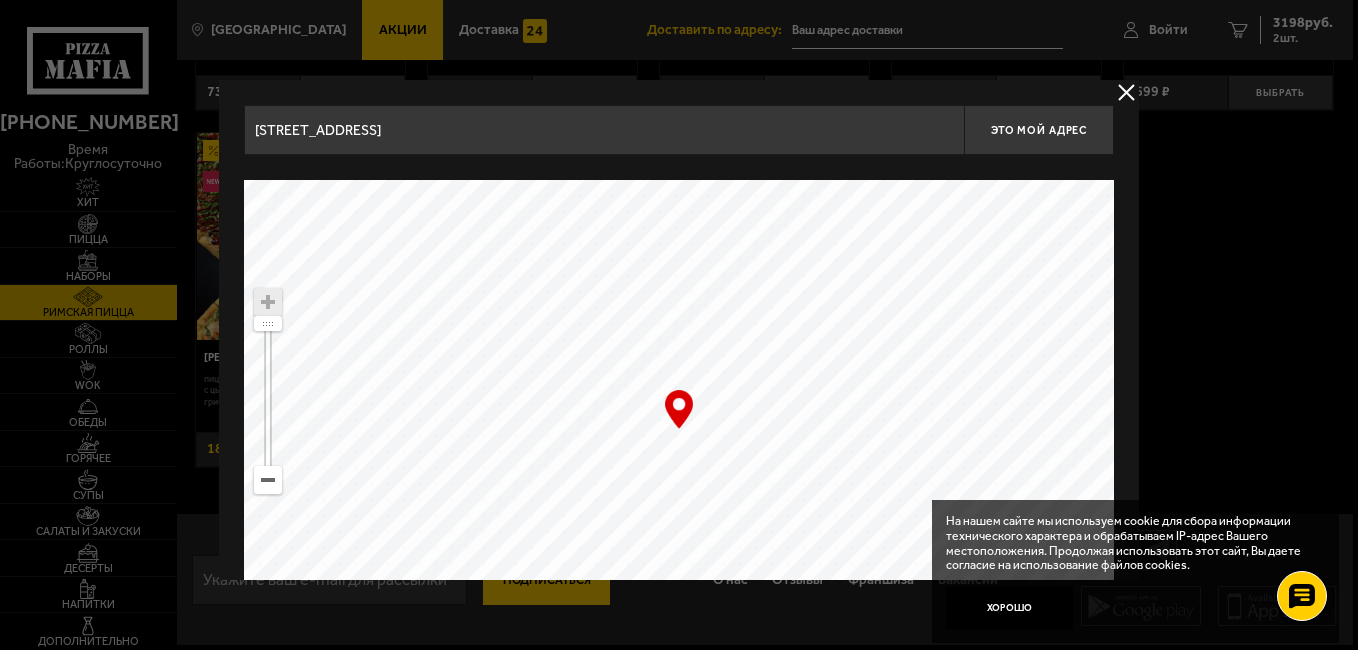 click at bounding box center (679, 430) 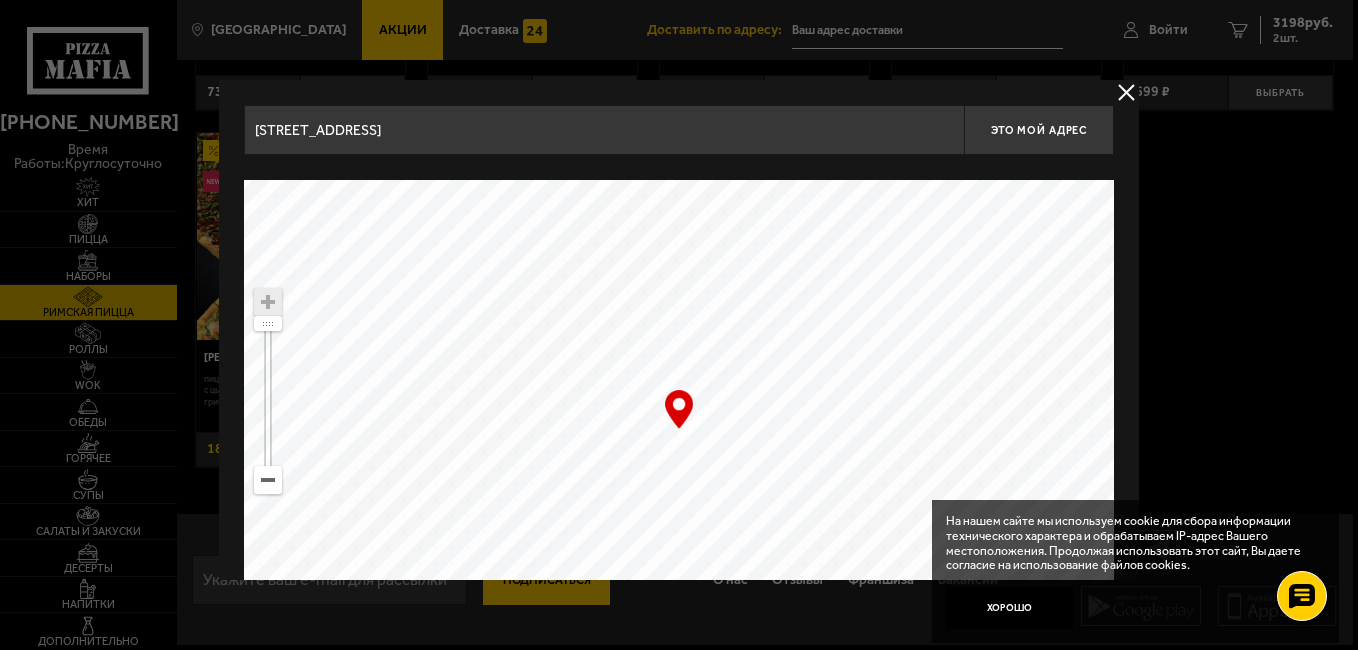click at bounding box center (679, 430) 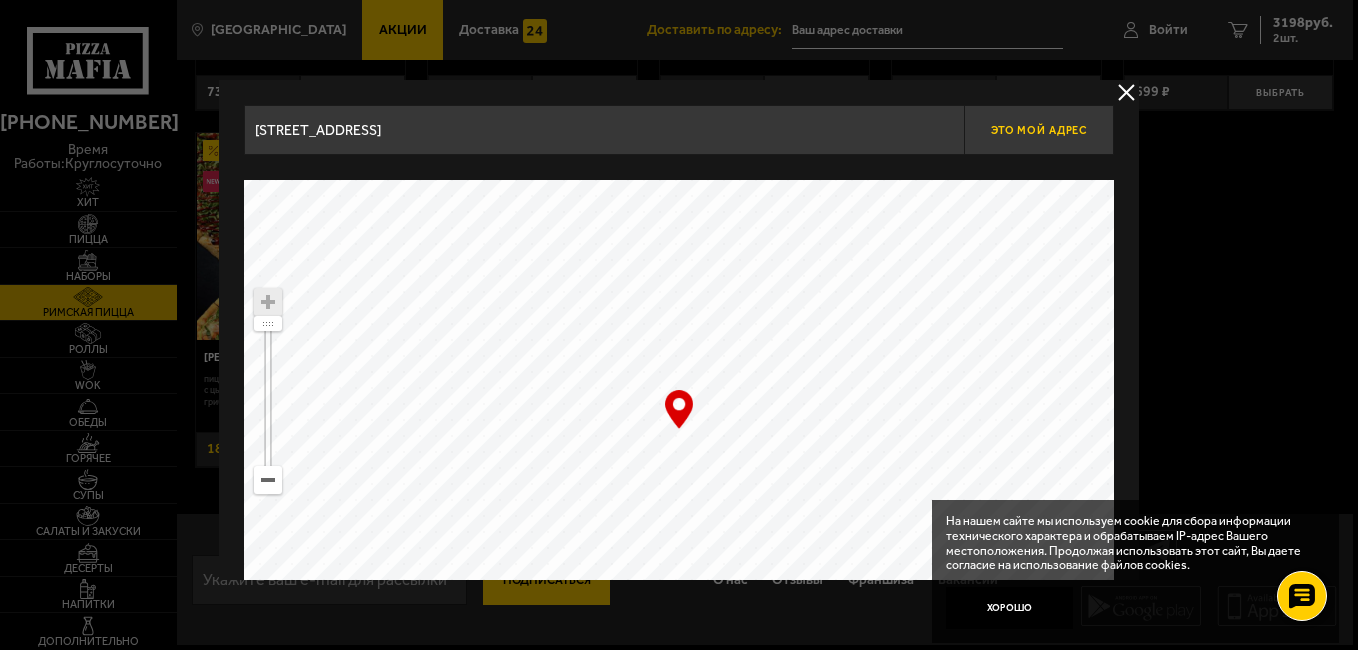 click on "Это мой адрес" at bounding box center (1039, 130) 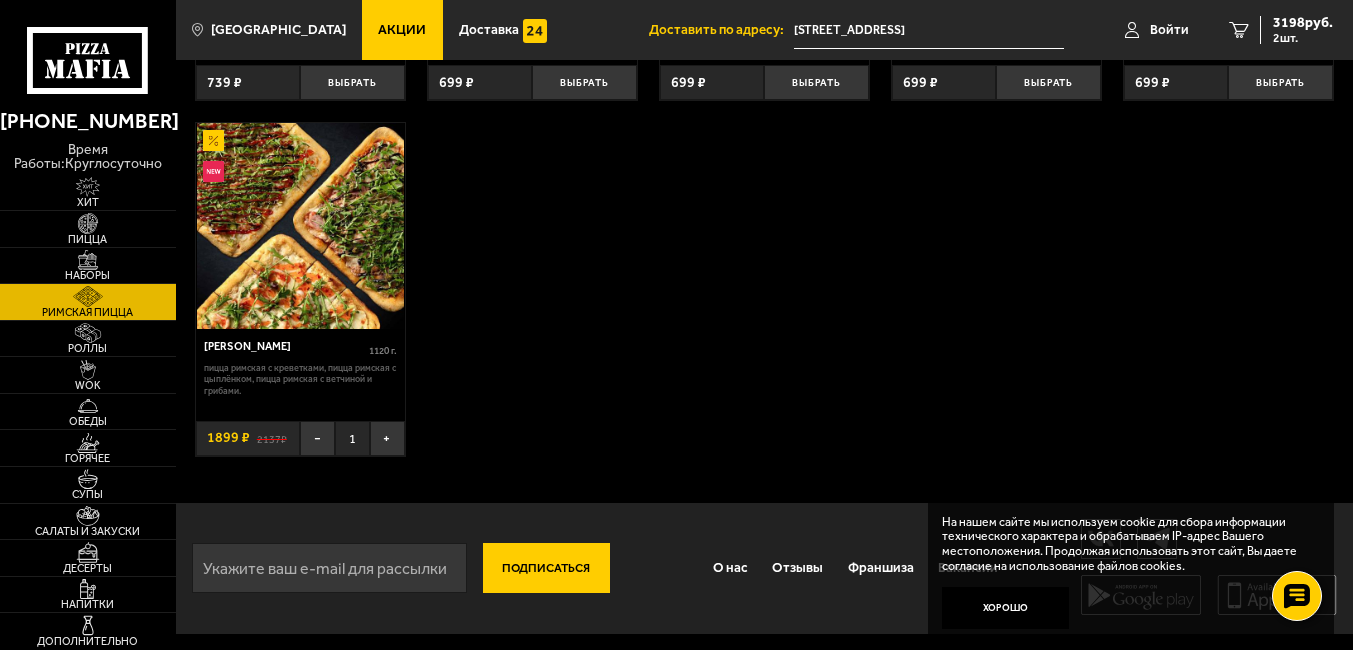 click on "Римская с креветками 360   г . креветка тигровая, моцарелла, руккола, трюфельное масло, оливково-чесночное масло, сливочно-чесночный соус, соус сладкий чили. Выбрать 739   ₽ Римская с мясным ассорти 400   г . ветчина, бекон, пепперони, моцарелла, томаты, лук красный, халапеньо, соус-пицца, руккола, бальзамический крем-соус, трюфельное масло, оливково-чесночное масло, сливочно-чесночный соус. Выбрать 699   ₽ Римская с цыплёнком 390   г . Выбрать 699   ₽ Римская с ветчиной и грибами 370   г . Выбрать 699   ₽ Римская с томатами черри 390   г . Выбрать 699   ₽ Мама Миа 1120   г . − 1 + 2137  ₽ 1899" at bounding box center [764, 105] 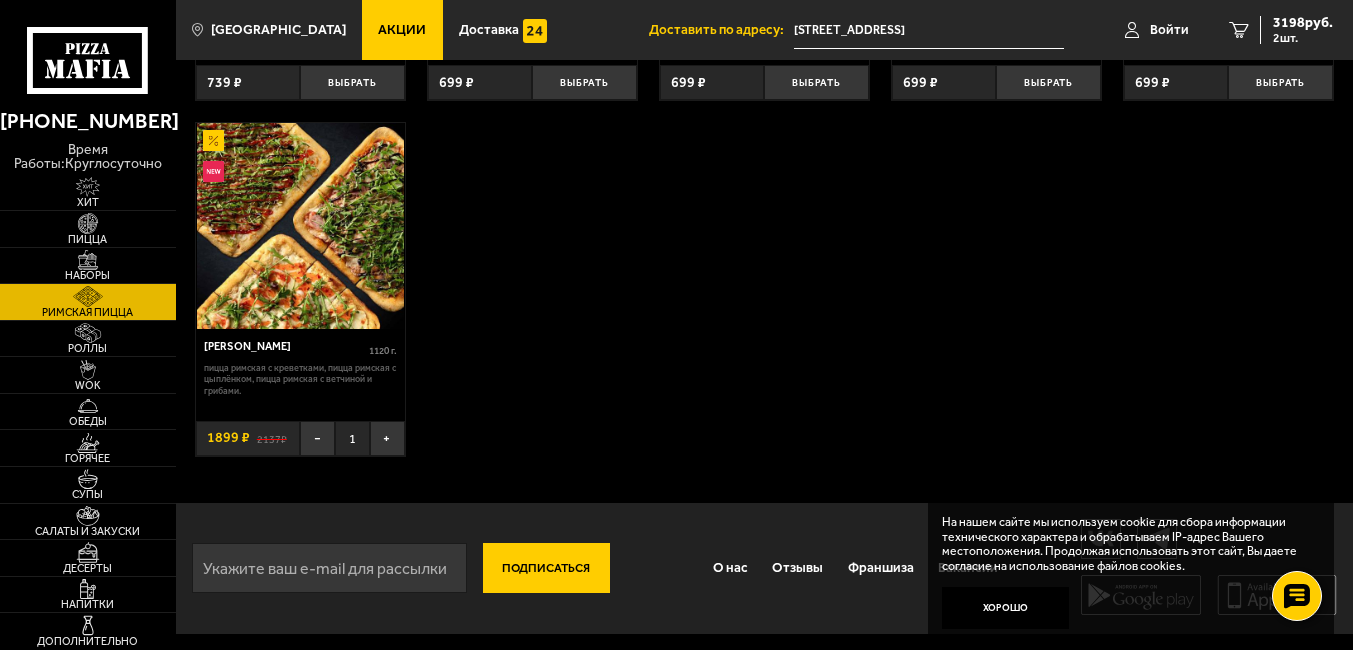 click at bounding box center [213, 140] 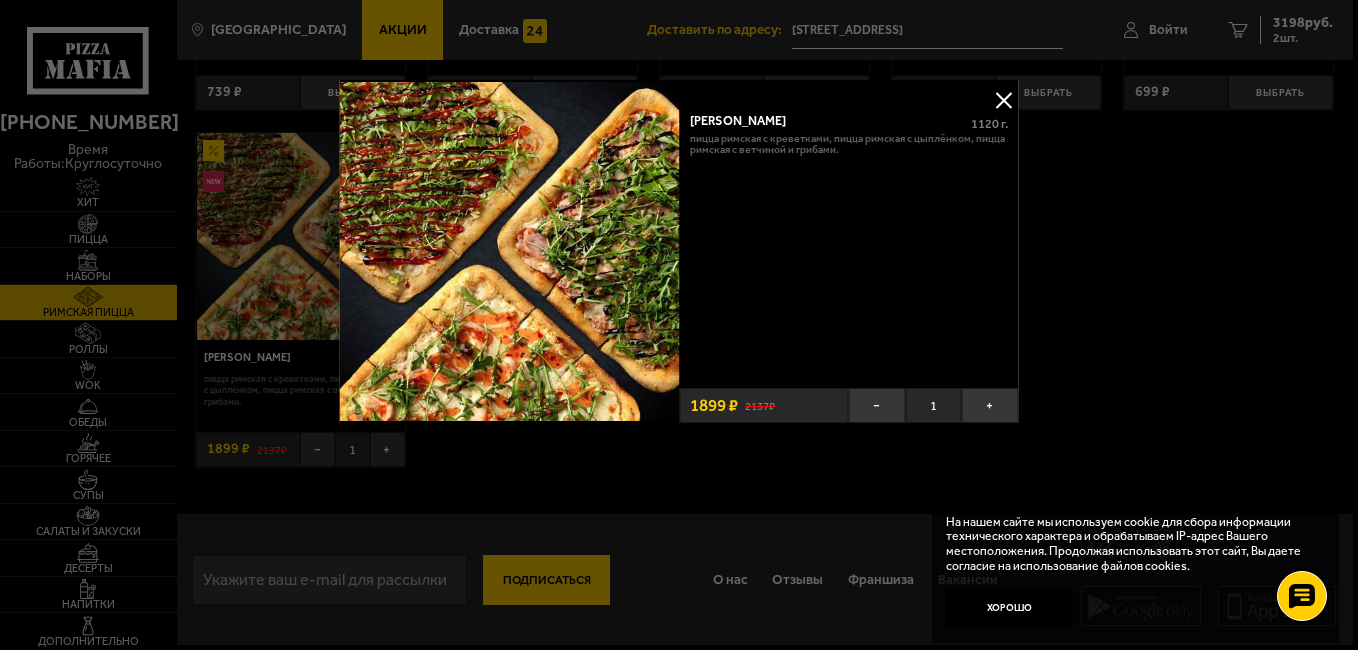 click at bounding box center [679, 325] 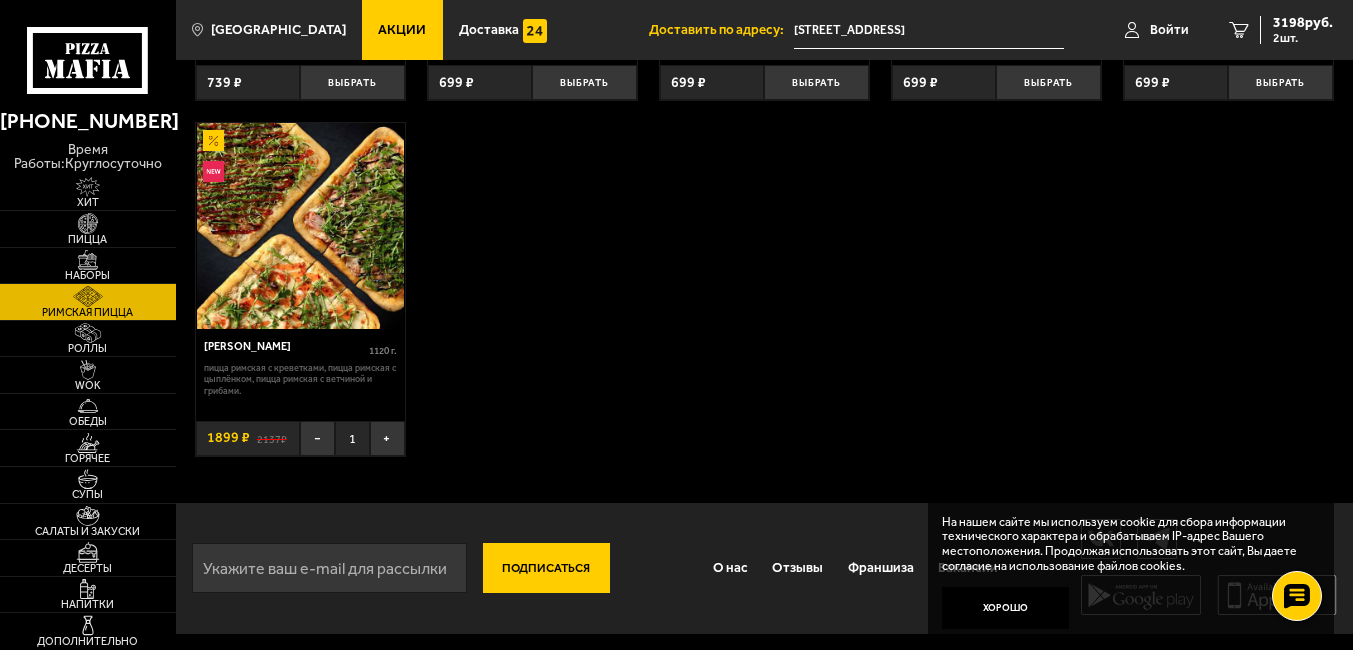 click at bounding box center [213, 171] 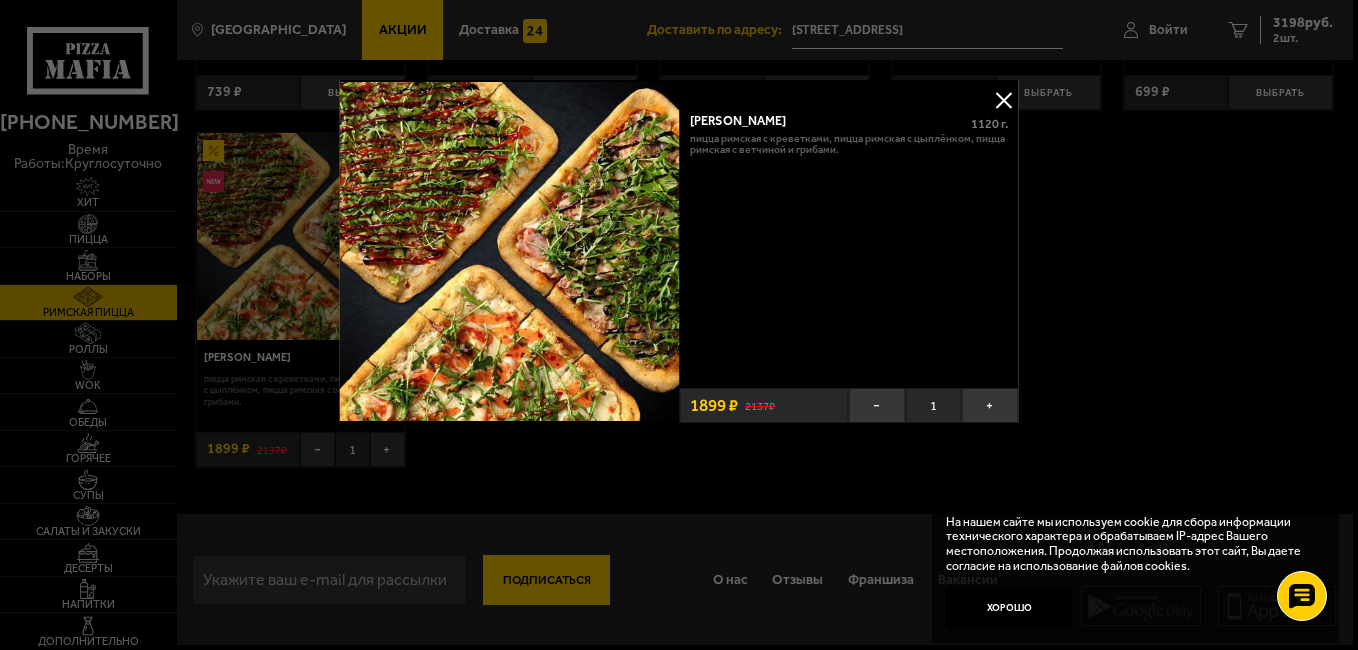 click at bounding box center [679, 325] 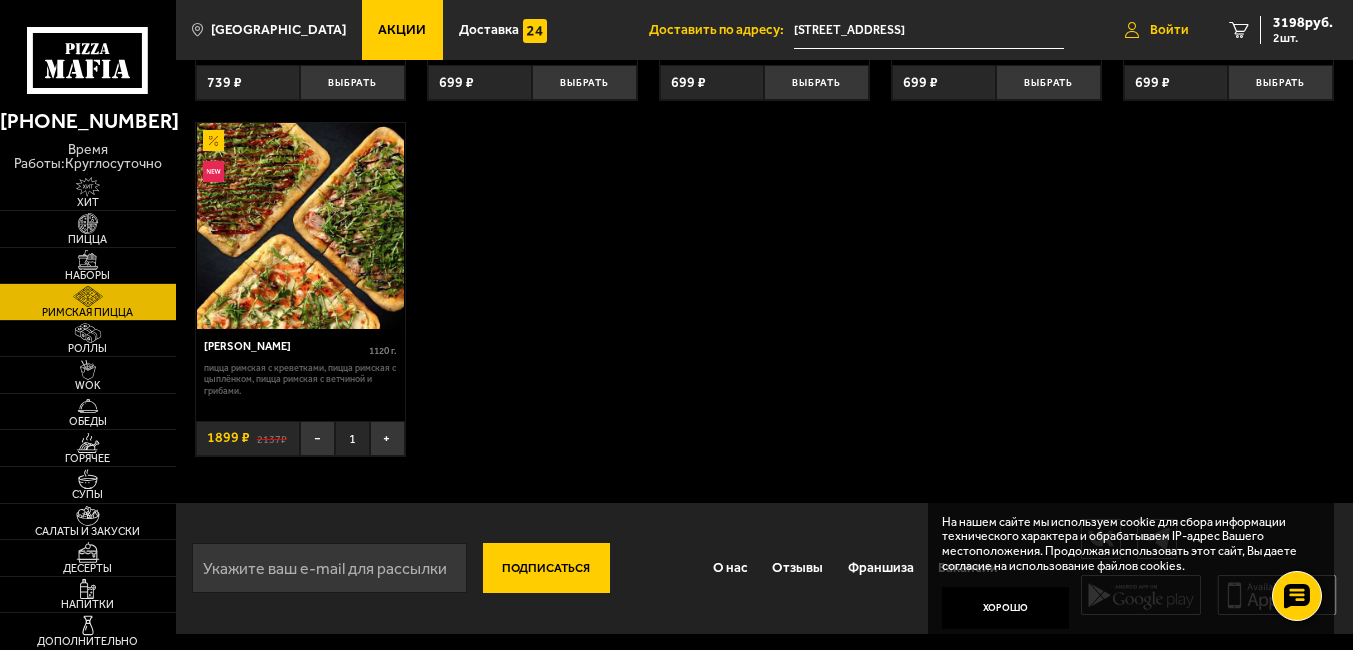 click on "Войти" at bounding box center (1169, 30) 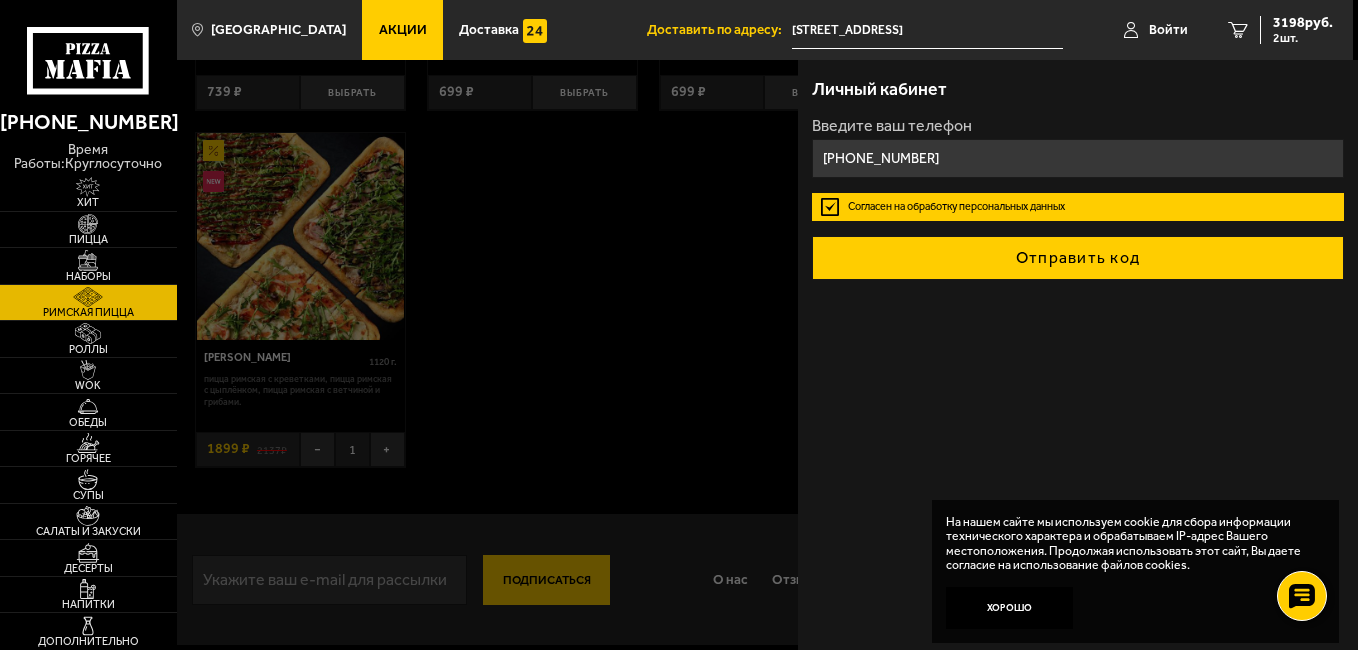 type on "[PHONE_NUMBER]" 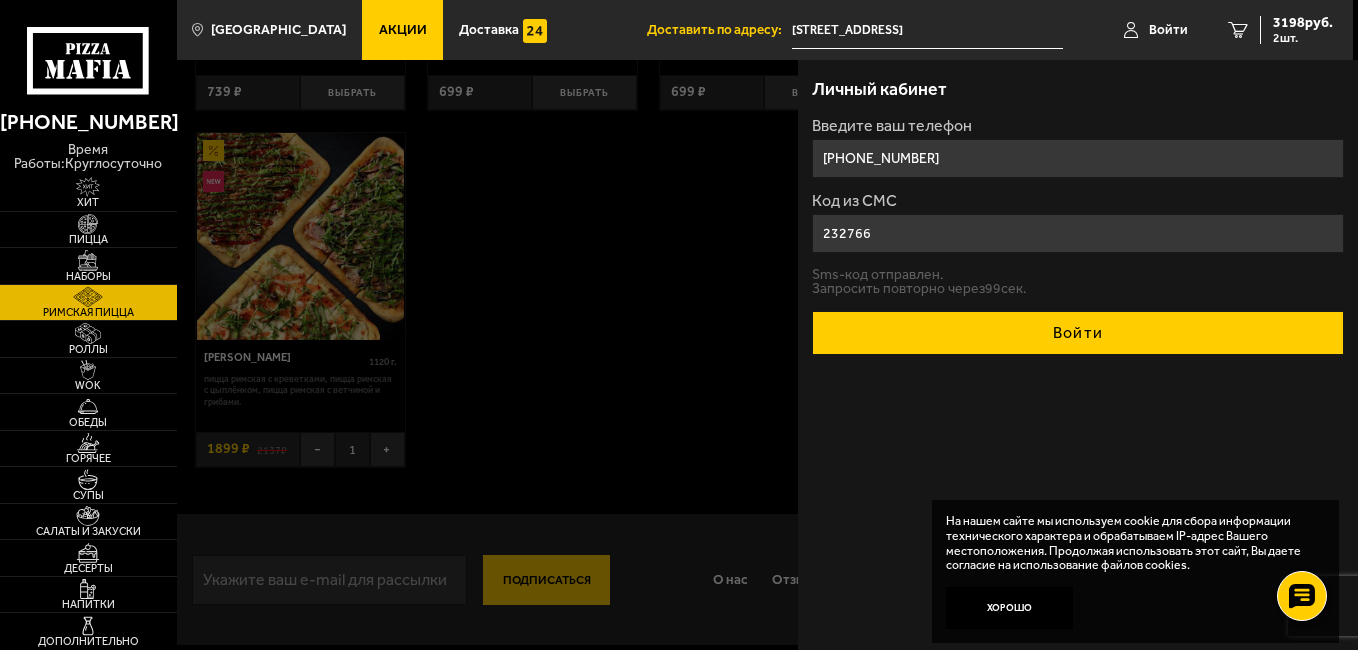 type on "232766" 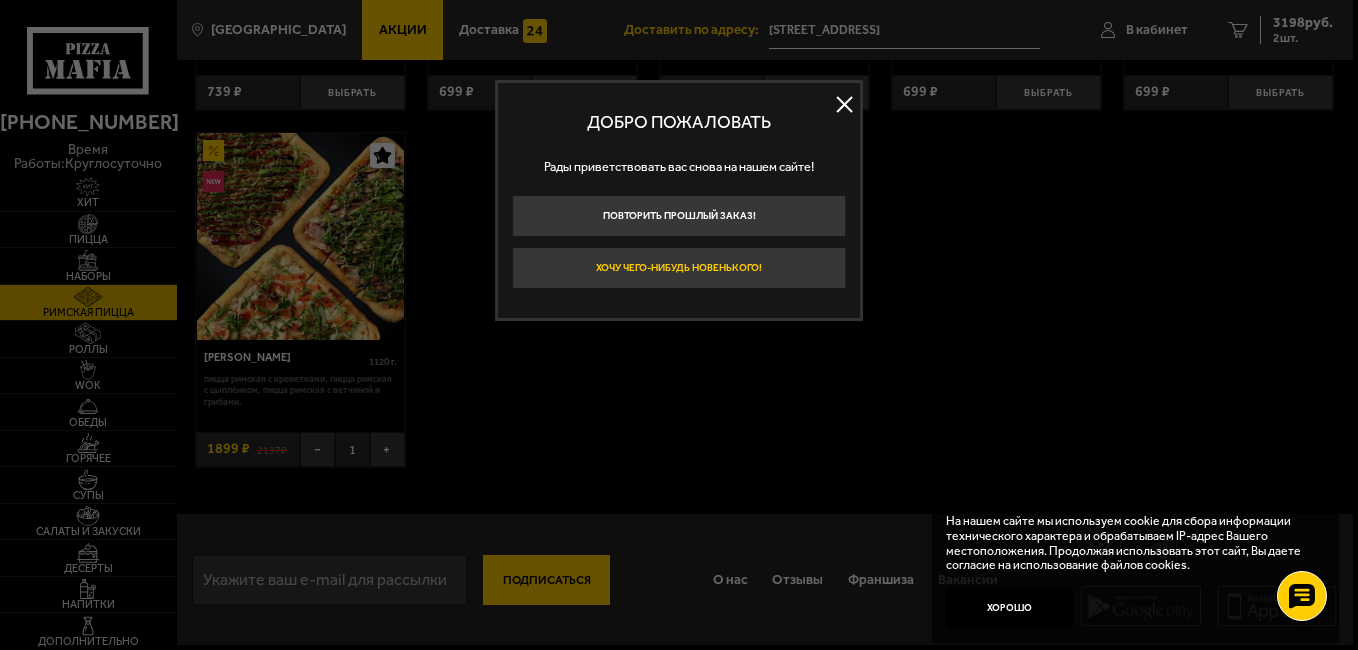 click on "Хочу чего-нибудь новенького!" at bounding box center [679, 268] 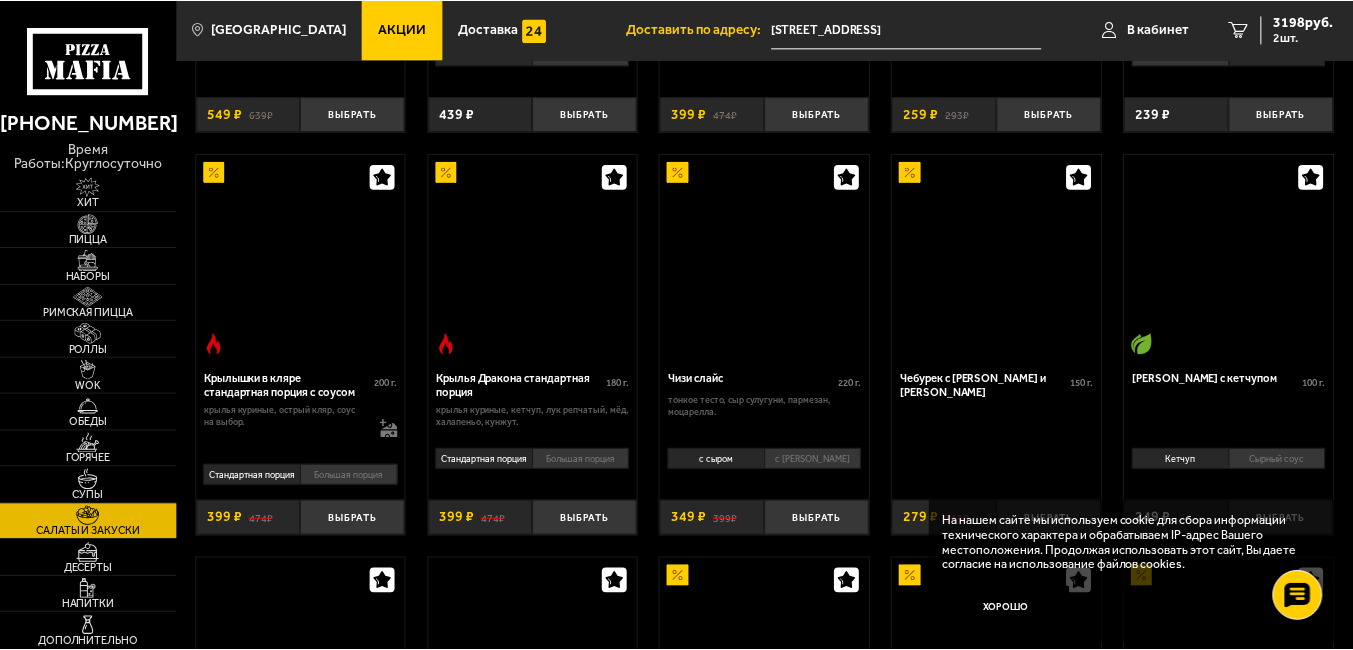 scroll, scrollTop: 0, scrollLeft: 0, axis: both 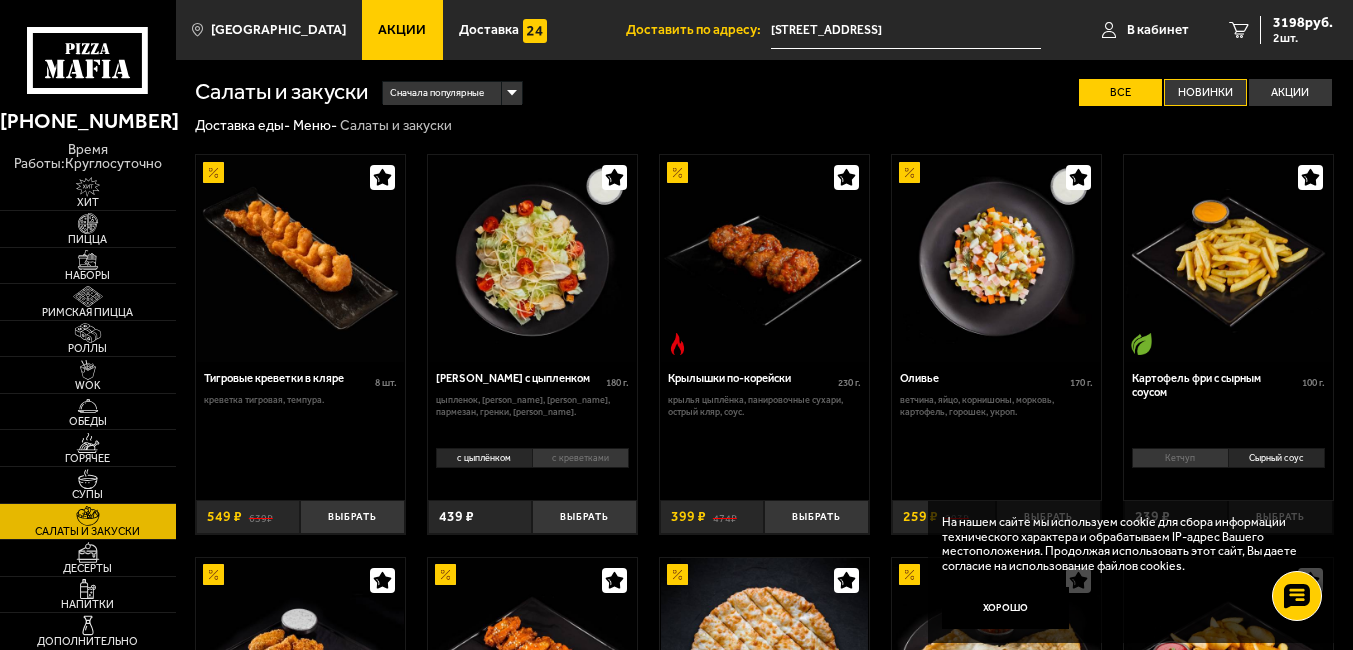 click on "Новинки" at bounding box center [1205, 92] 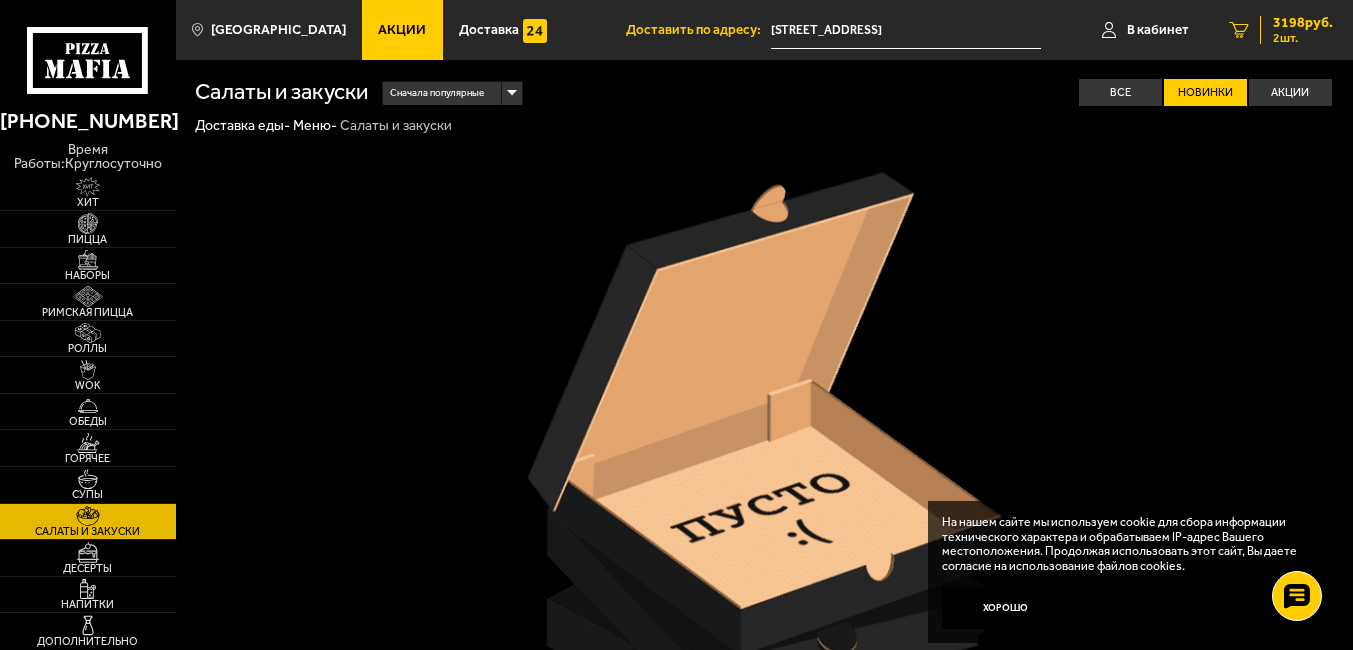 click on "2  шт." at bounding box center [1303, 38] 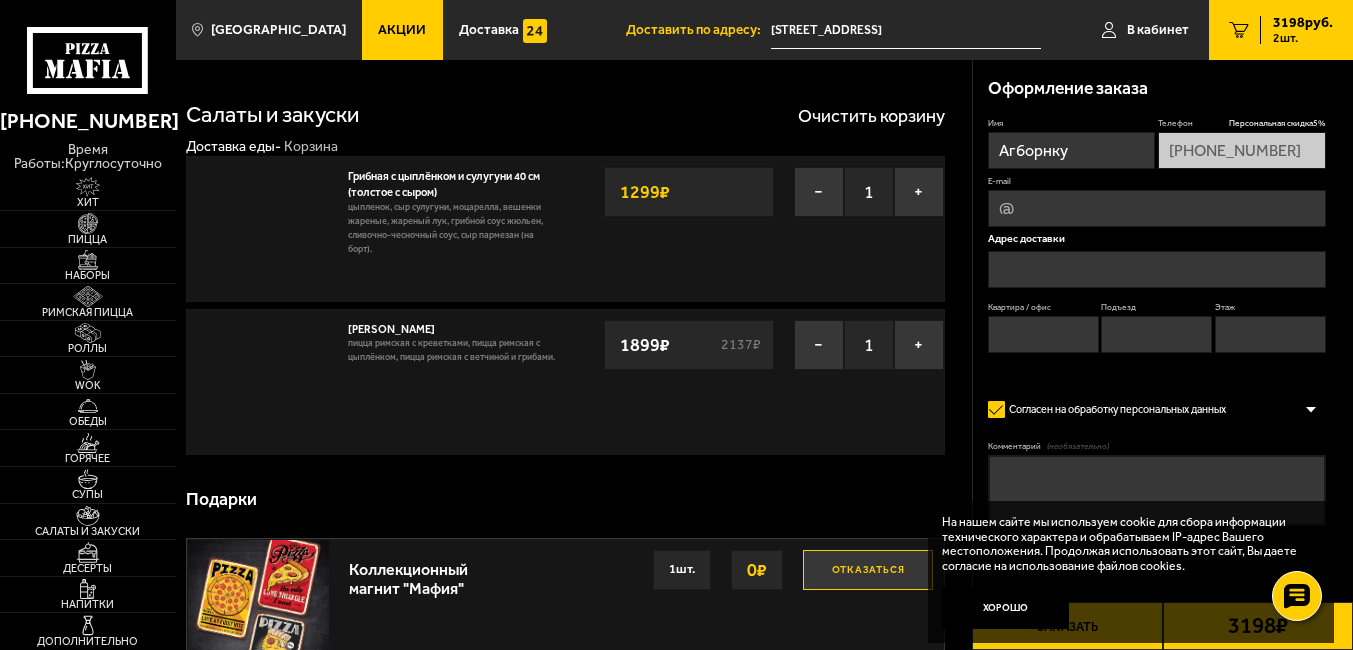 type on "[STREET_ADDRESS]" 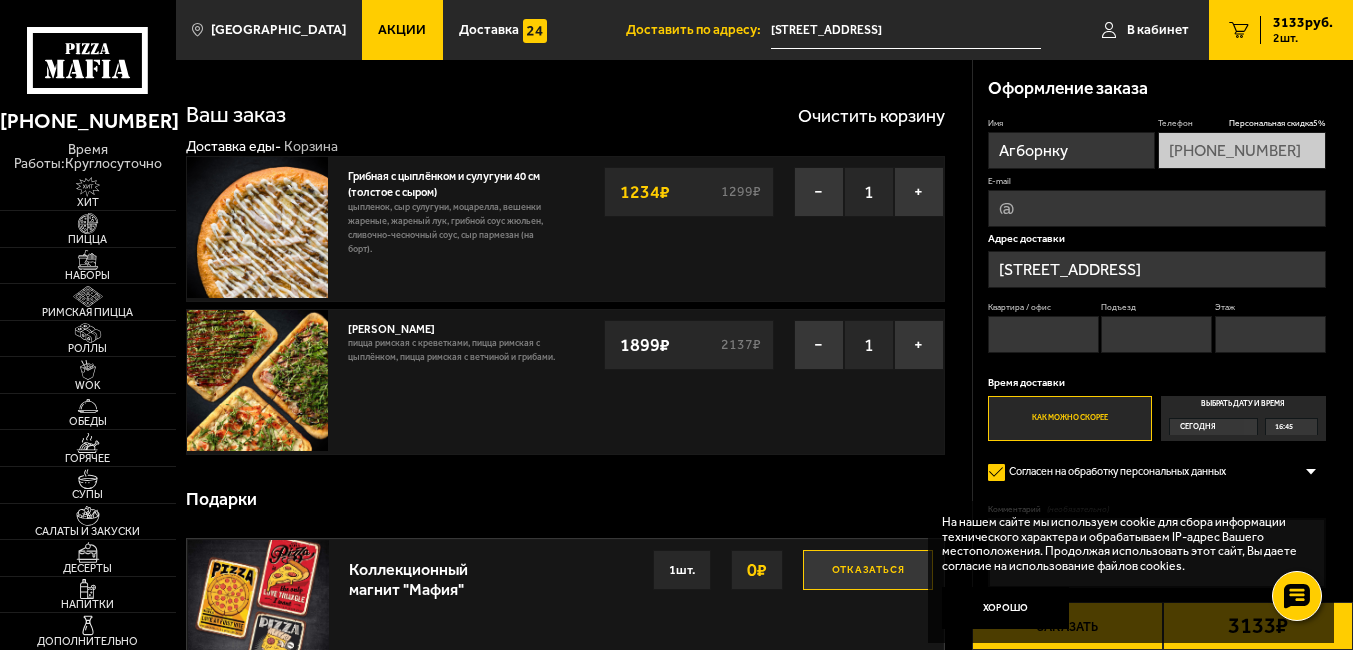 click on "Сегодня" at bounding box center [1198, 427] 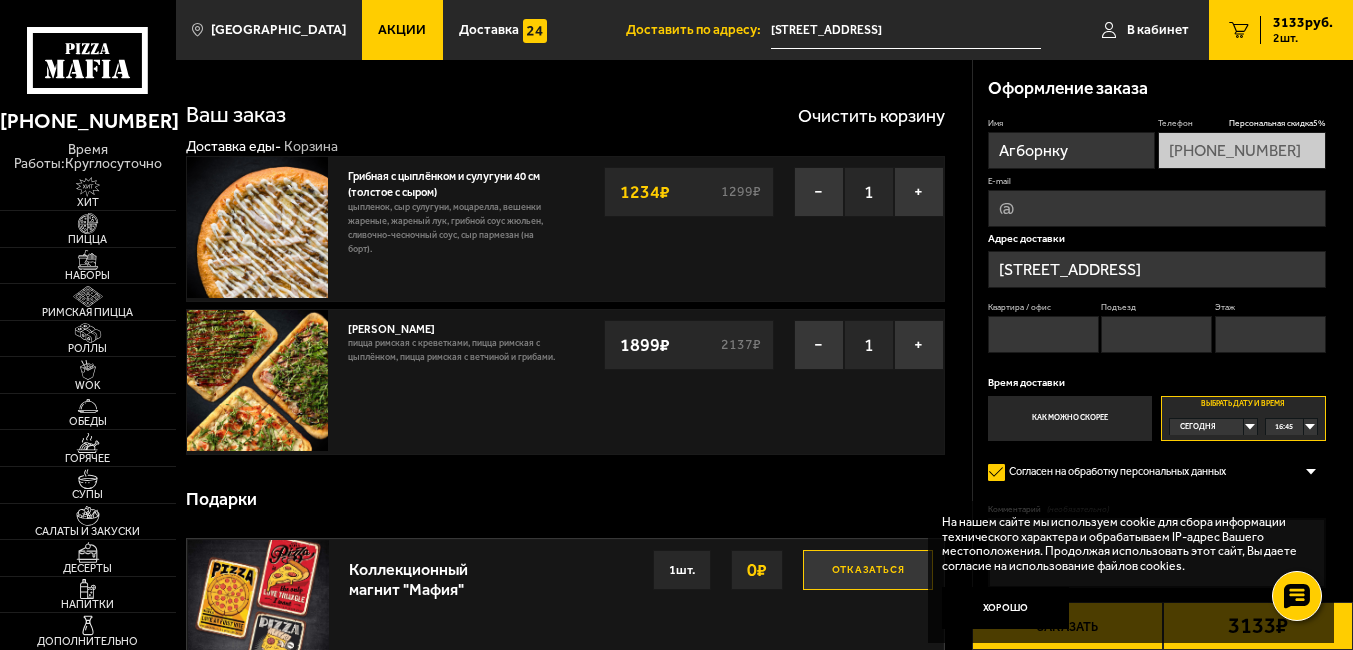 click on "Сегодня" at bounding box center [1198, 427] 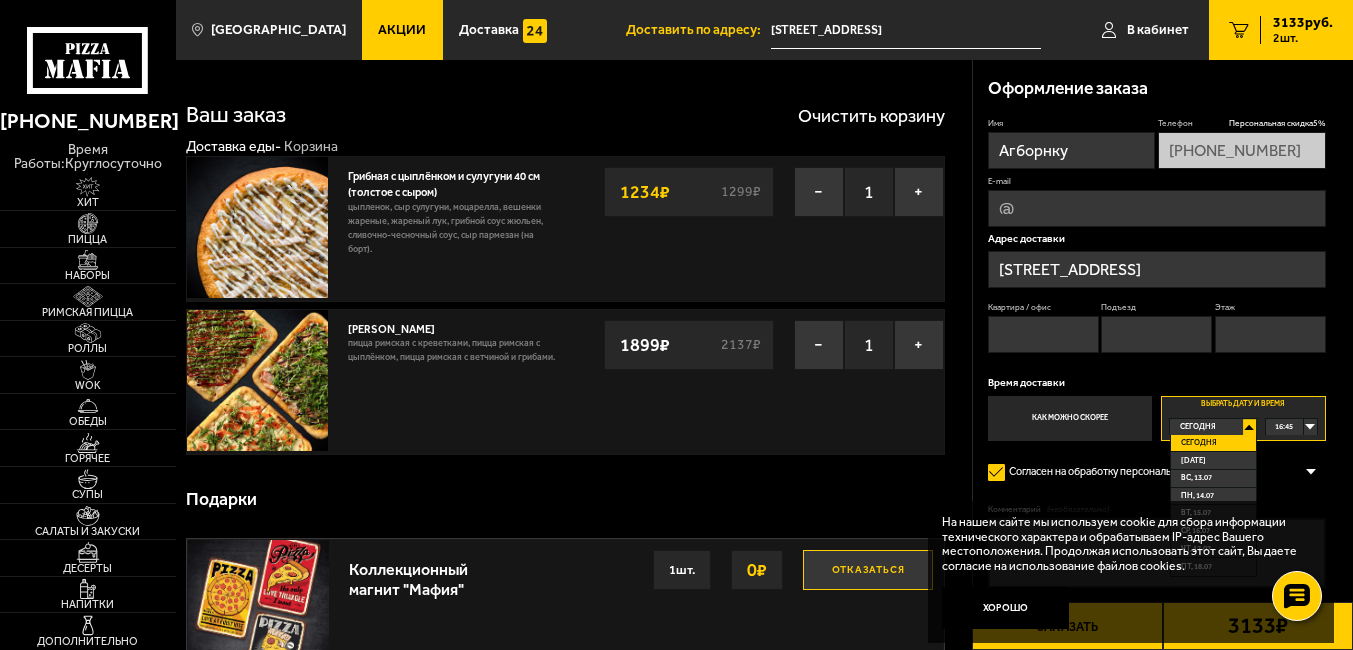 click on "16:45" at bounding box center [1291, 427] 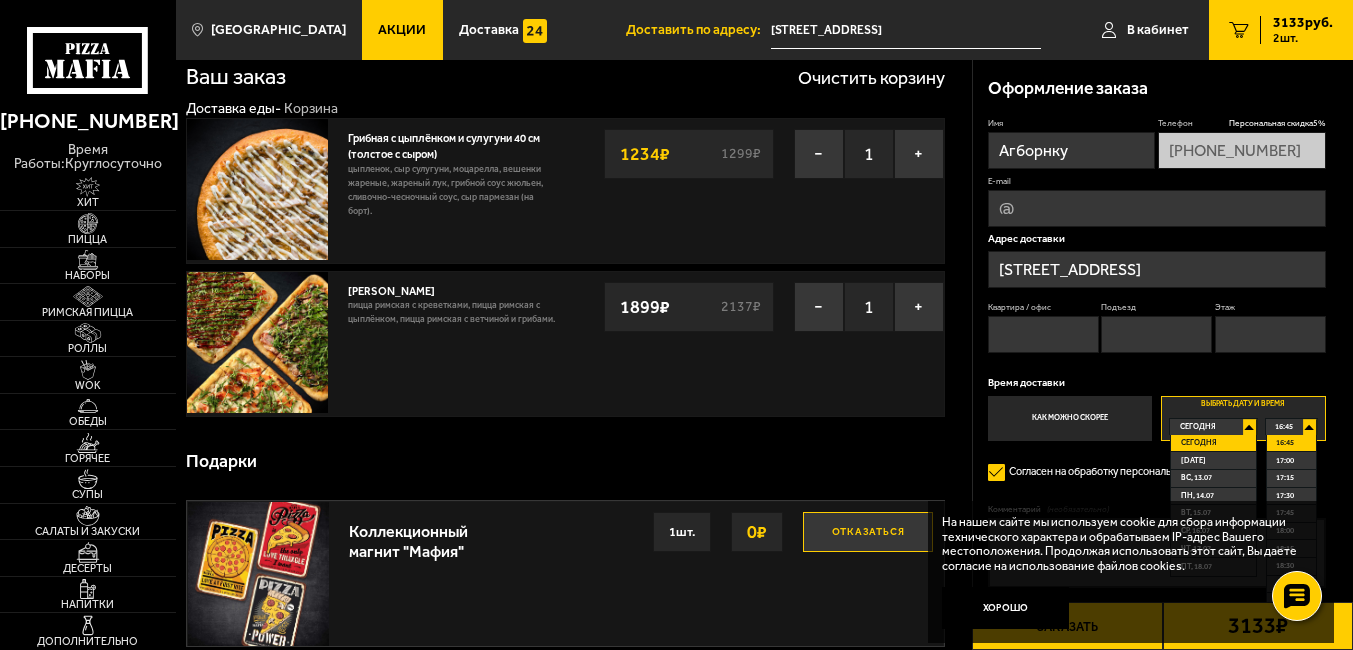 scroll, scrollTop: 40, scrollLeft: 0, axis: vertical 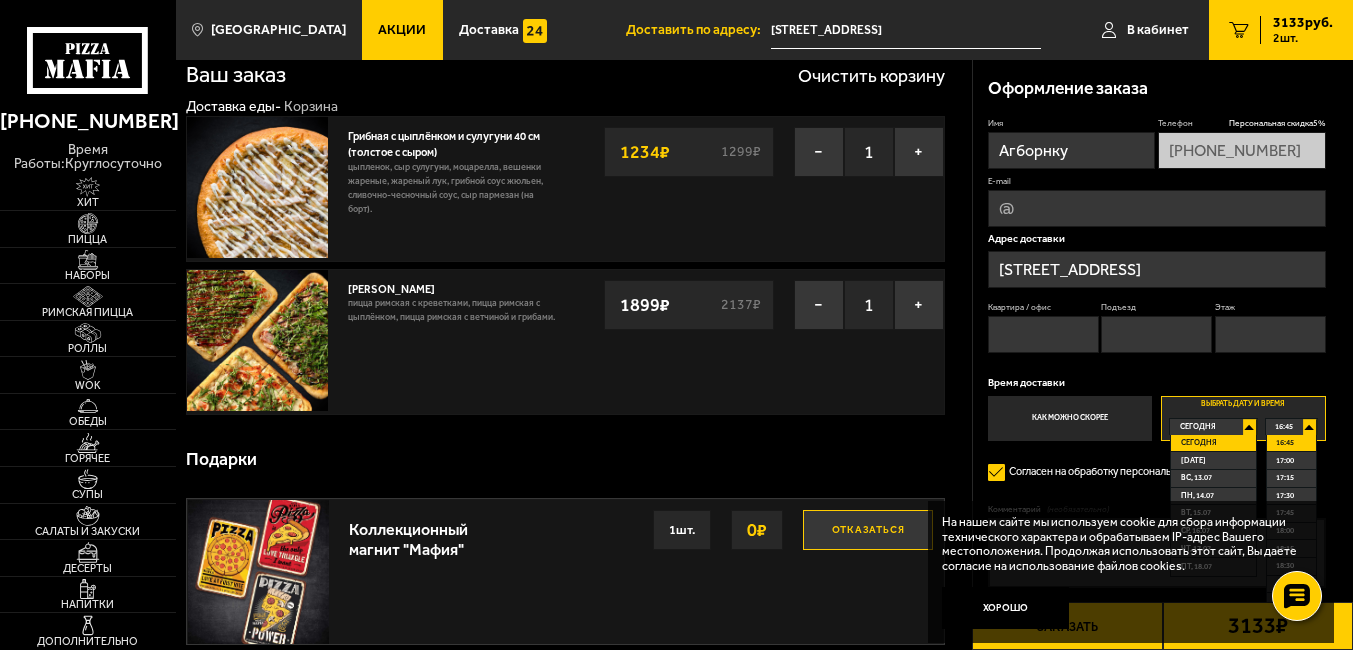 click on "На нашем сайте мы используем cookie для сбора информации технического характера и обрабатываем IP-адрес Вашего местоположения. Продолжая использовать этот сайт, Вы даете согласие на использование файлов cookies." at bounding box center [1125, 544] 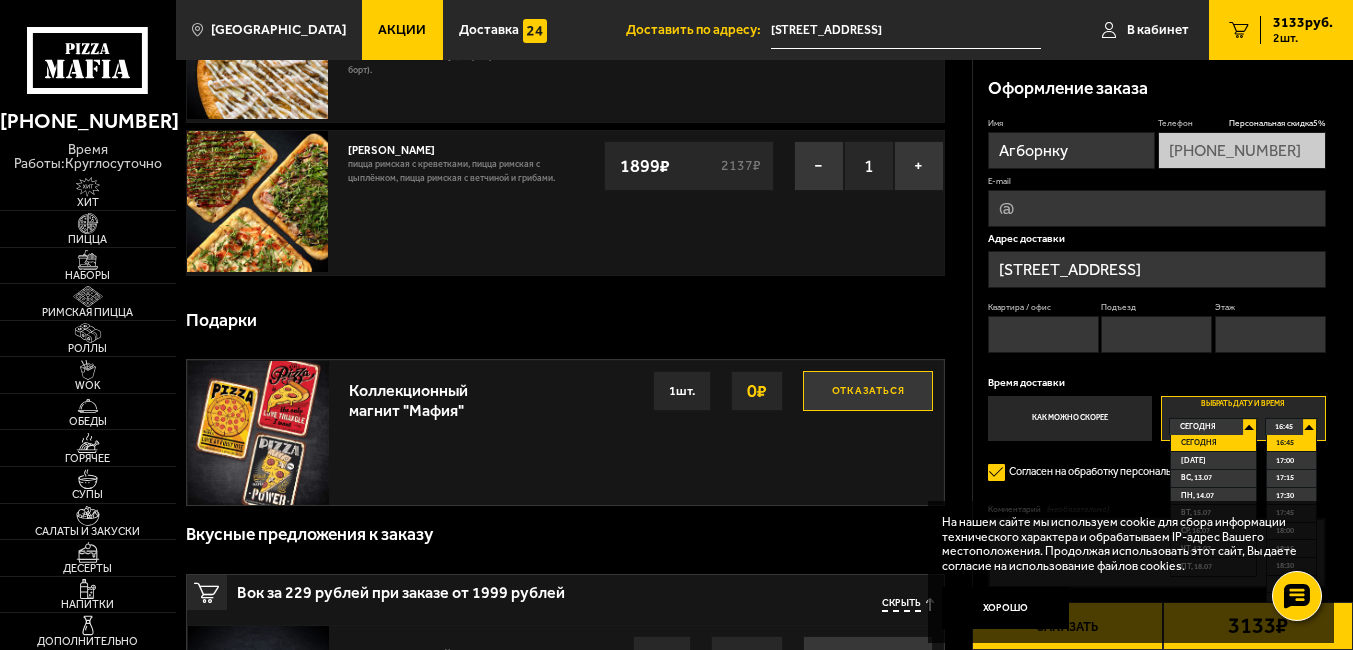 scroll, scrollTop: 184, scrollLeft: 0, axis: vertical 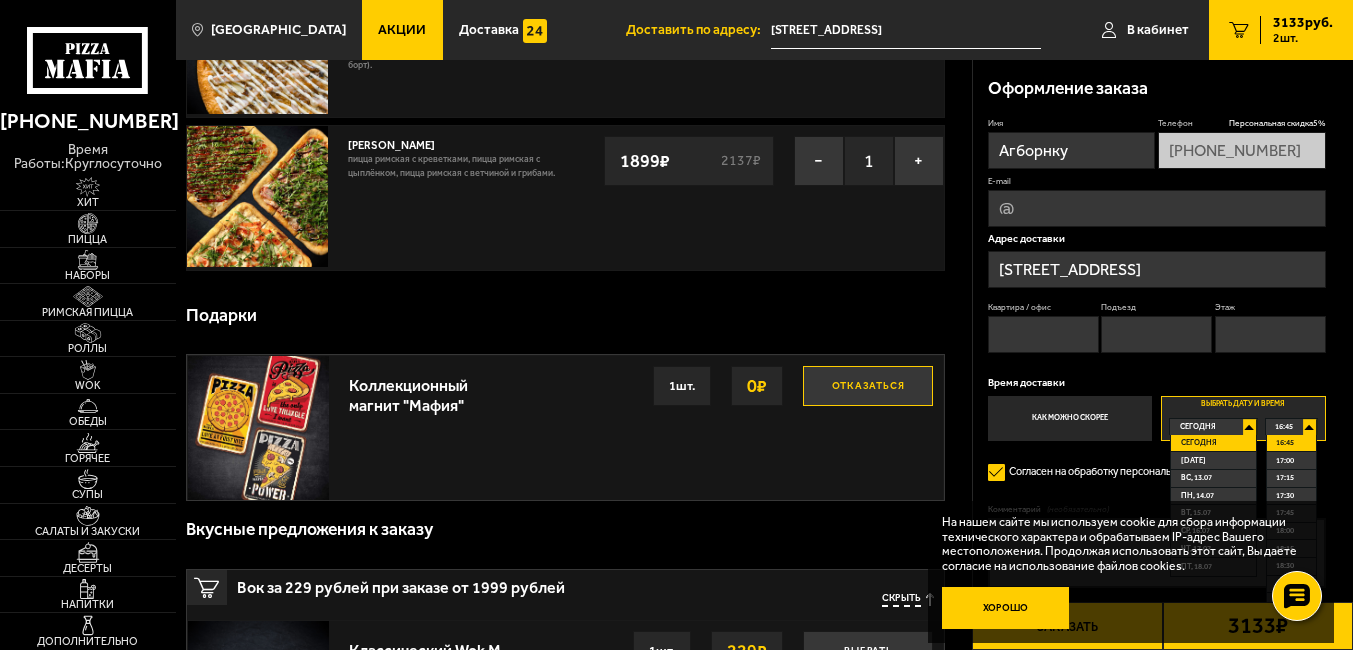 click on "Хорошо" at bounding box center (1005, 608) 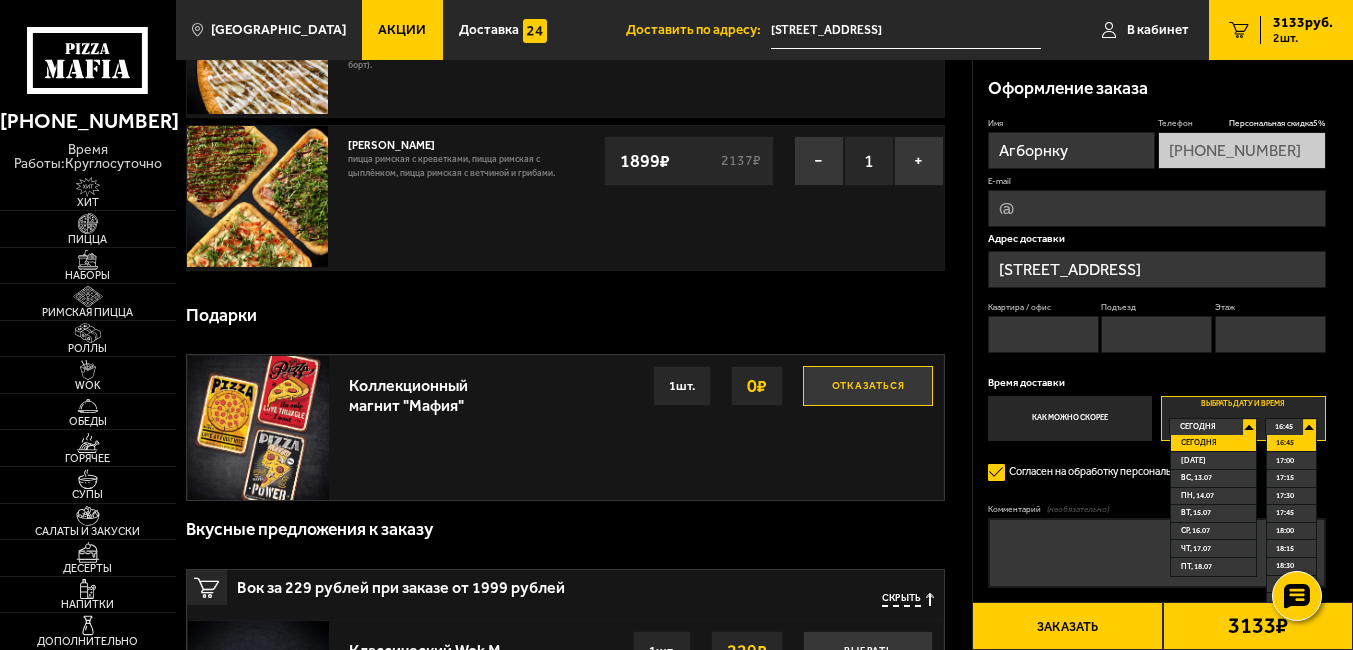 scroll, scrollTop: 168, scrollLeft: 0, axis: vertical 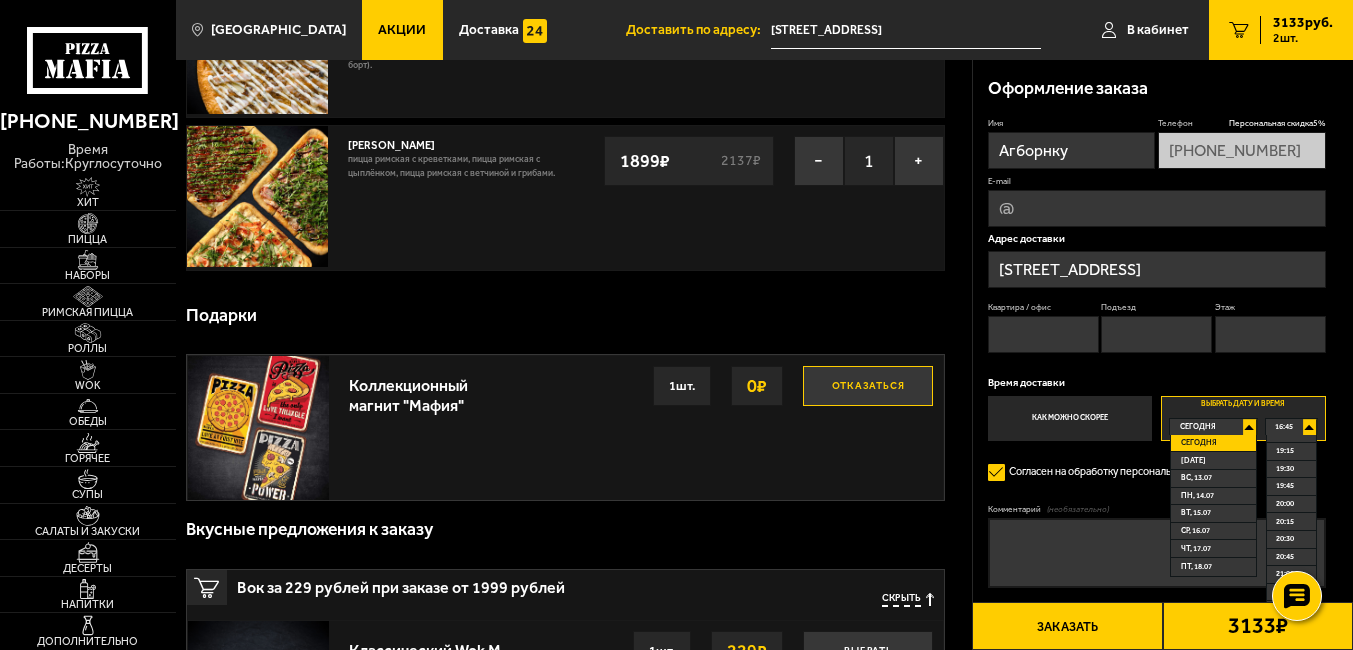click on "16:45" at bounding box center [1291, 427] 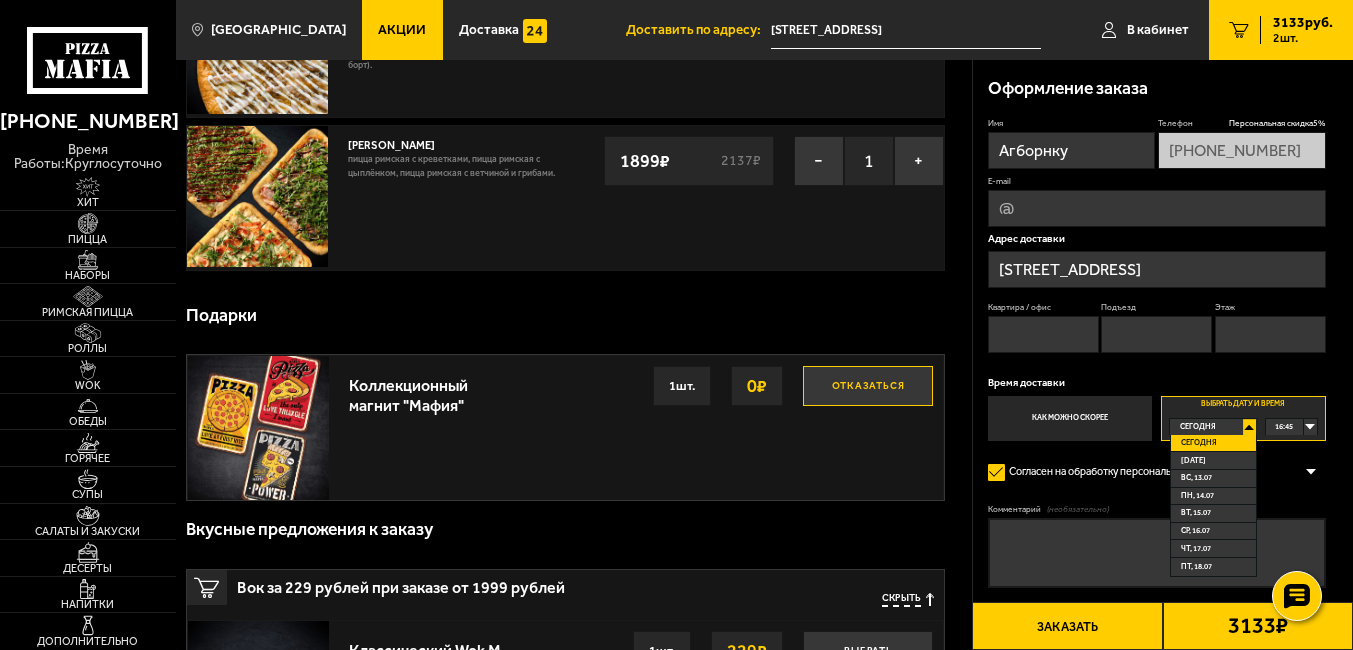 click on "16:45" at bounding box center [1291, 427] 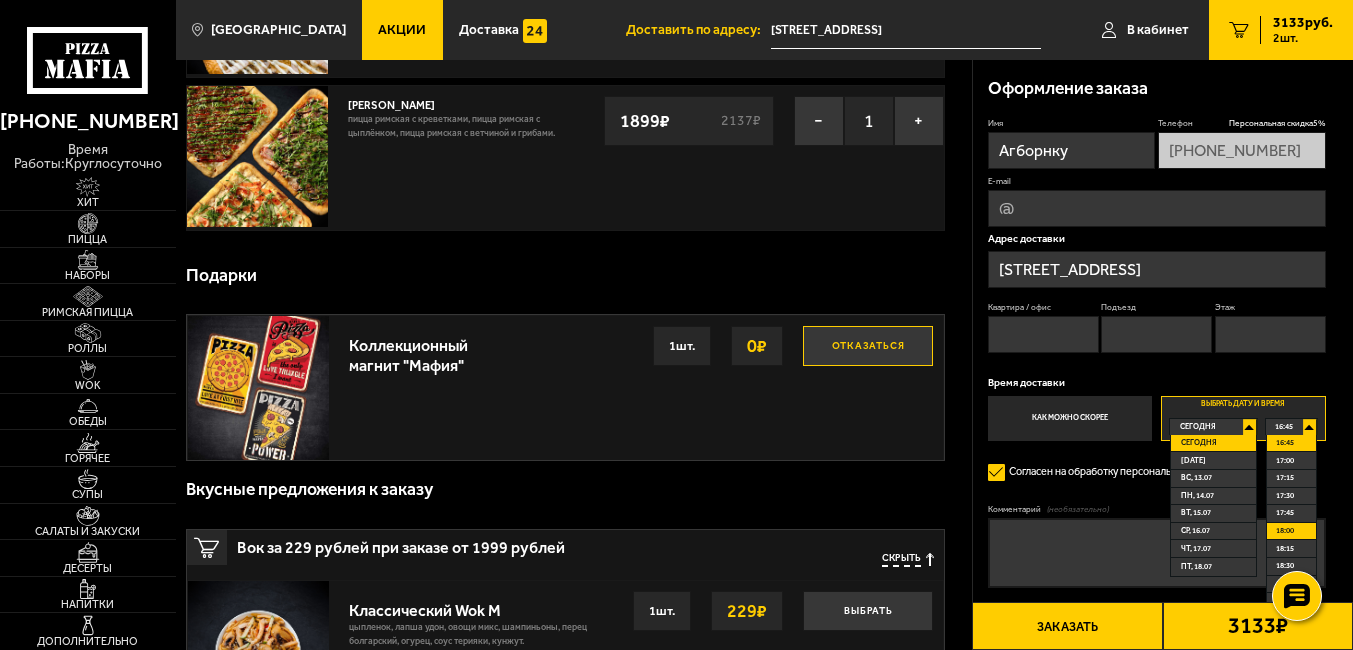 scroll, scrollTop: 264, scrollLeft: 0, axis: vertical 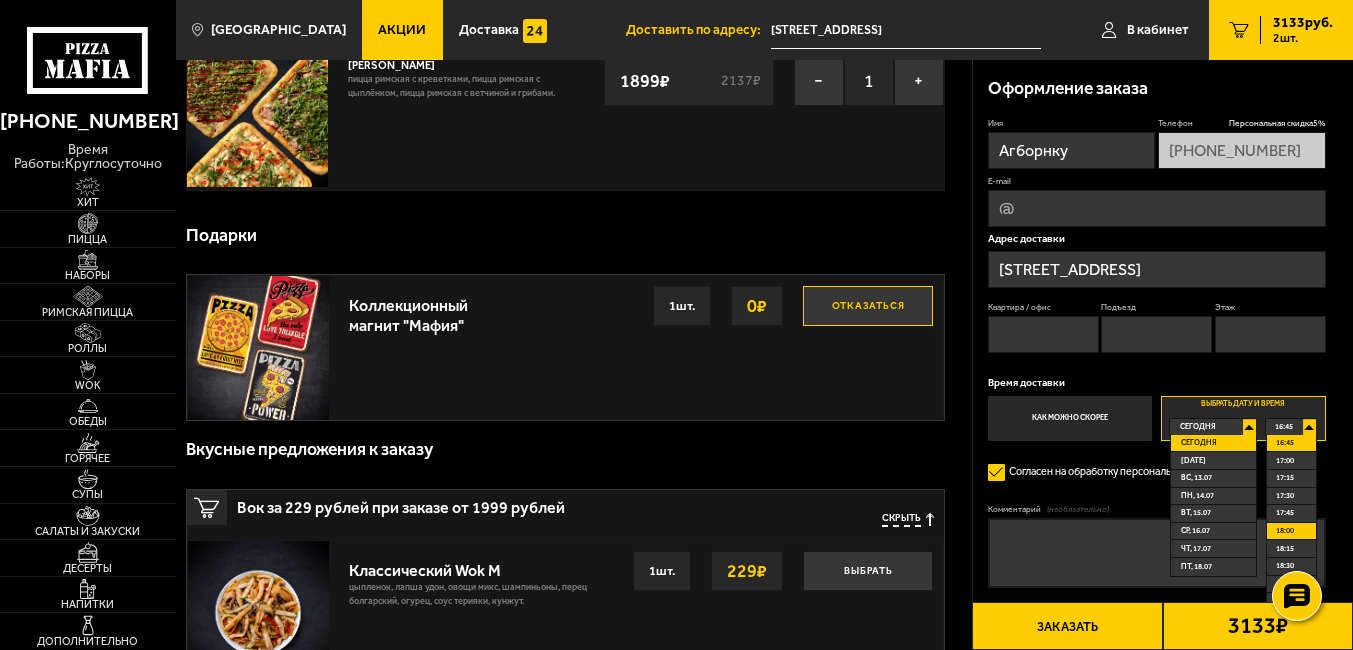click on "18:00" at bounding box center (1285, 531) 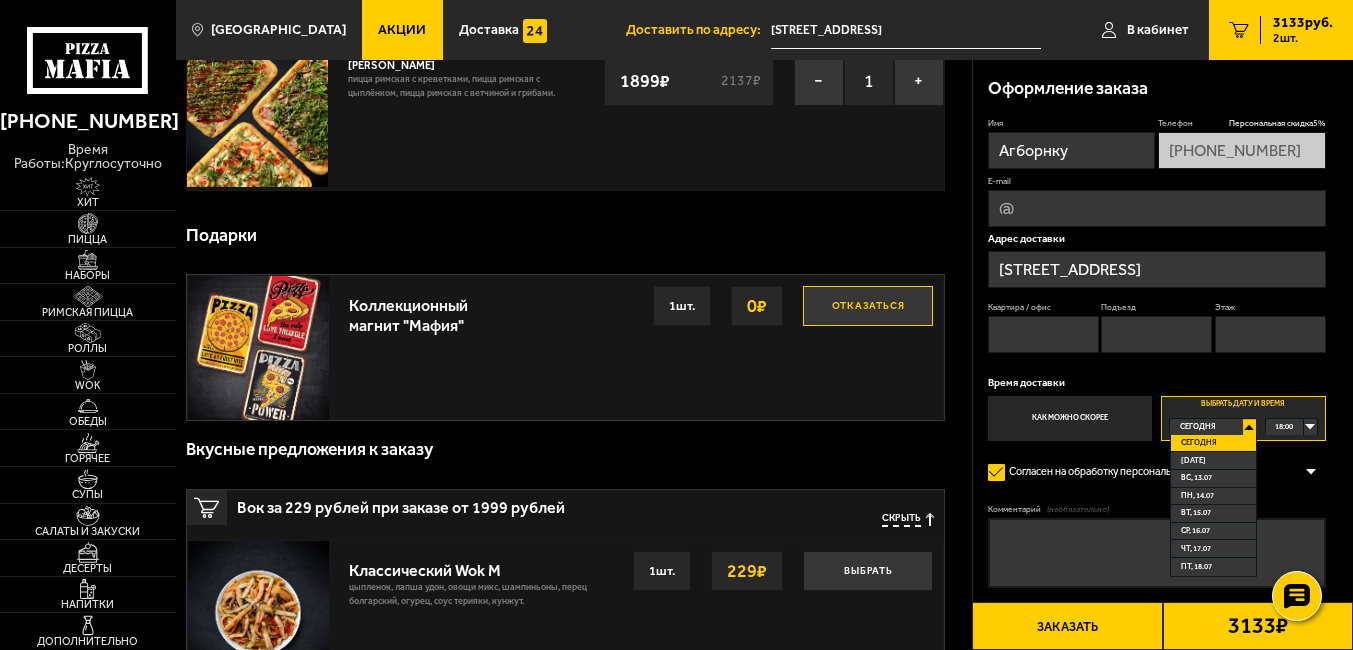 click on "Сегодня" at bounding box center (1213, 444) 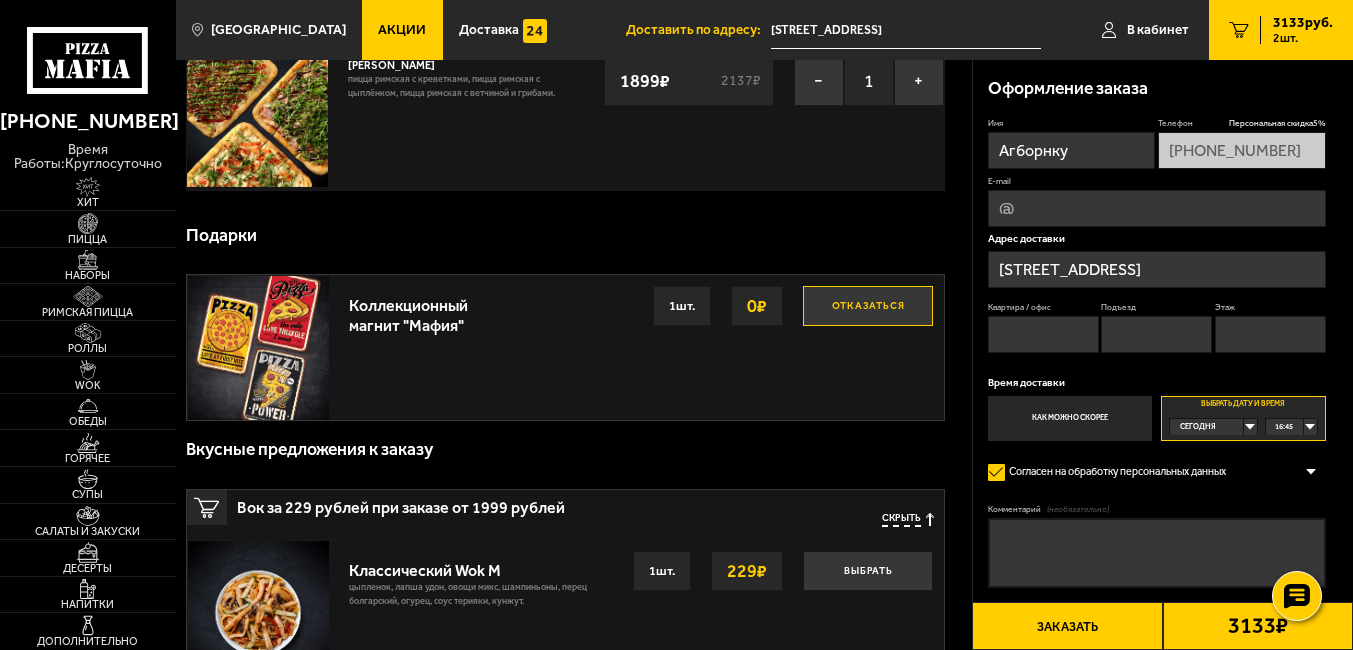 click on "Заказать" at bounding box center (1067, 626) 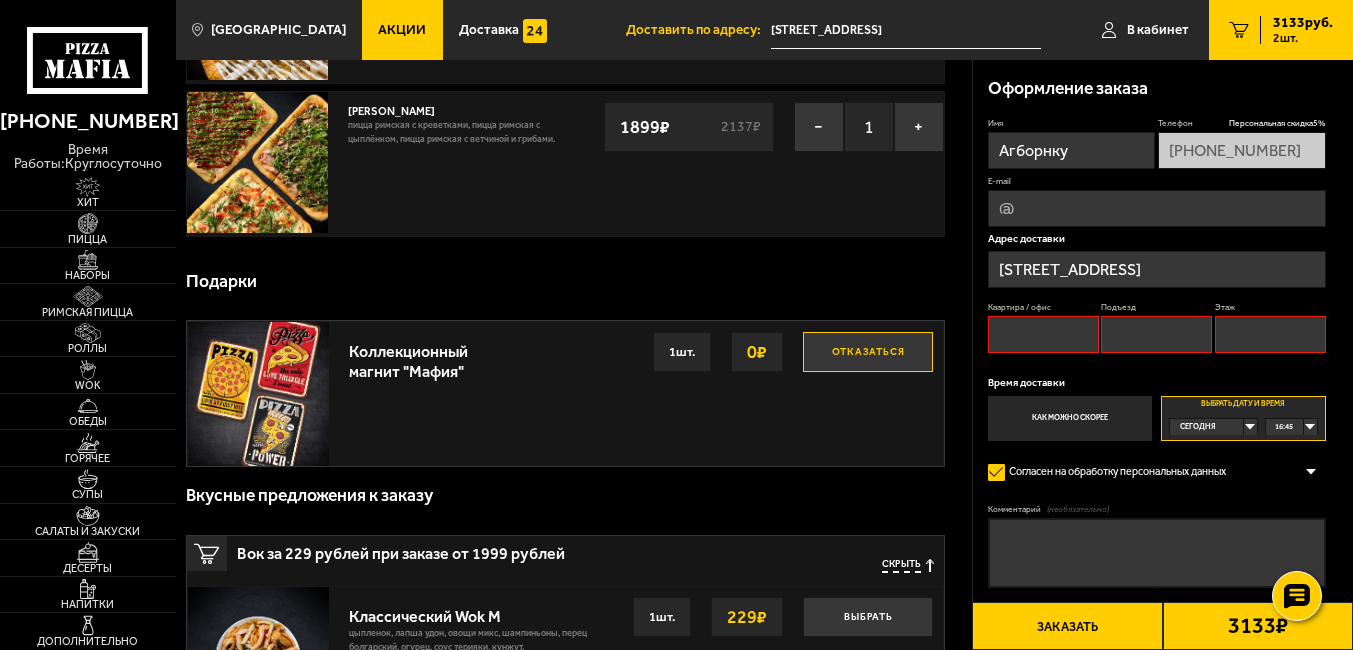 scroll, scrollTop: 170, scrollLeft: 0, axis: vertical 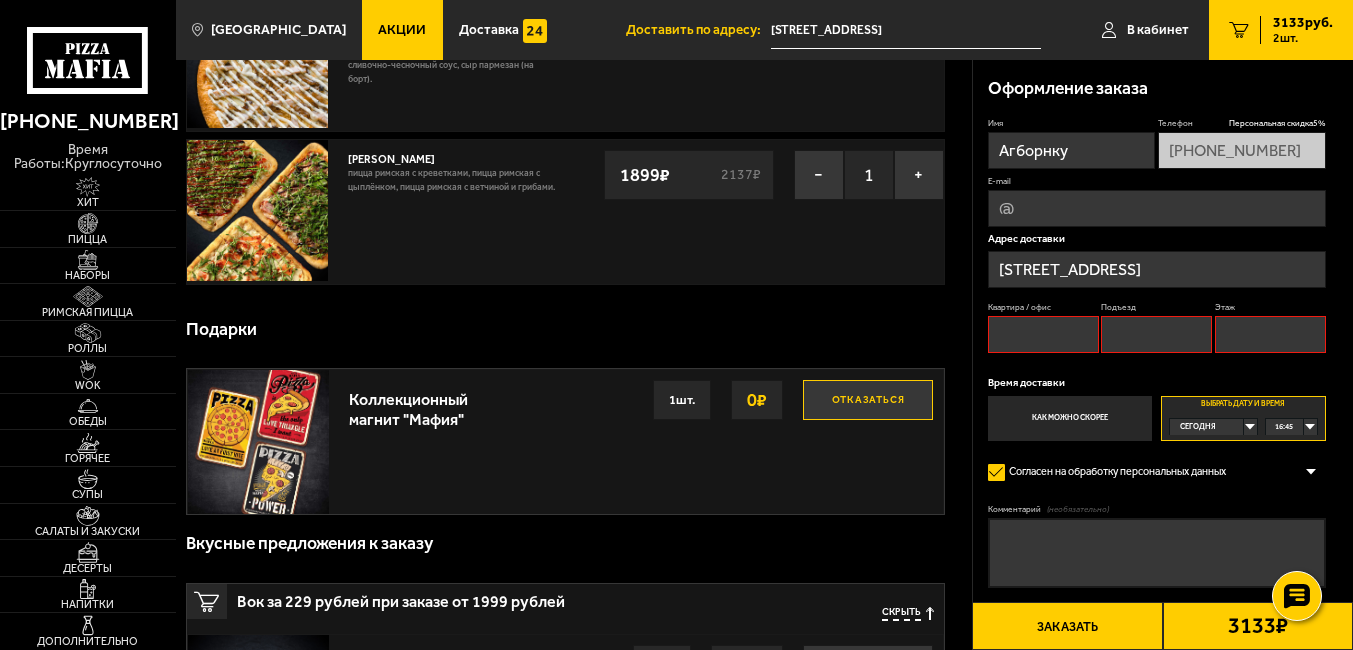 click on "Квартира / офис" at bounding box center (1043, 334) 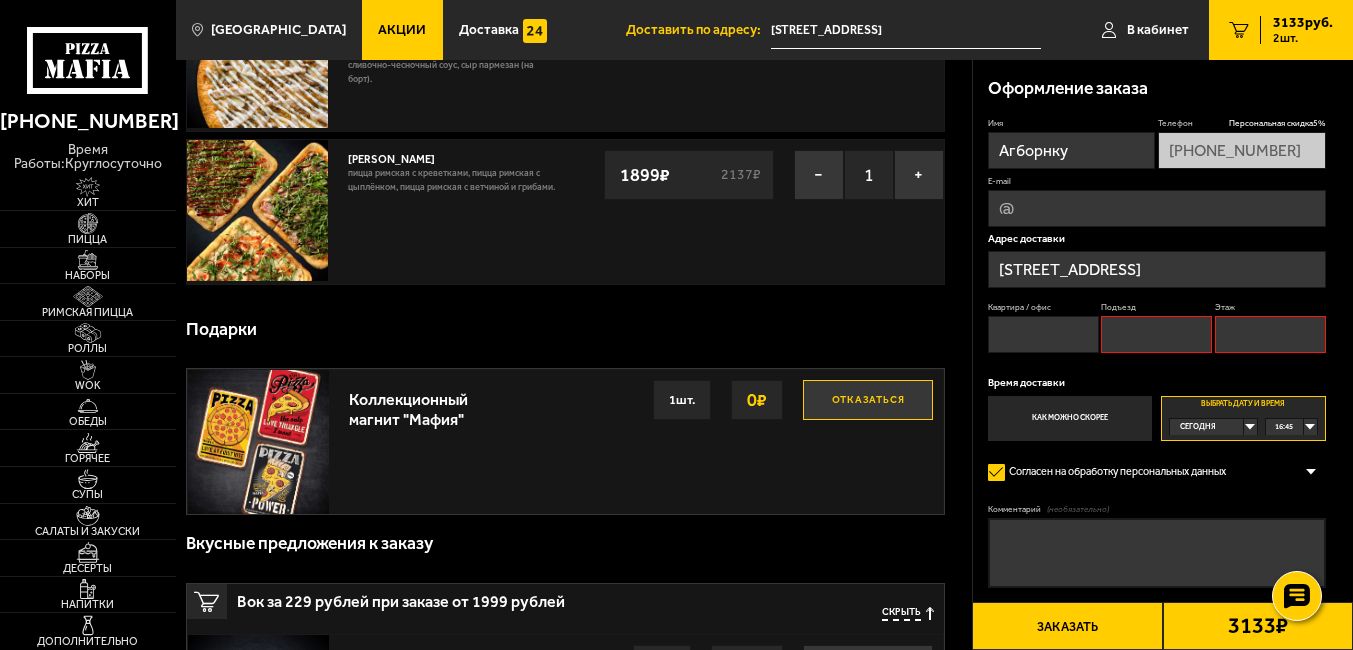 click on "Этаж" at bounding box center [1270, 334] 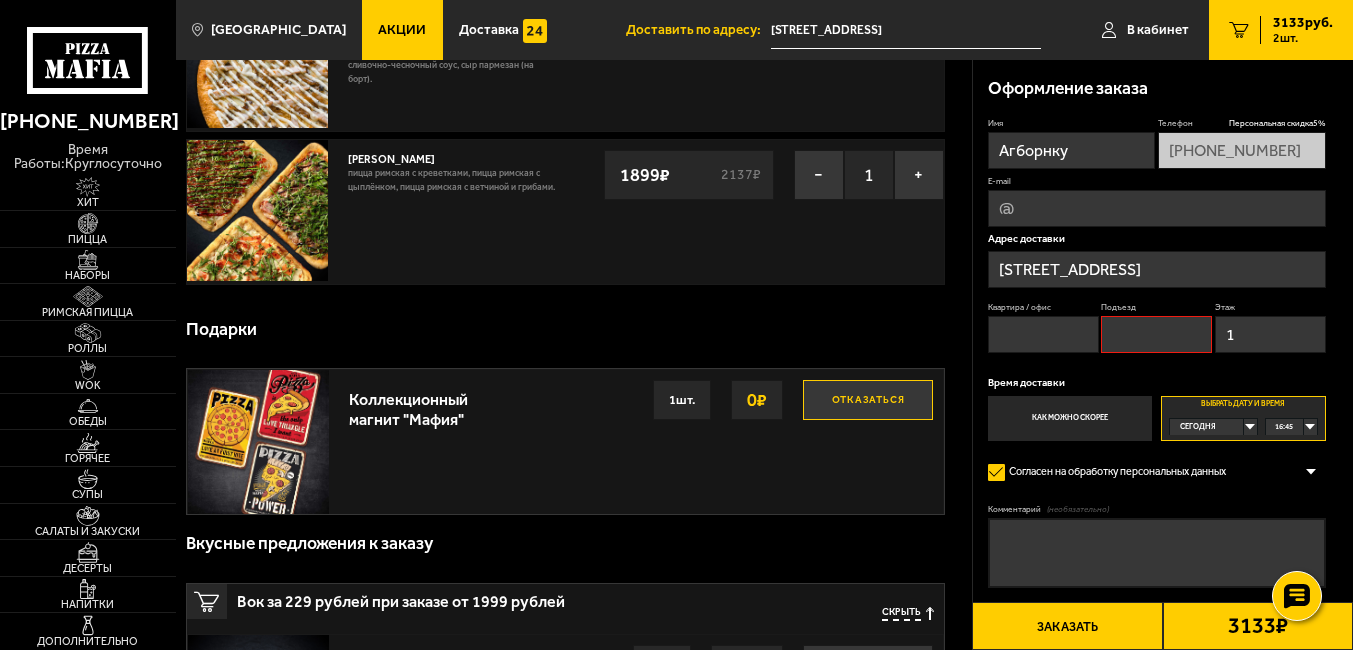 type on "1" 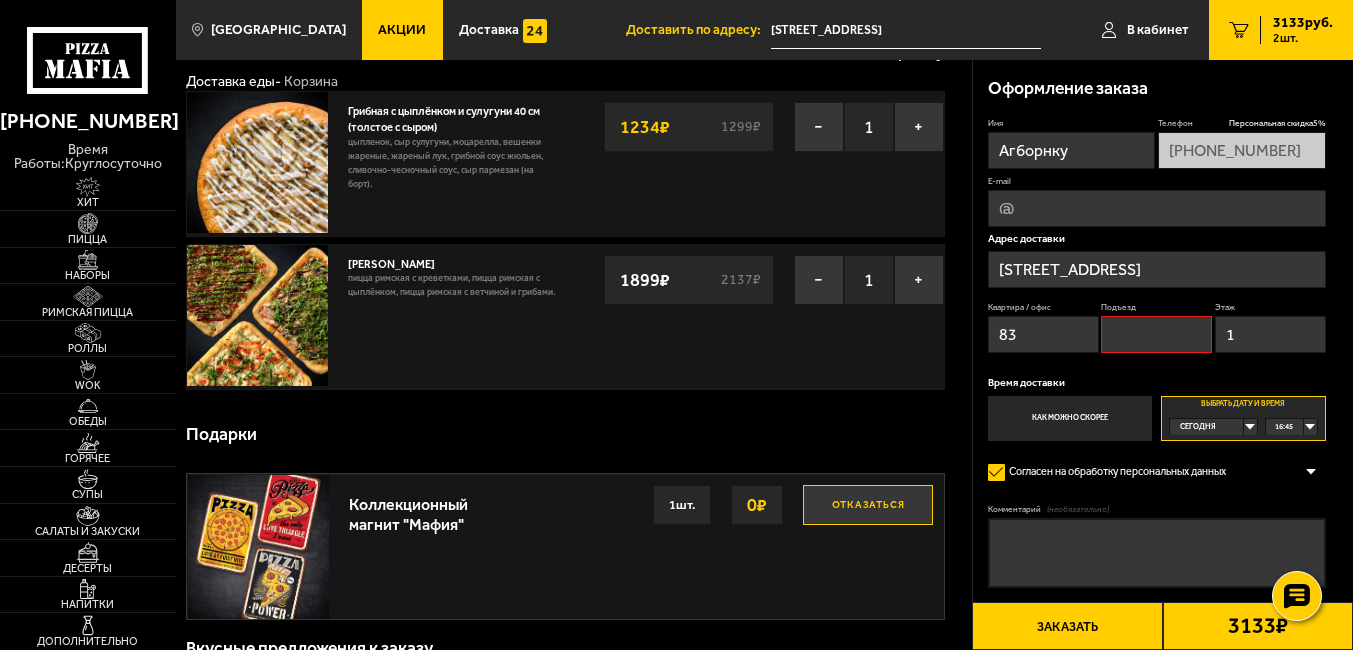 scroll, scrollTop: 0, scrollLeft: 0, axis: both 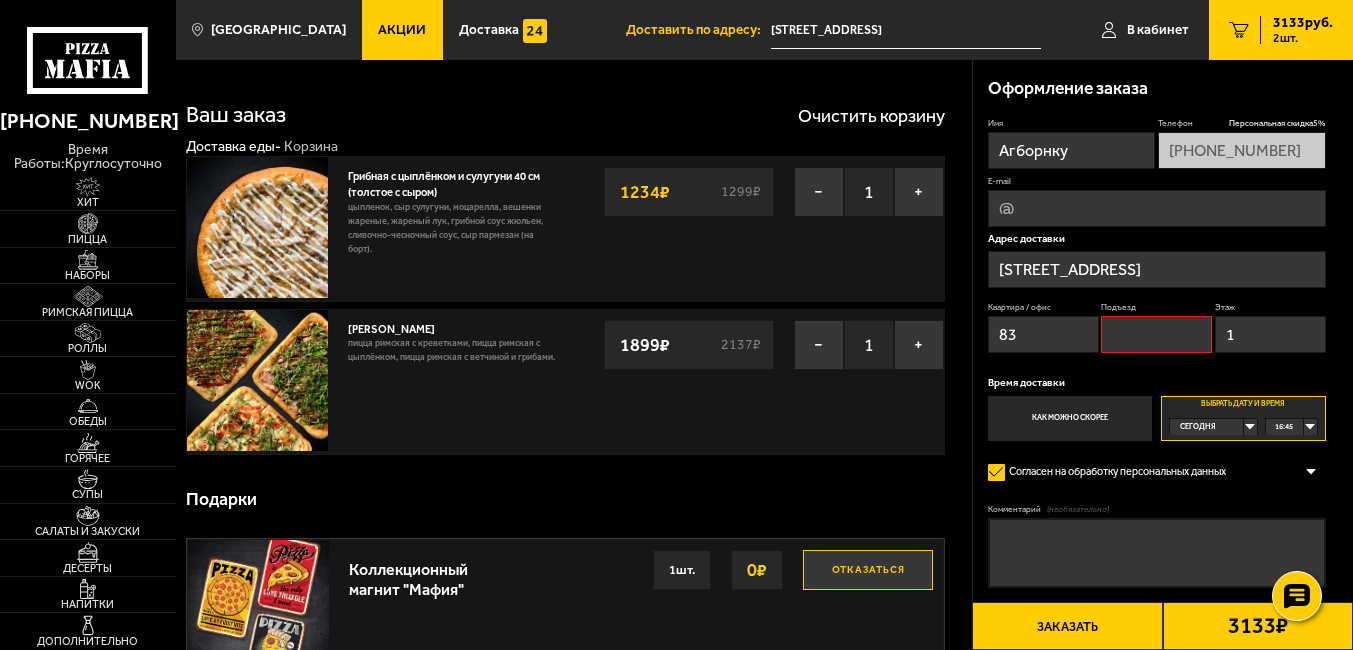 type on "83" 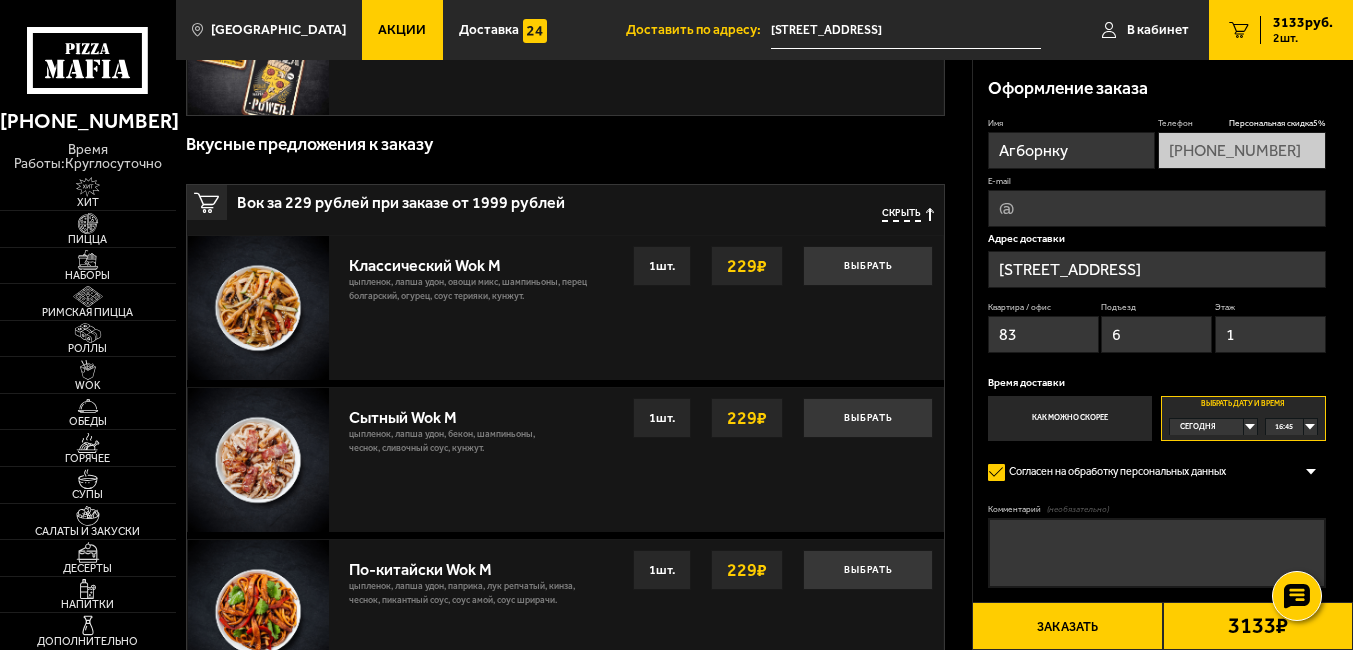 scroll, scrollTop: 1138, scrollLeft: 0, axis: vertical 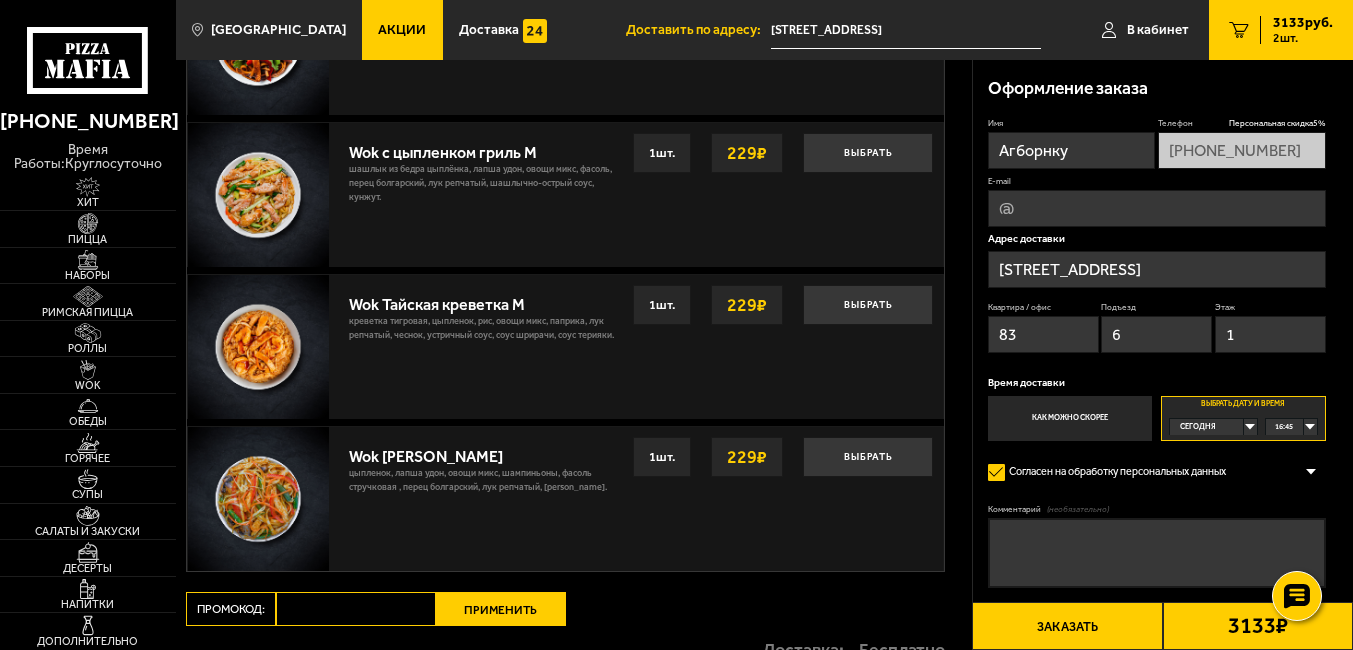 type on "6" 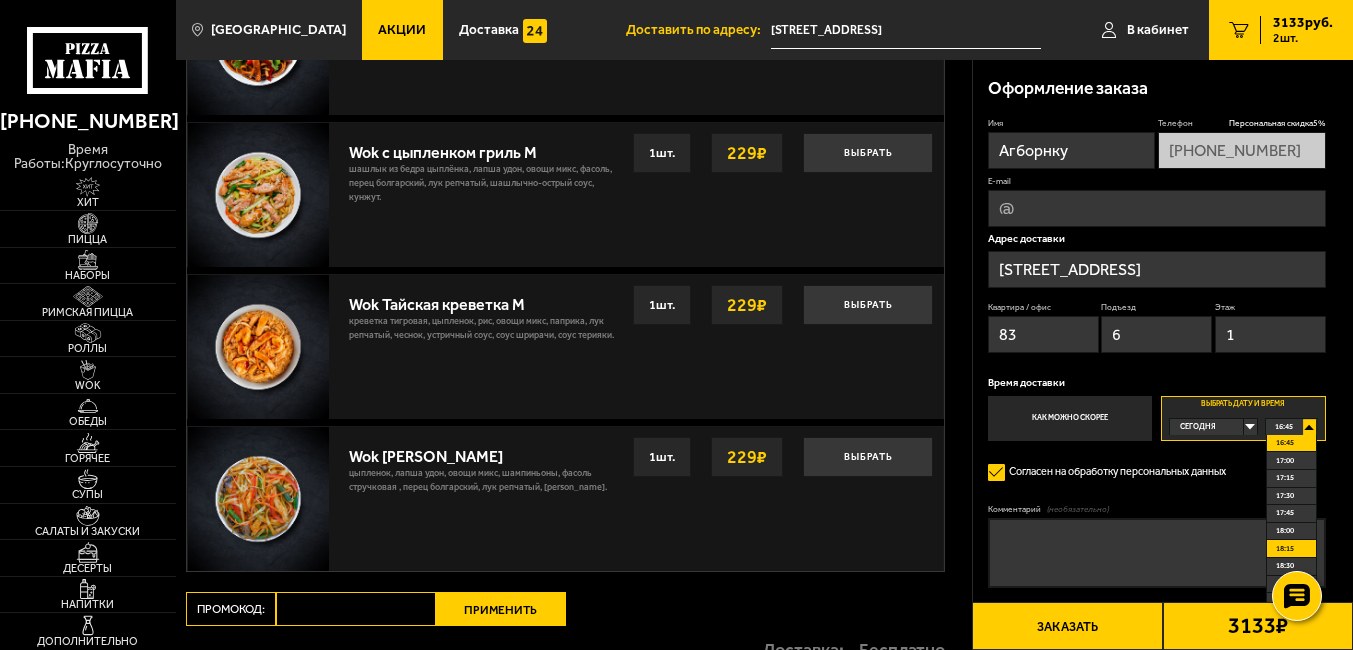 click on "18:15" at bounding box center (1291, 549) 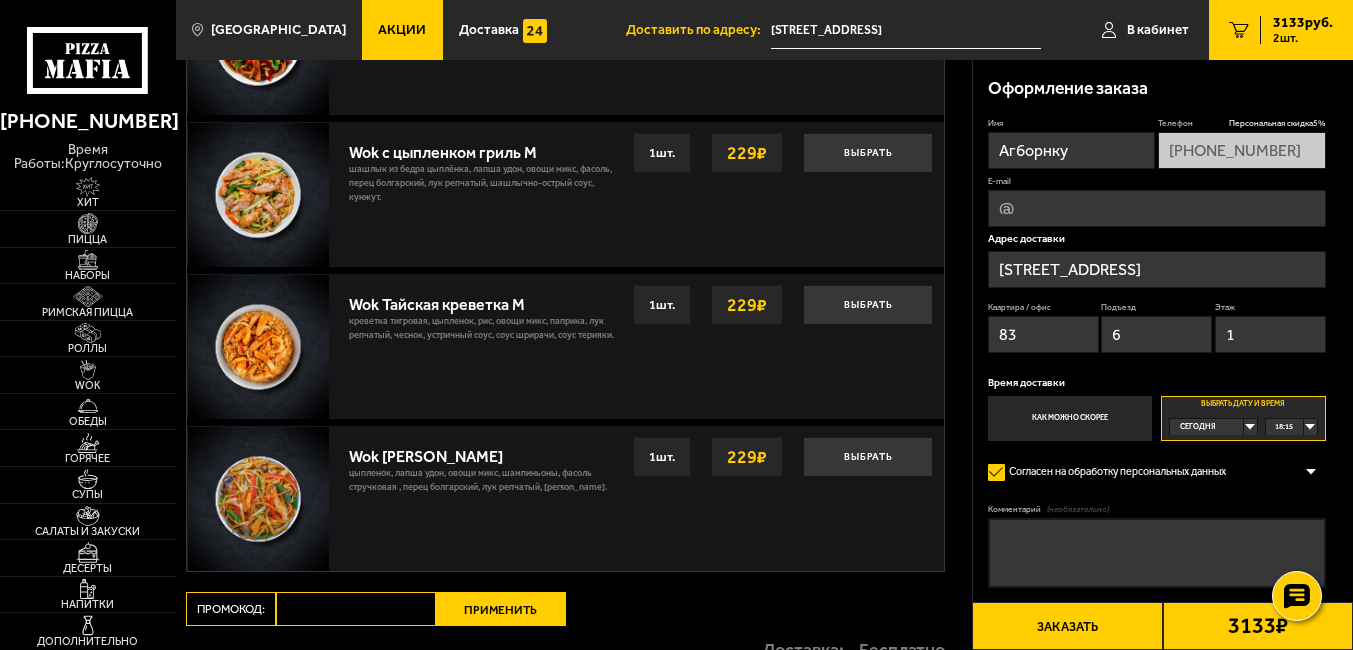 click on "Комментарий   (необязательно)" at bounding box center [1157, 553] 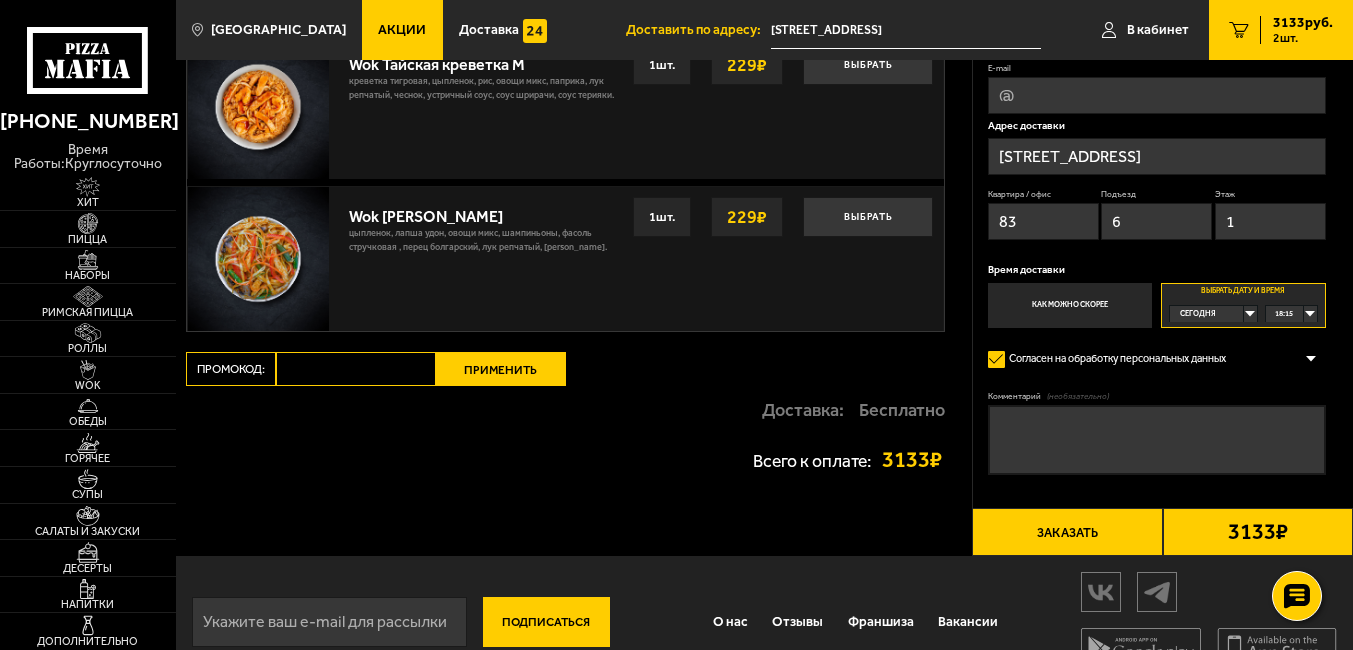 scroll, scrollTop: 1436, scrollLeft: 0, axis: vertical 